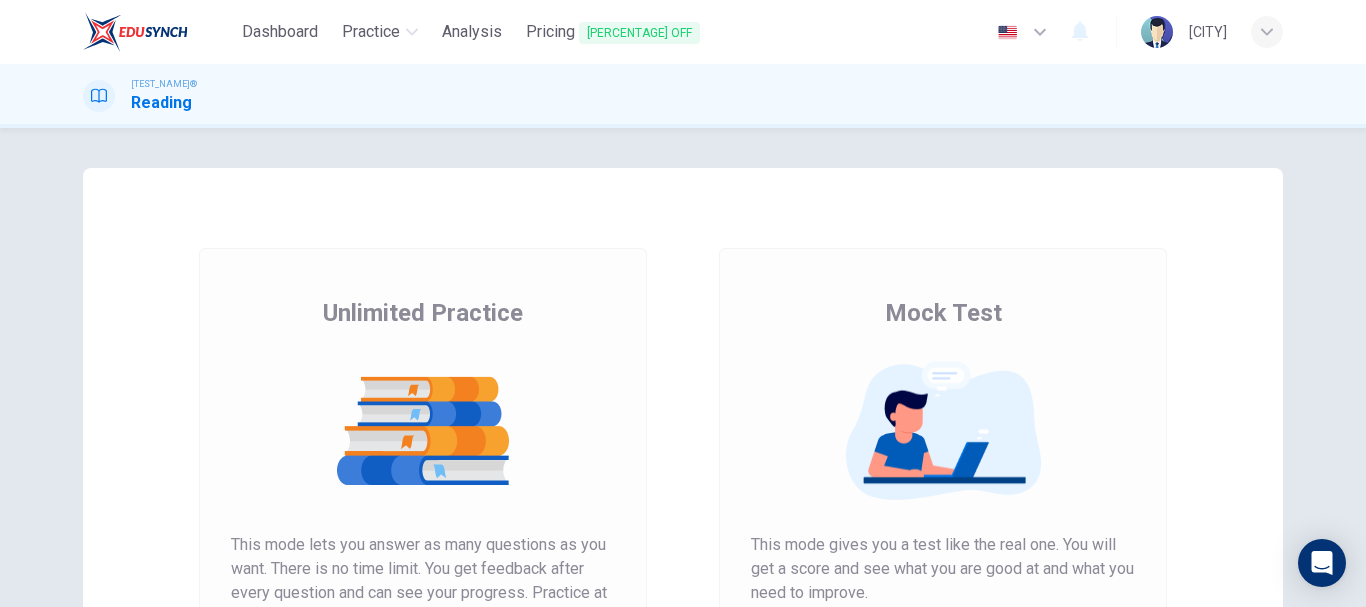 scroll, scrollTop: 0, scrollLeft: 0, axis: both 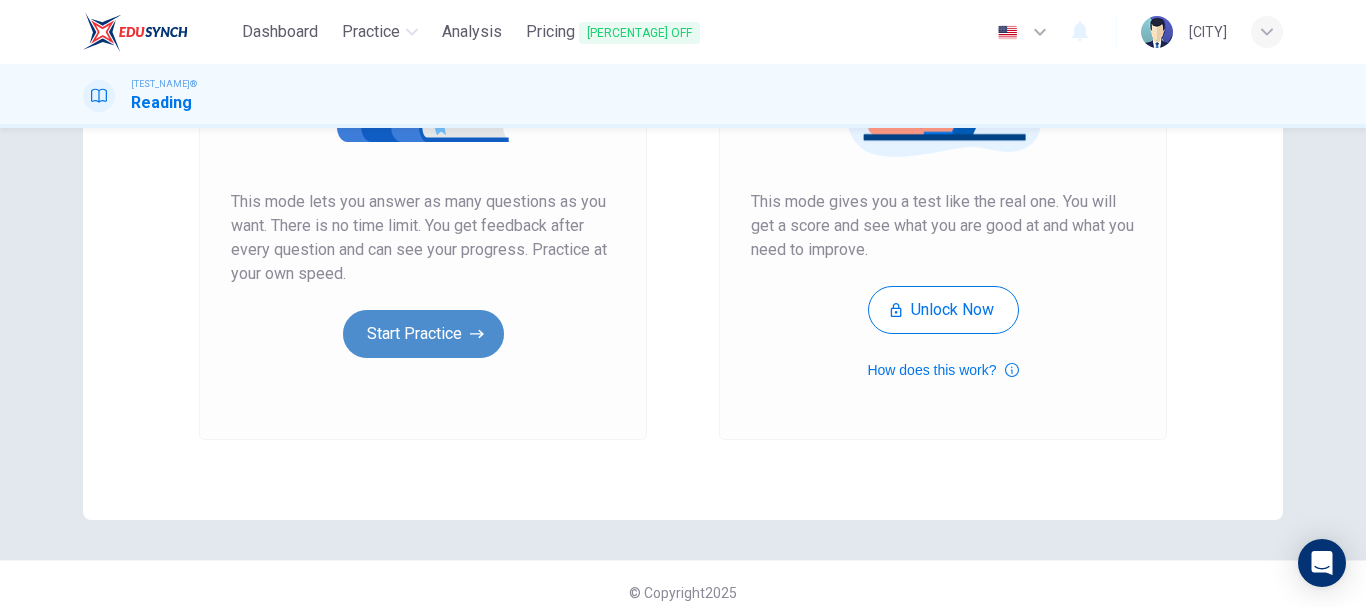 click on "Start Practice" at bounding box center [423, 334] 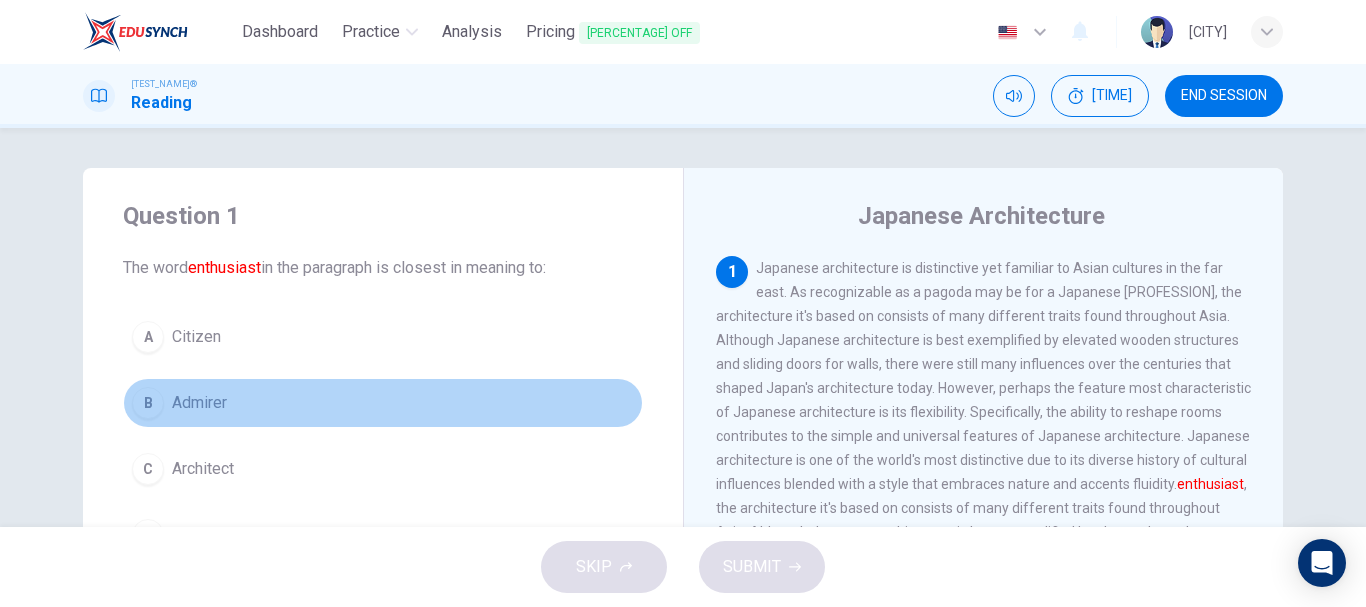 click on "B Admirer" at bounding box center (383, 403) 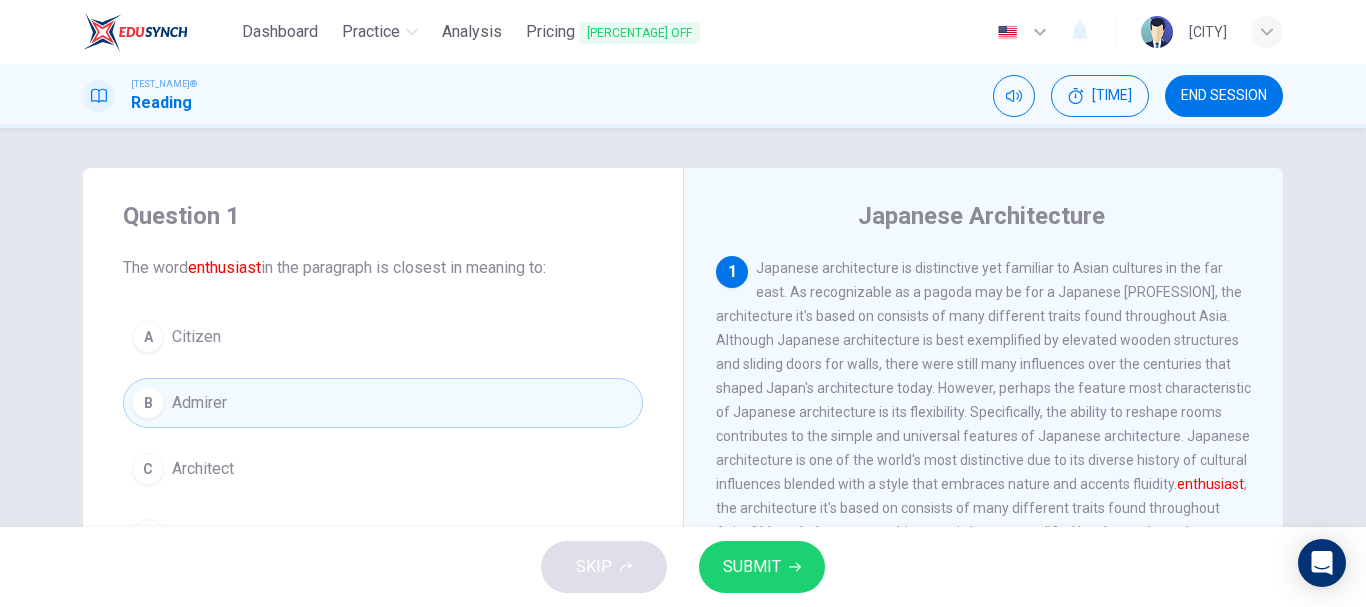 click on "SUBMIT" at bounding box center (752, 567) 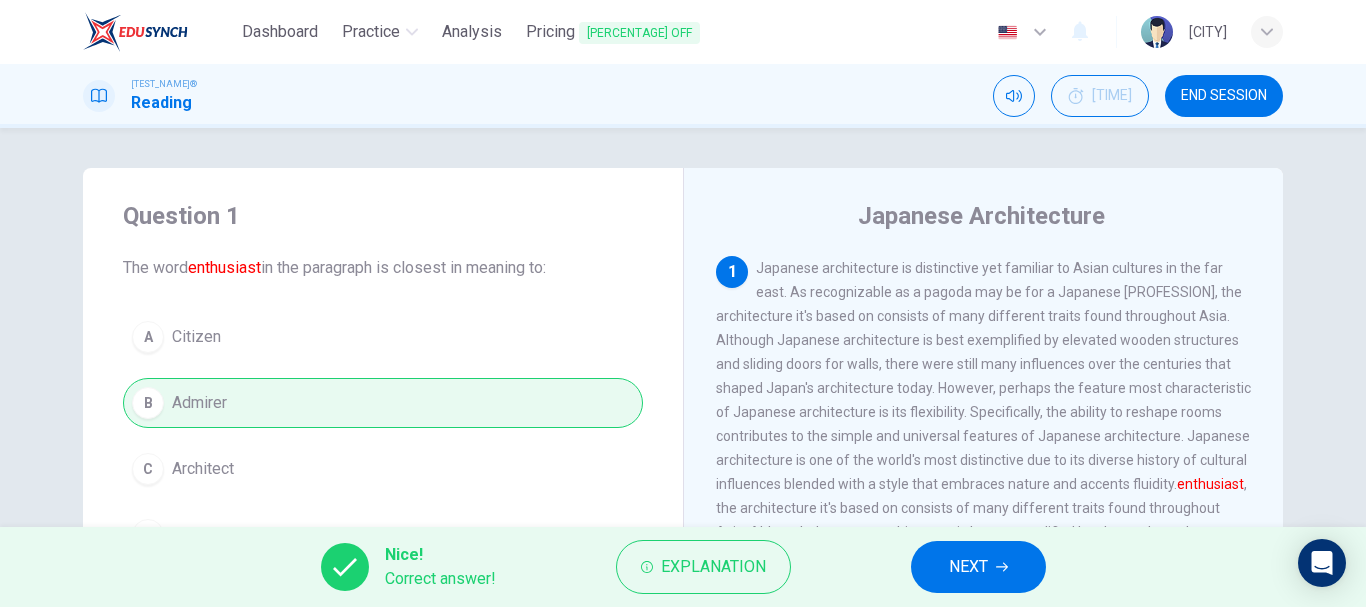 click on "NEXT" at bounding box center [968, 567] 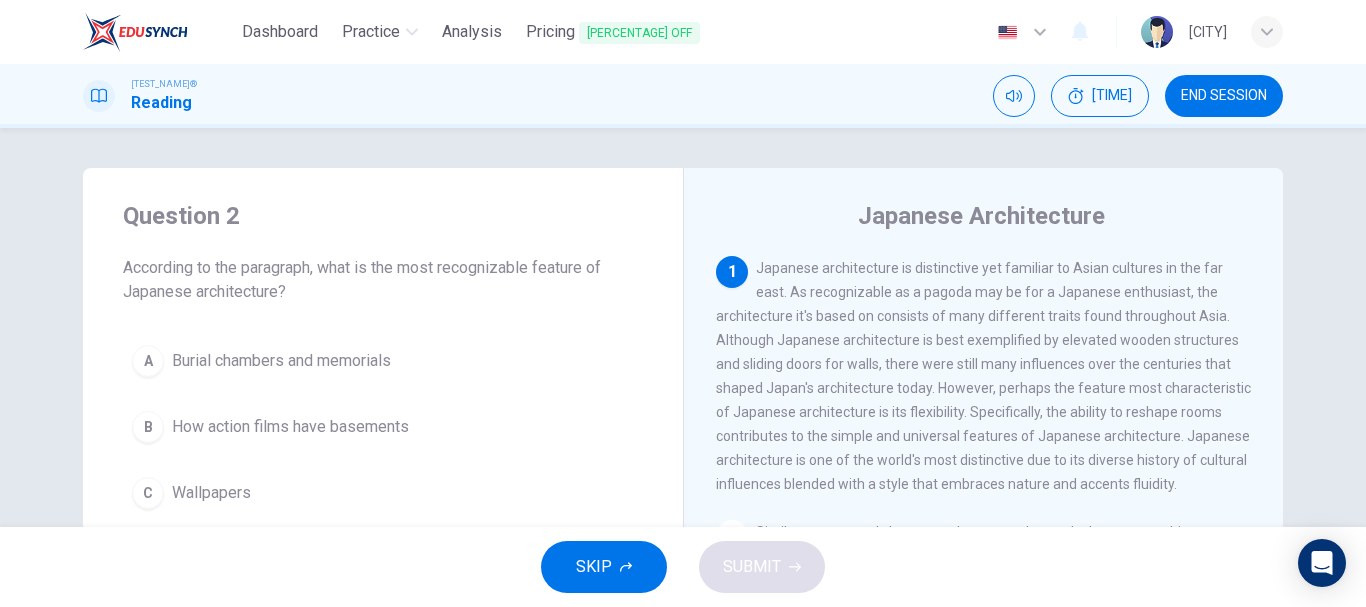 click on "END SESSION" at bounding box center [1224, 96] 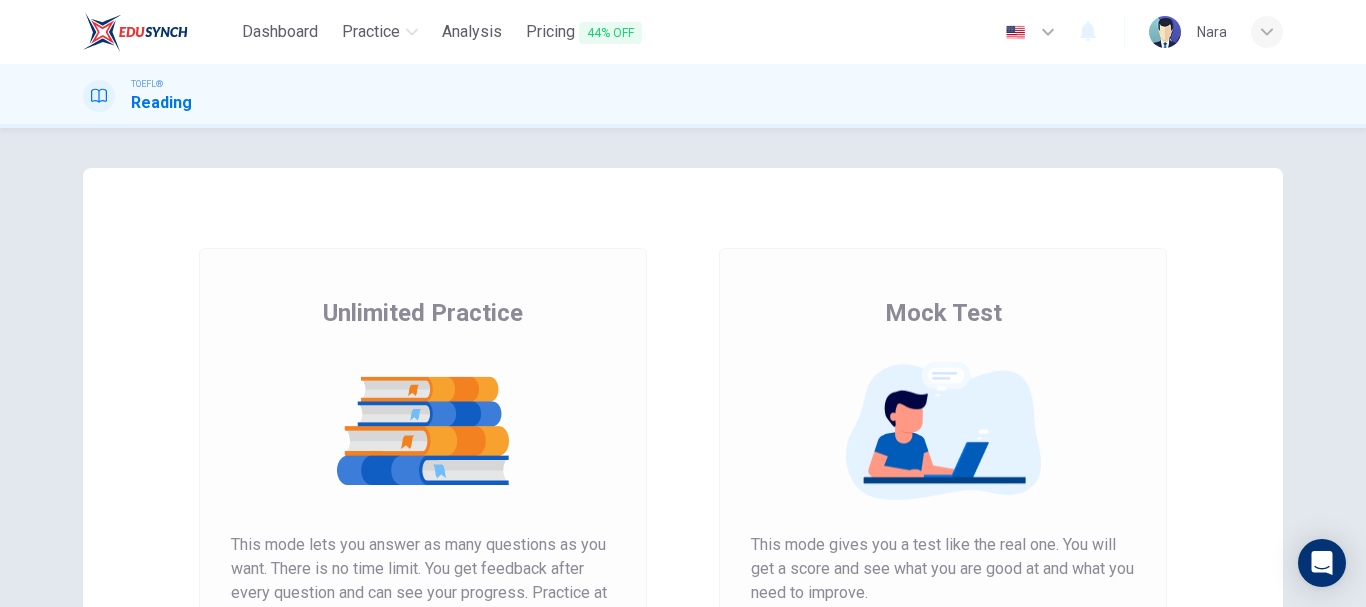 scroll, scrollTop: 0, scrollLeft: 0, axis: both 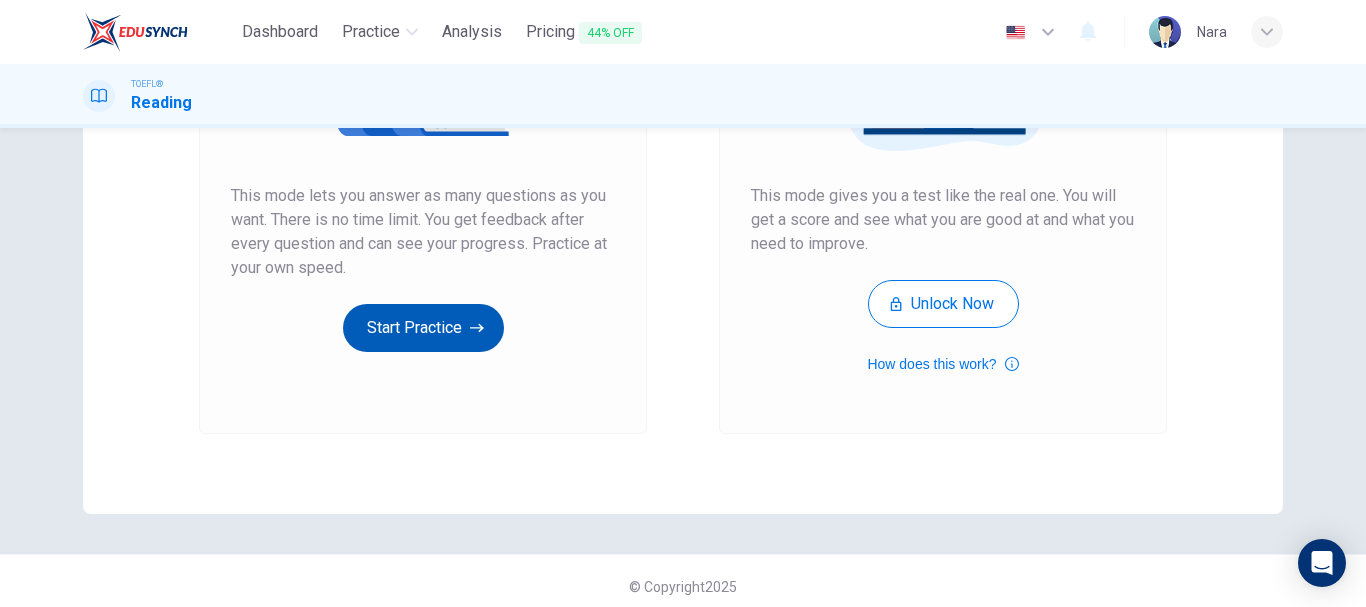 click on "Start Practice" at bounding box center [423, 328] 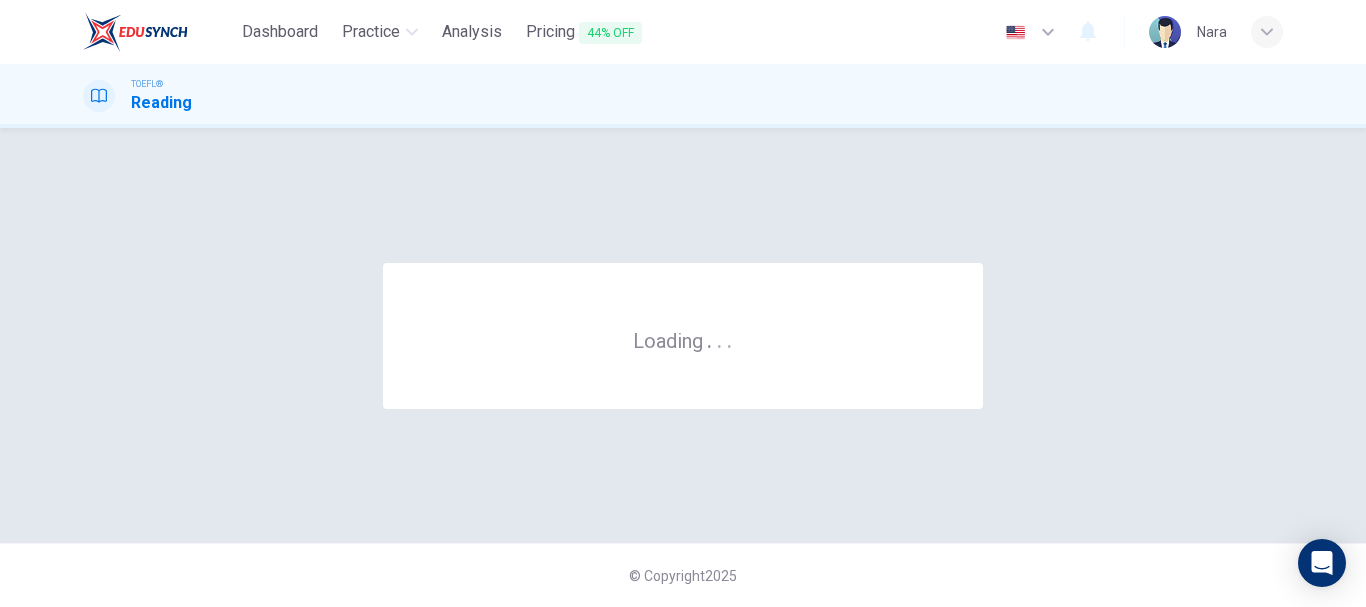 scroll, scrollTop: 0, scrollLeft: 0, axis: both 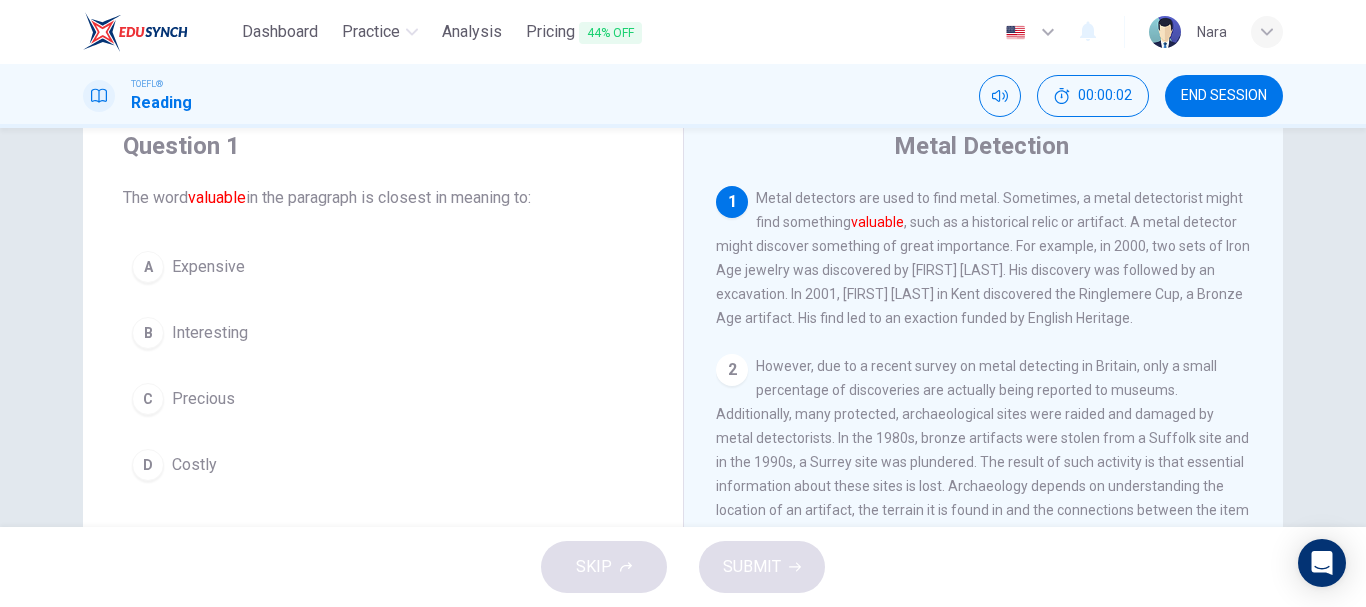 click on "C Precious" at bounding box center (383, 399) 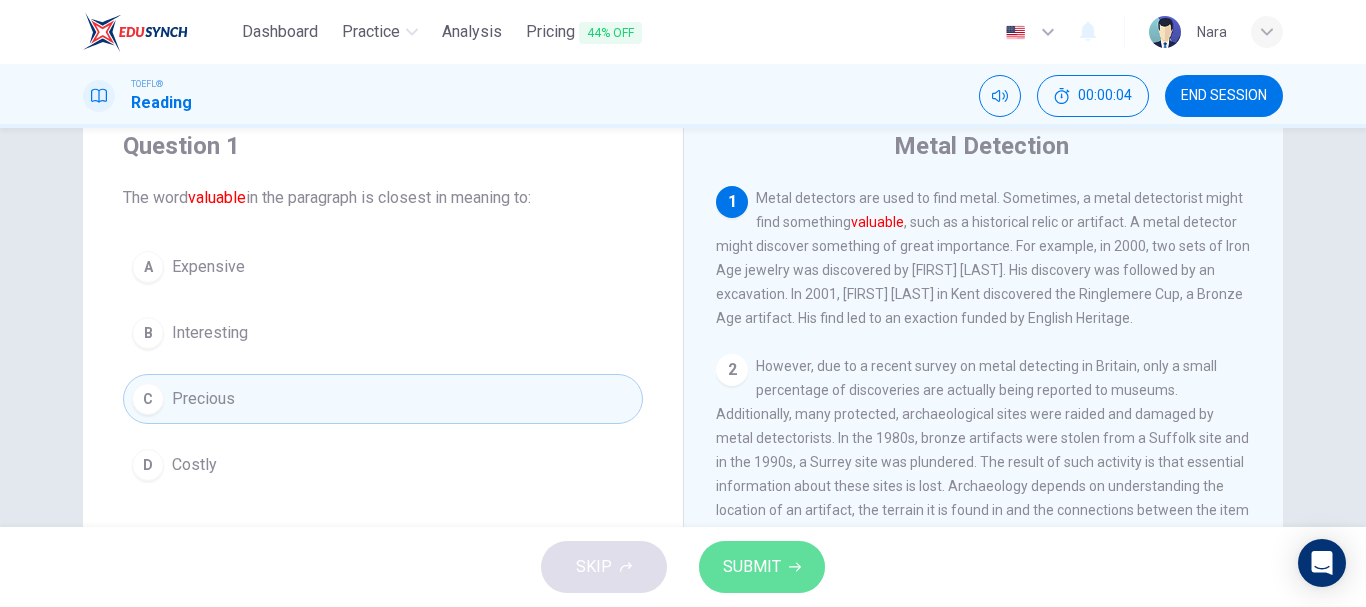 click on "SUBMIT" at bounding box center (752, 567) 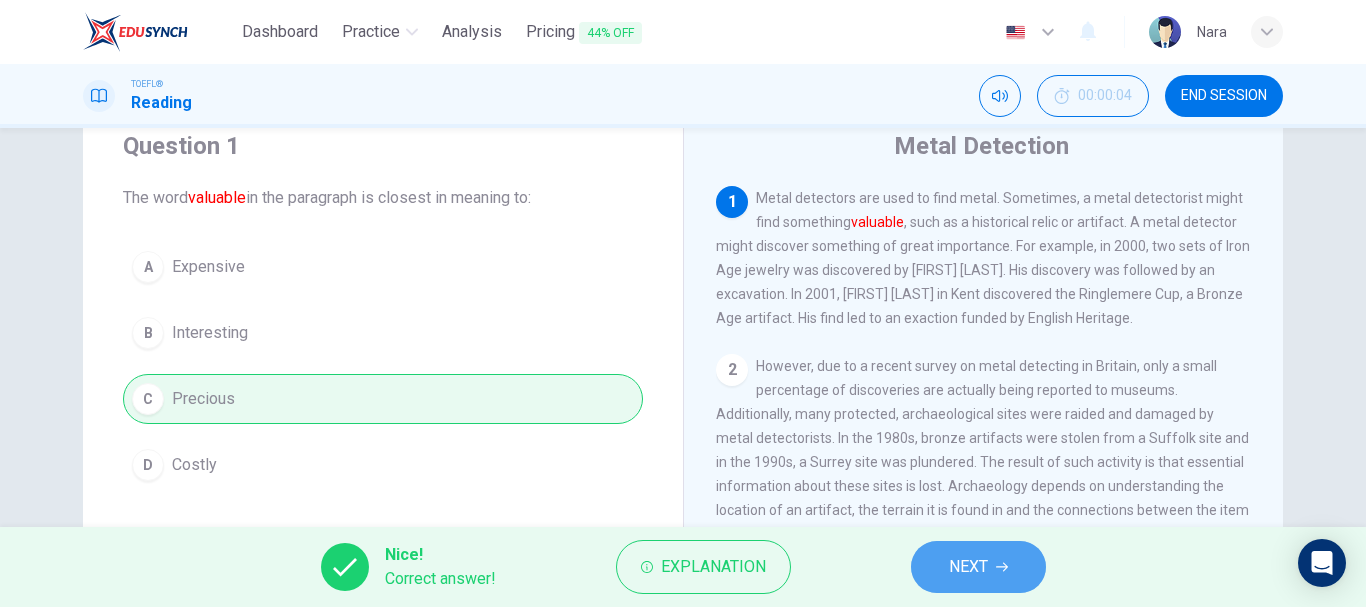 click on "NEXT" at bounding box center [968, 567] 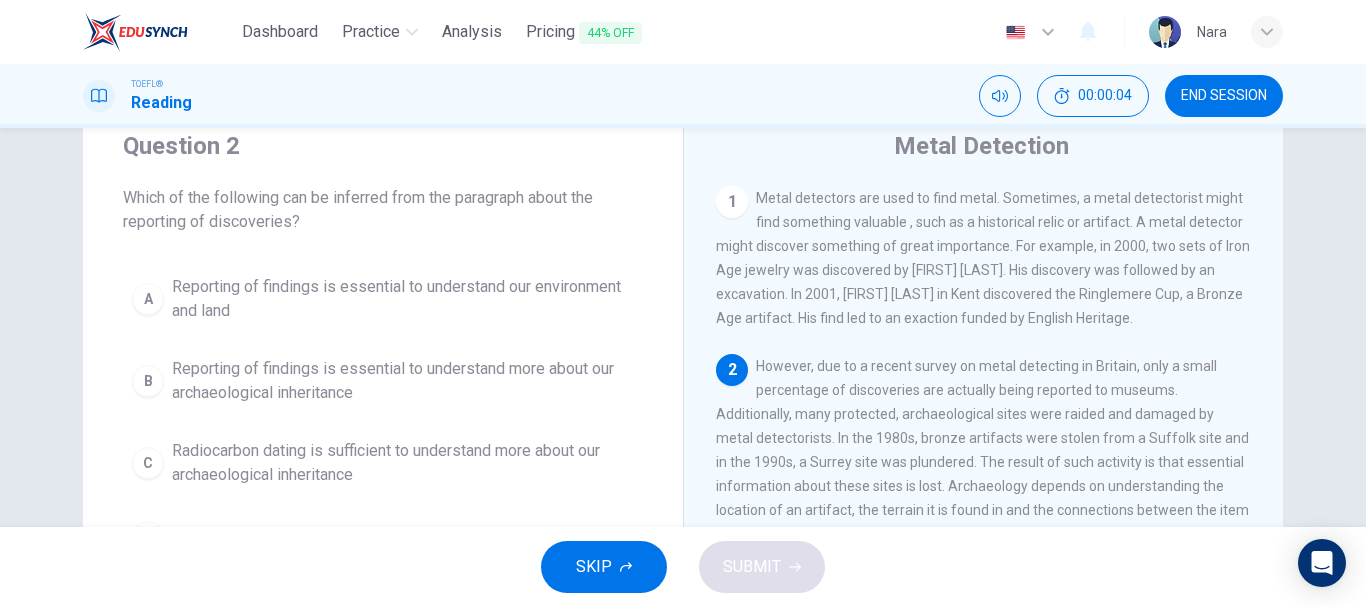 click on "END SESSION" at bounding box center (1224, 96) 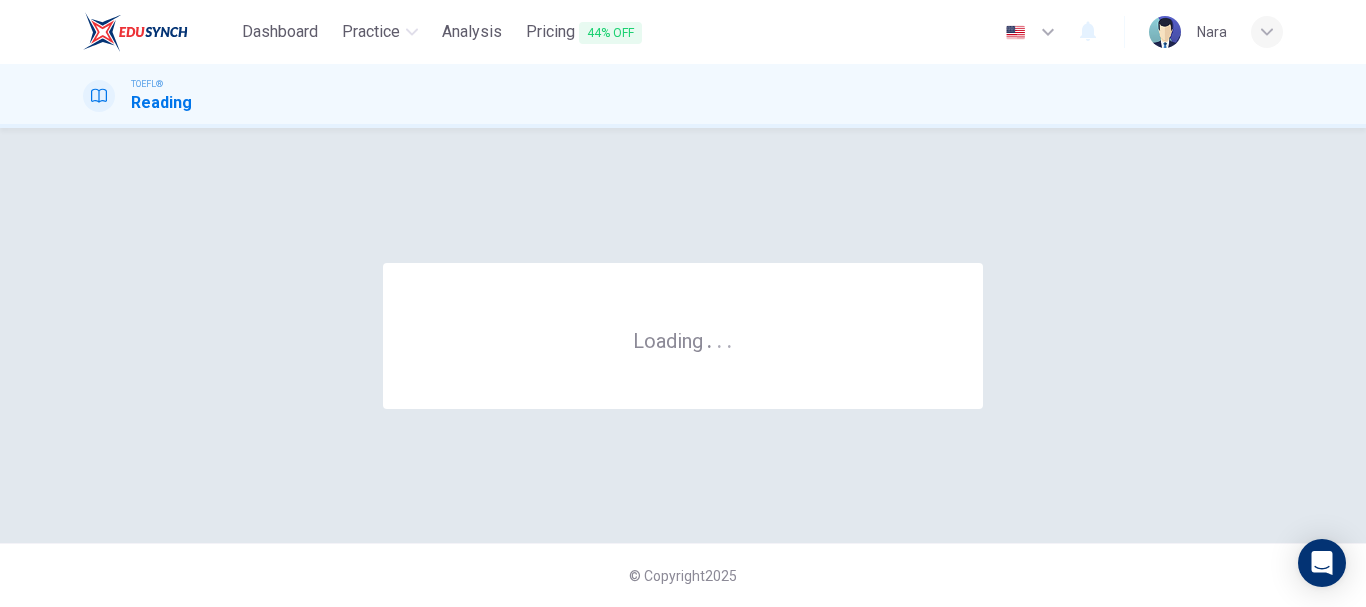 scroll, scrollTop: 0, scrollLeft: 0, axis: both 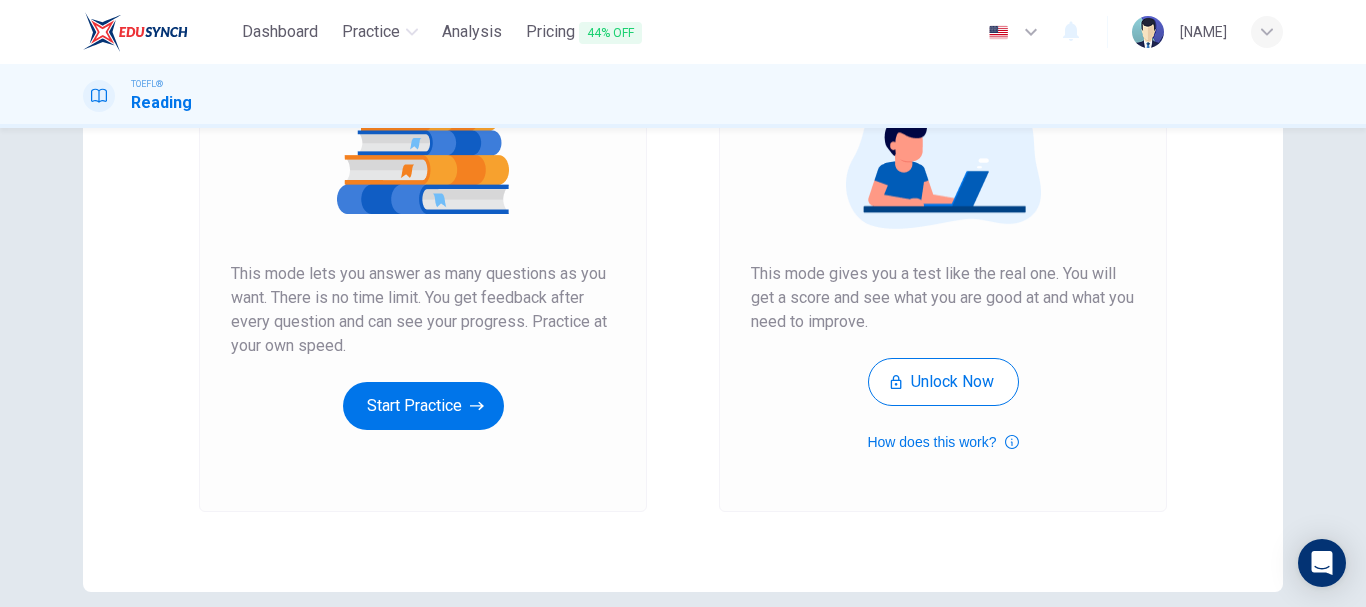 click on "Unlimited Practice This mode lets you answer as many questions as you want. There is no time limit. You get feedback after every question and can see your progress. Practice at your own speed. Start Practice" at bounding box center (423, 244) 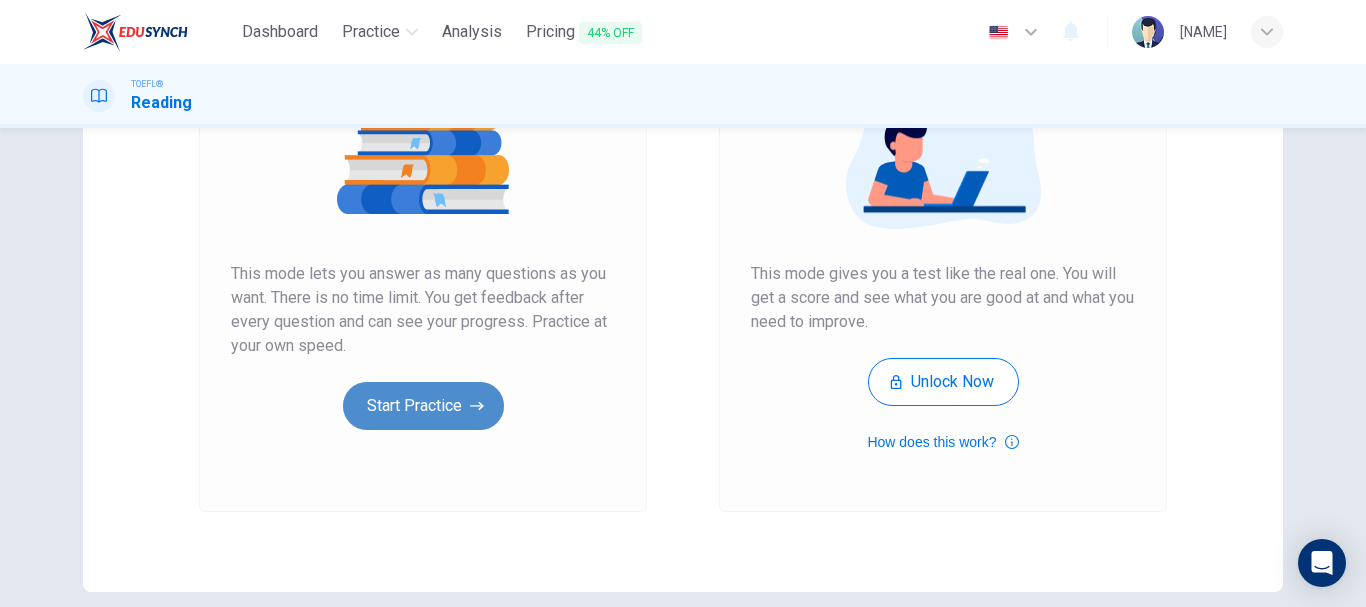click on "Start Practice" at bounding box center (423, 406) 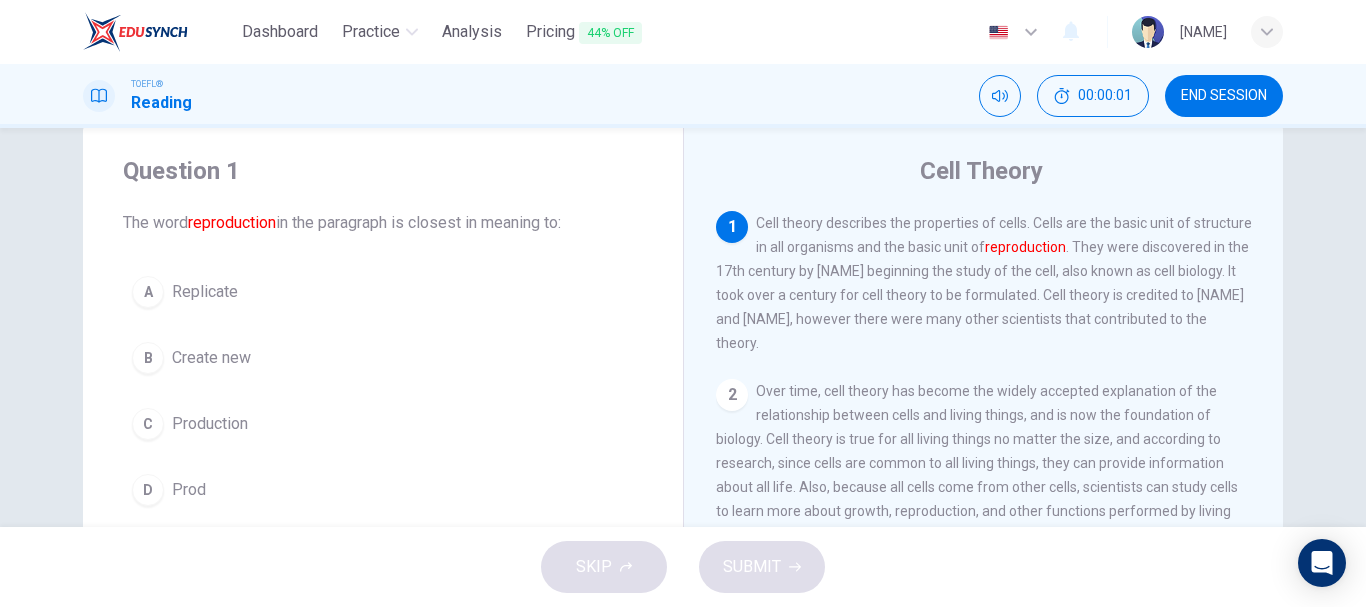 scroll, scrollTop: 70, scrollLeft: 0, axis: vertical 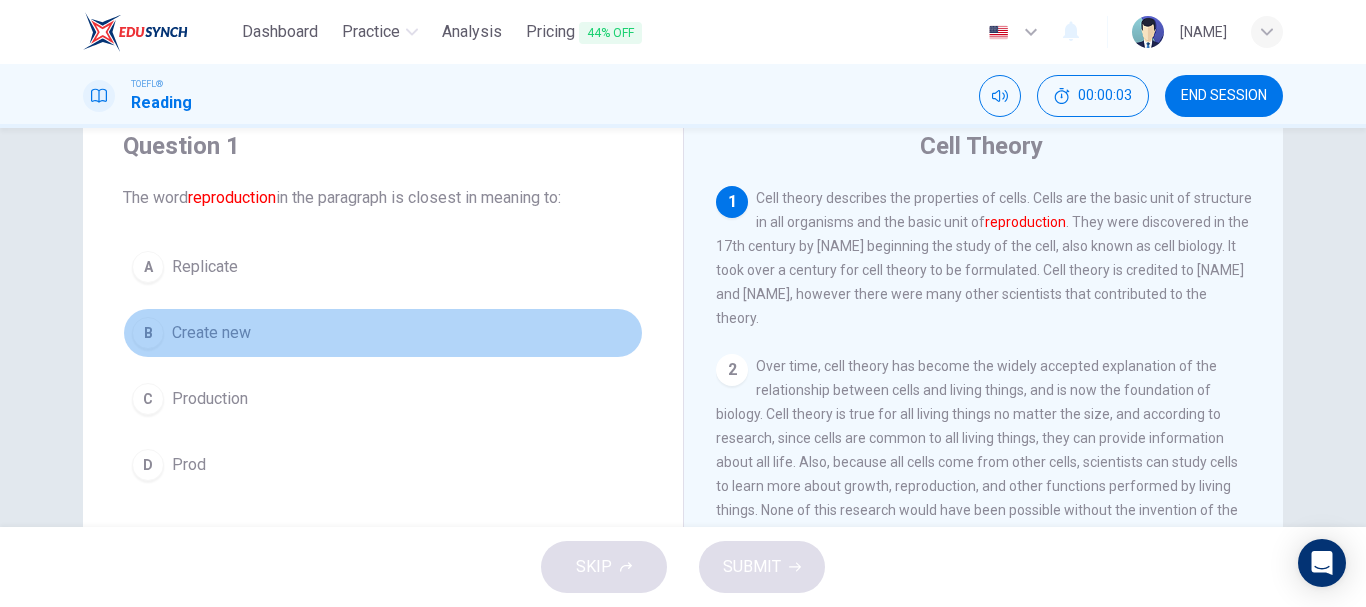 click on "B Create new" at bounding box center [383, 333] 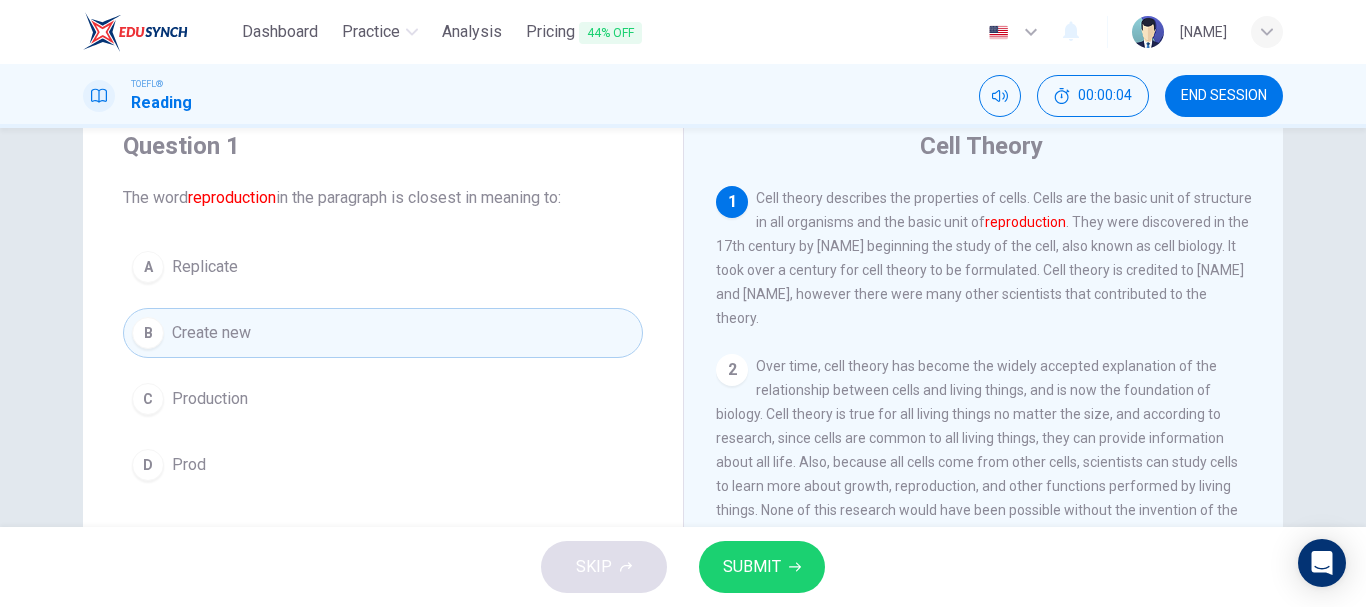 click on "SUBMIT" at bounding box center [752, 567] 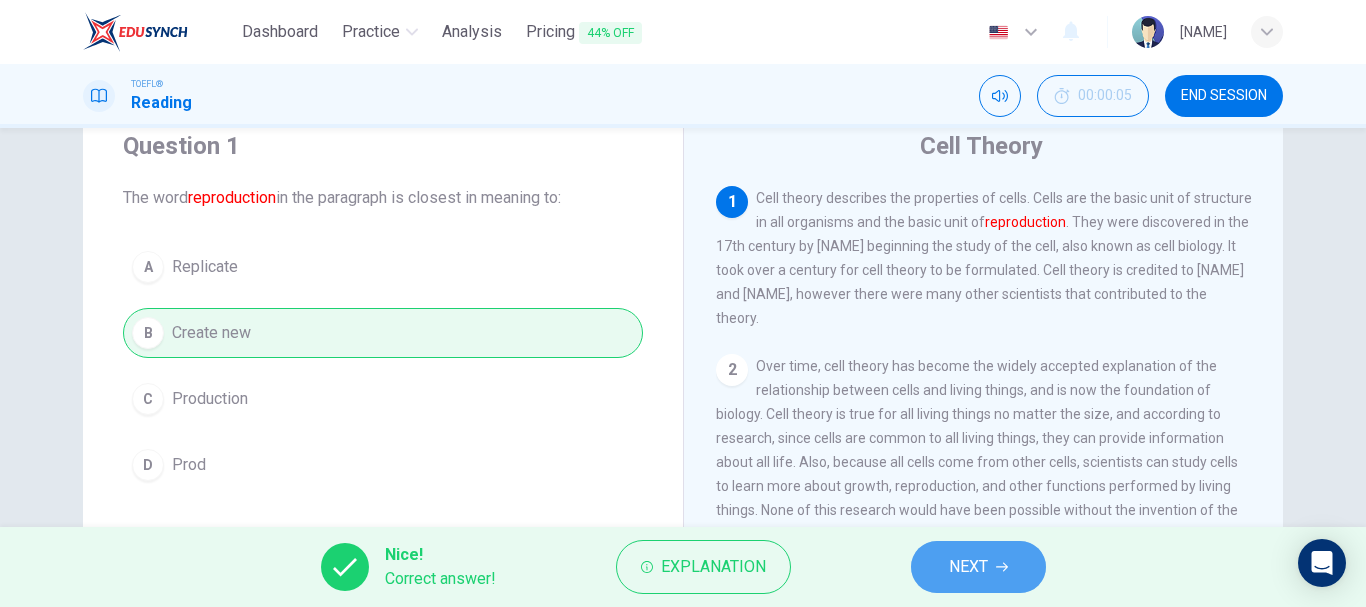 click on "NEXT" at bounding box center (968, 567) 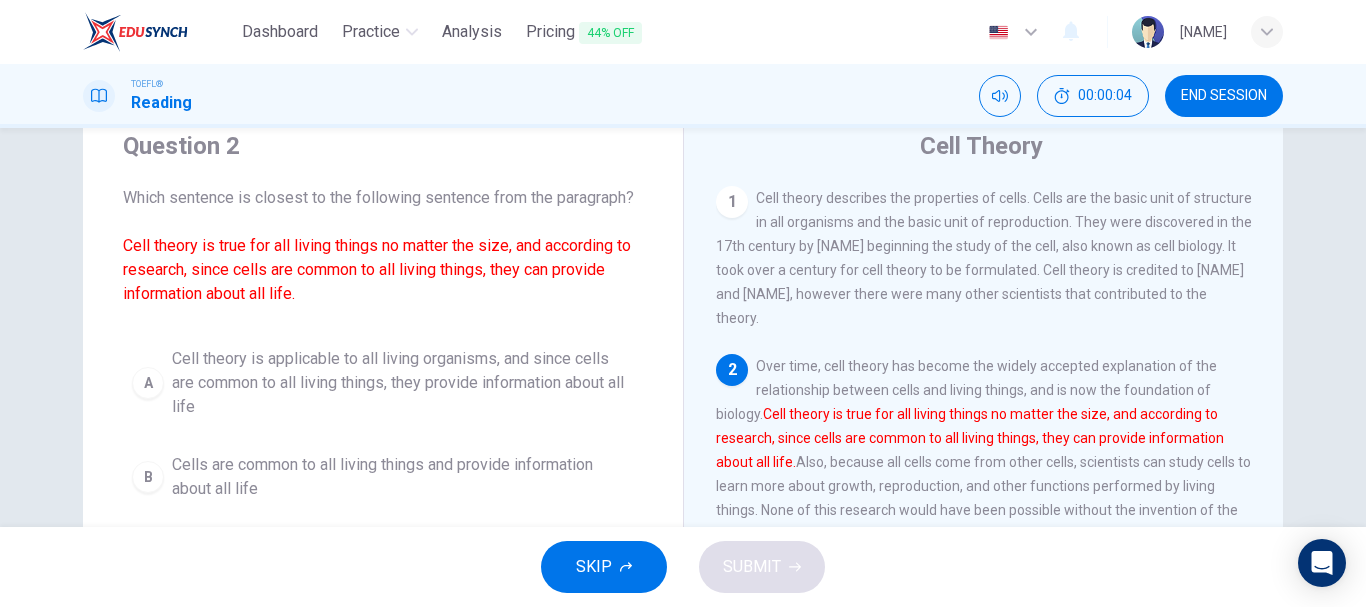 scroll, scrollTop: 174, scrollLeft: 0, axis: vertical 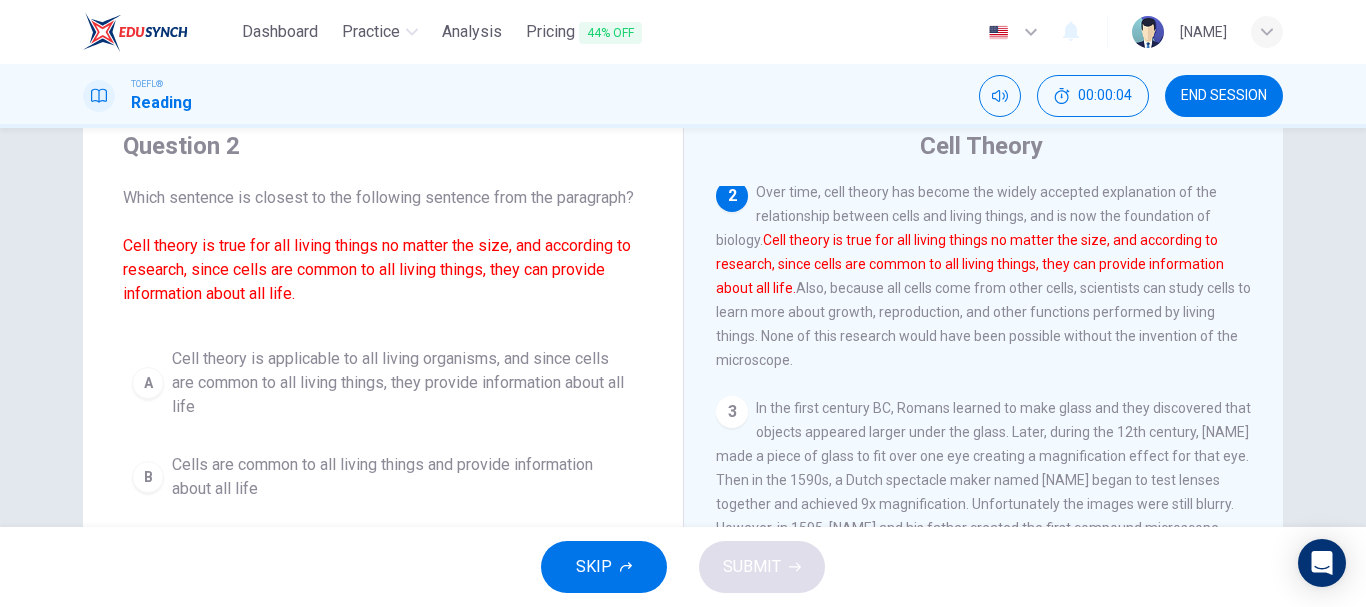 click on "END SESSION" at bounding box center [1224, 96] 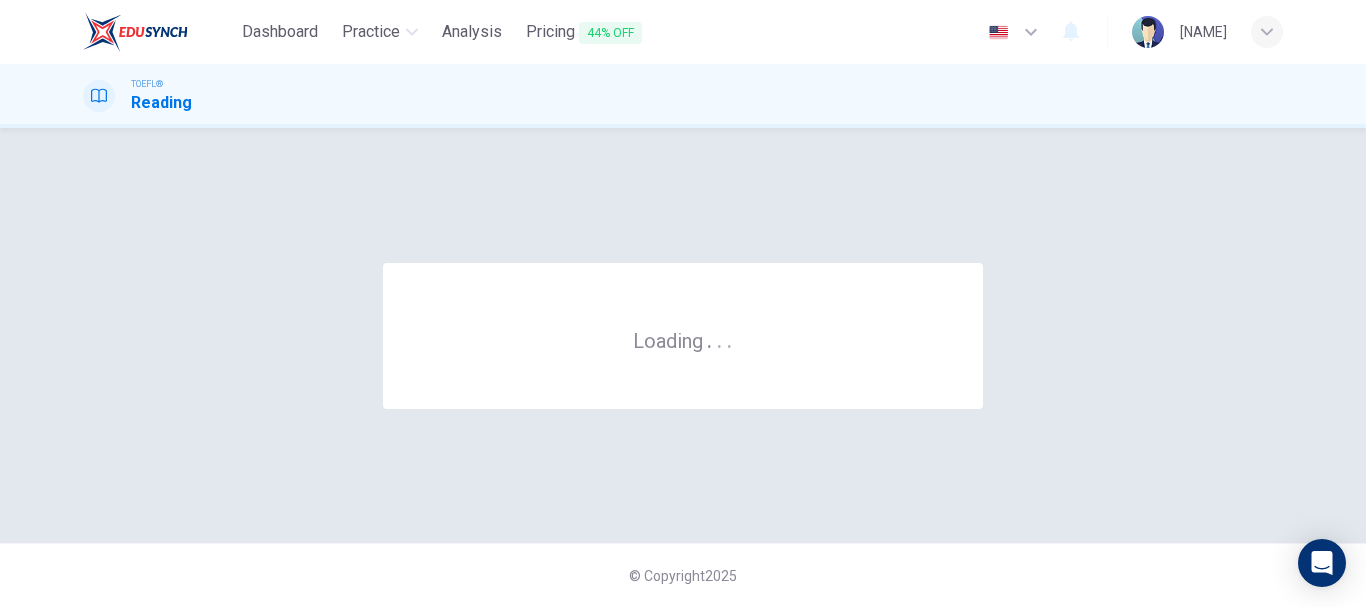 scroll, scrollTop: 0, scrollLeft: 0, axis: both 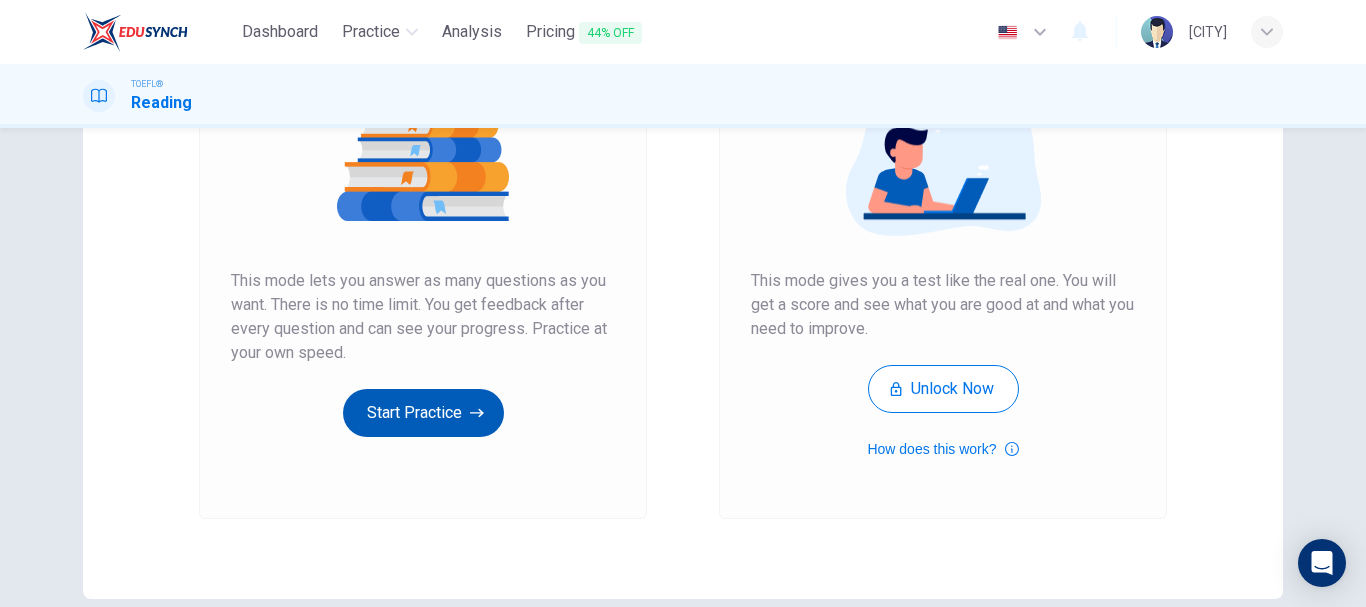 click on "Start Practice" at bounding box center [423, 413] 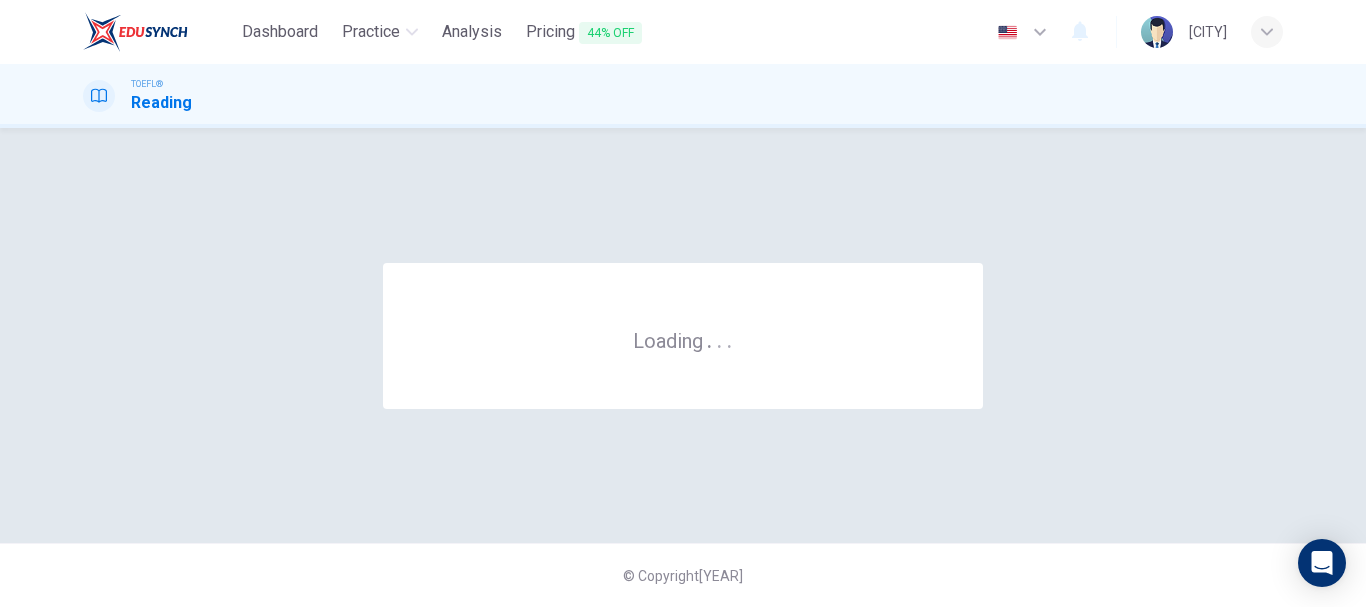 scroll, scrollTop: 0, scrollLeft: 0, axis: both 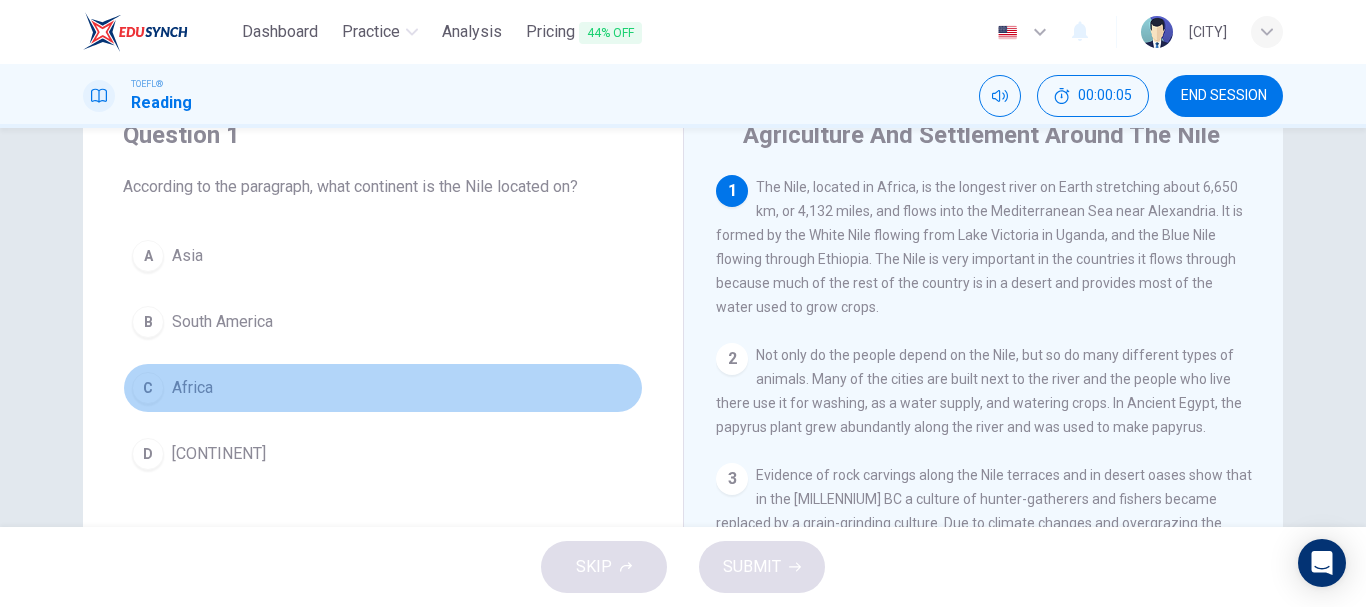 click on "C Africa" at bounding box center (383, 388) 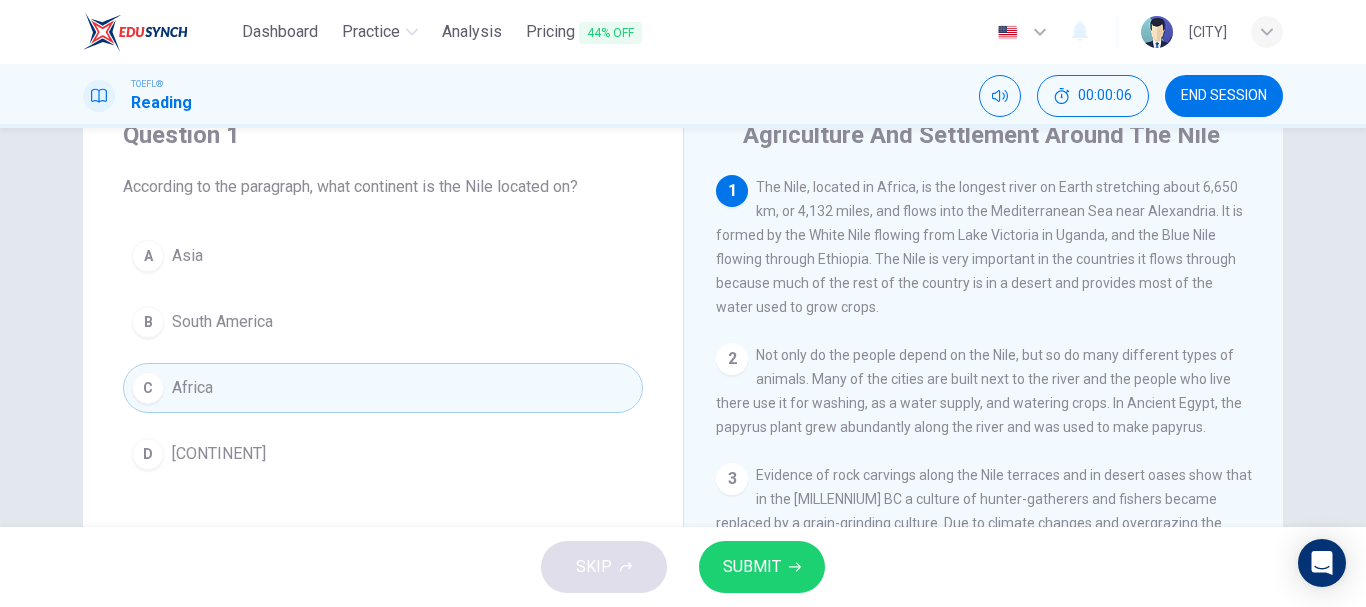 click on "SUBMIT" at bounding box center [752, 567] 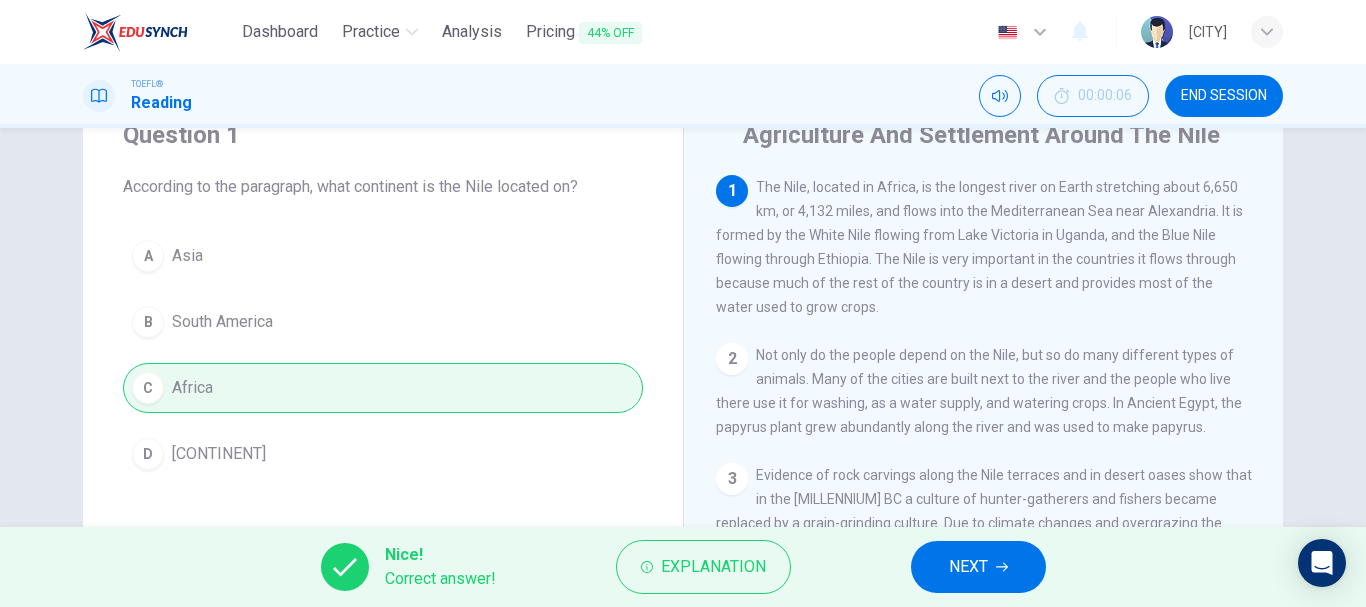 click on "NEXT" at bounding box center (978, 567) 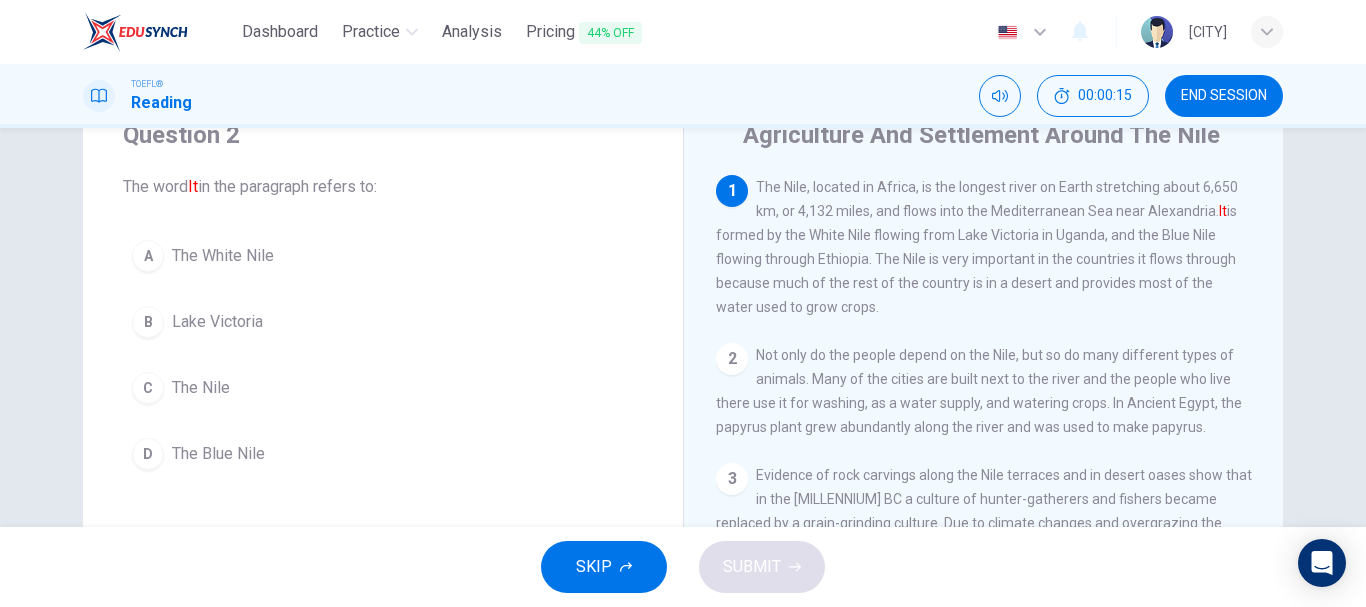 click on "C The Nile" at bounding box center [383, 388] 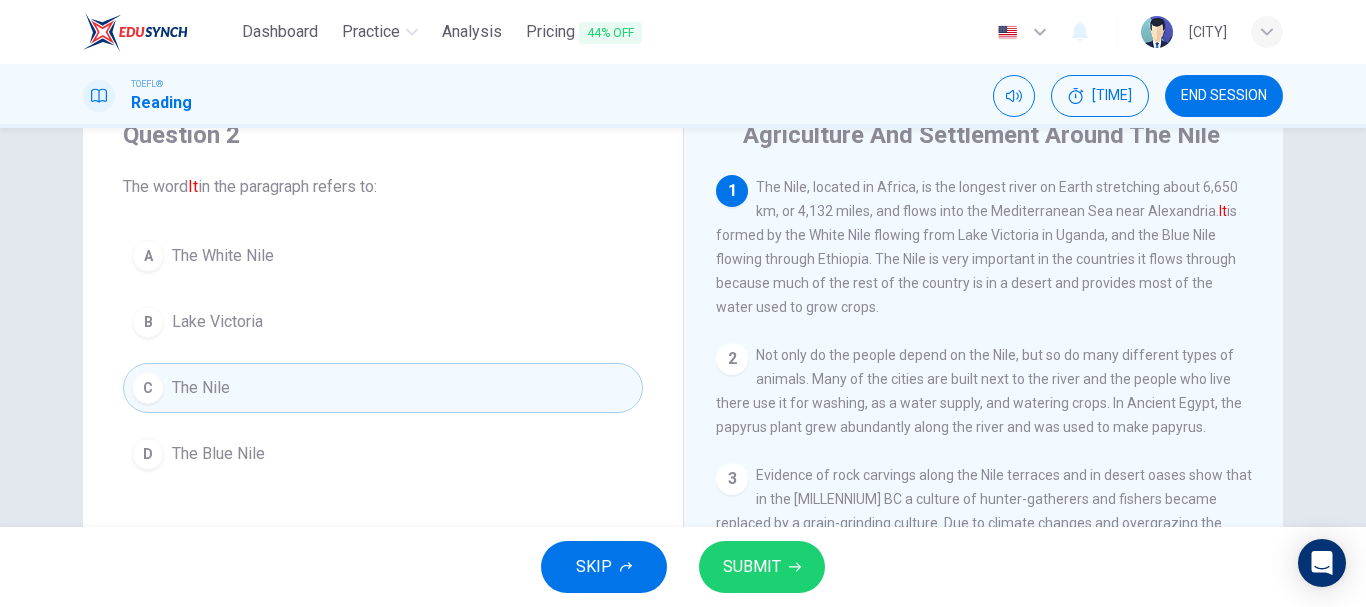 click on "SUBMIT" at bounding box center [752, 567] 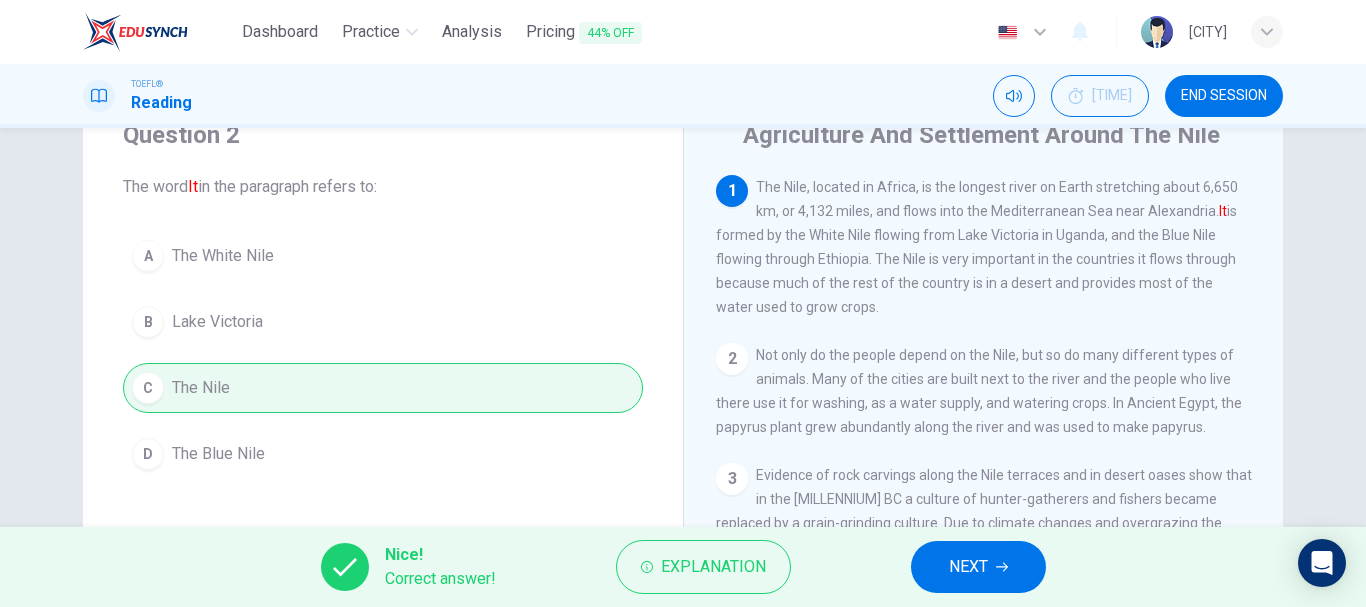 click on "NEXT" at bounding box center [978, 567] 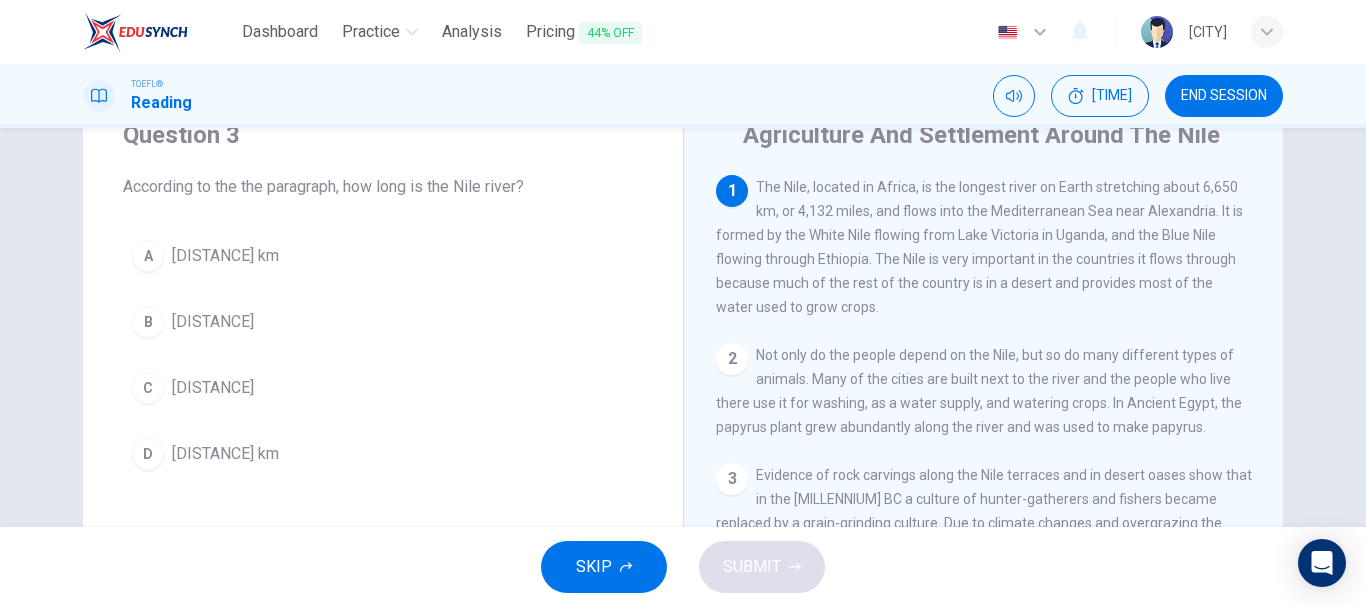 click on "[DISTANCE] km" at bounding box center (225, 256) 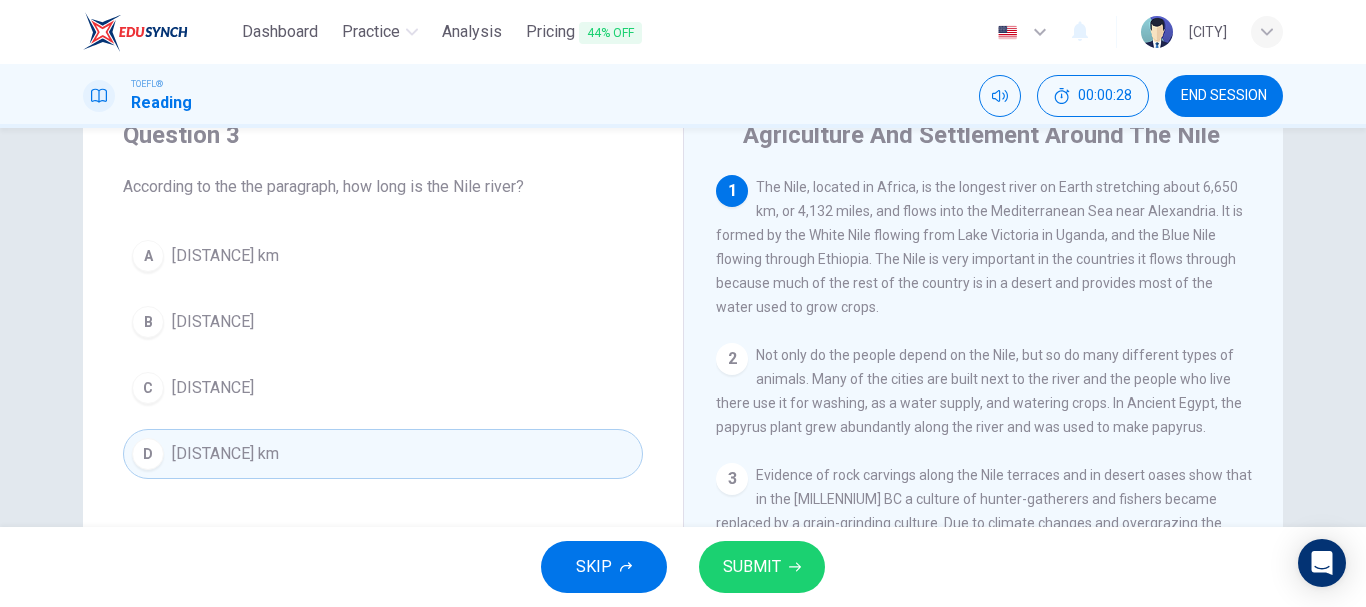 drag, startPoint x: 773, startPoint y: 556, endPoint x: 219, endPoint y: 465, distance: 561.4241 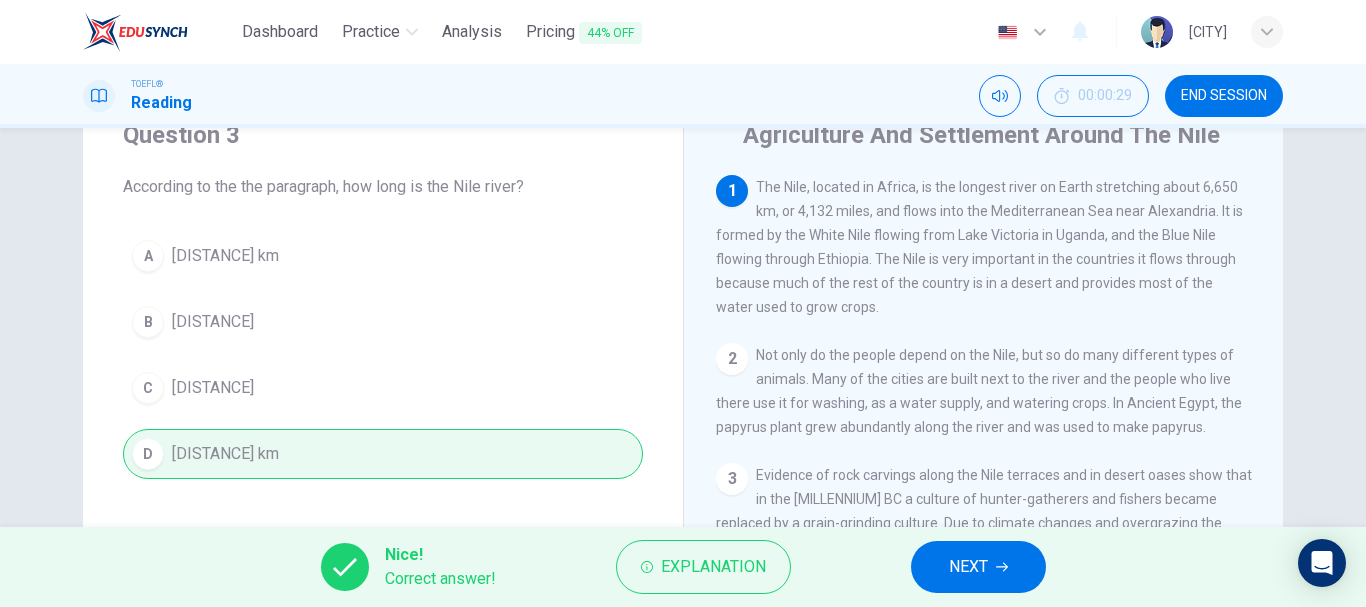 click at bounding box center (1002, 567) 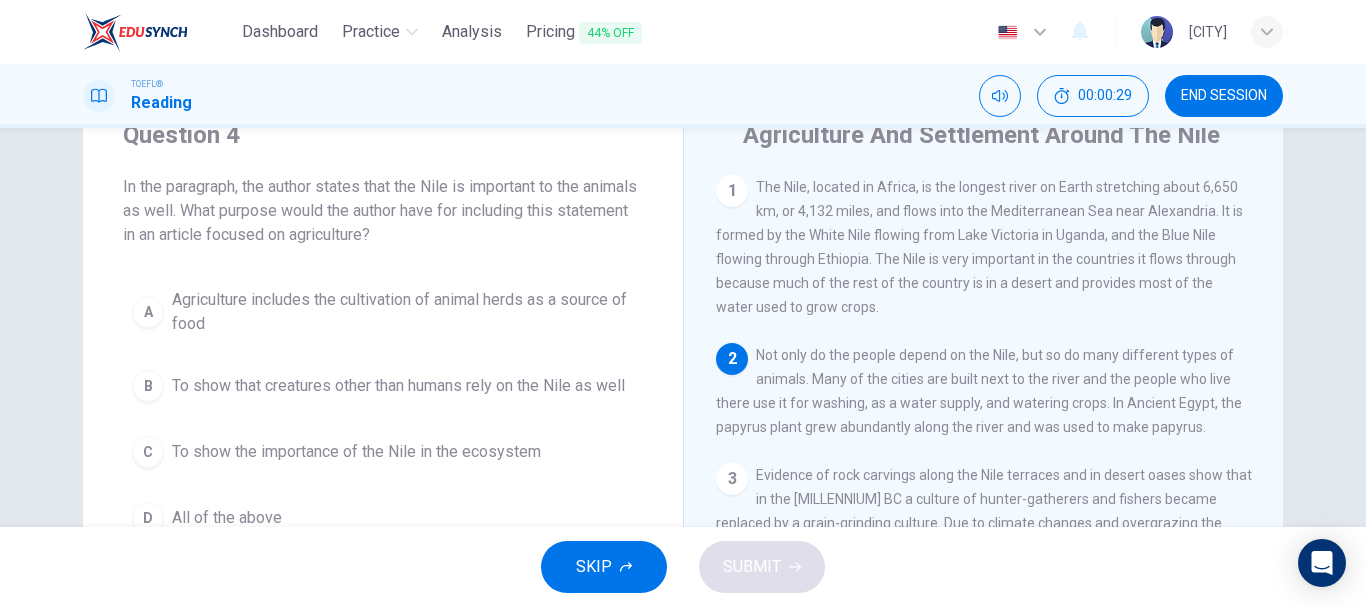 scroll, scrollTop: 174, scrollLeft: 0, axis: vertical 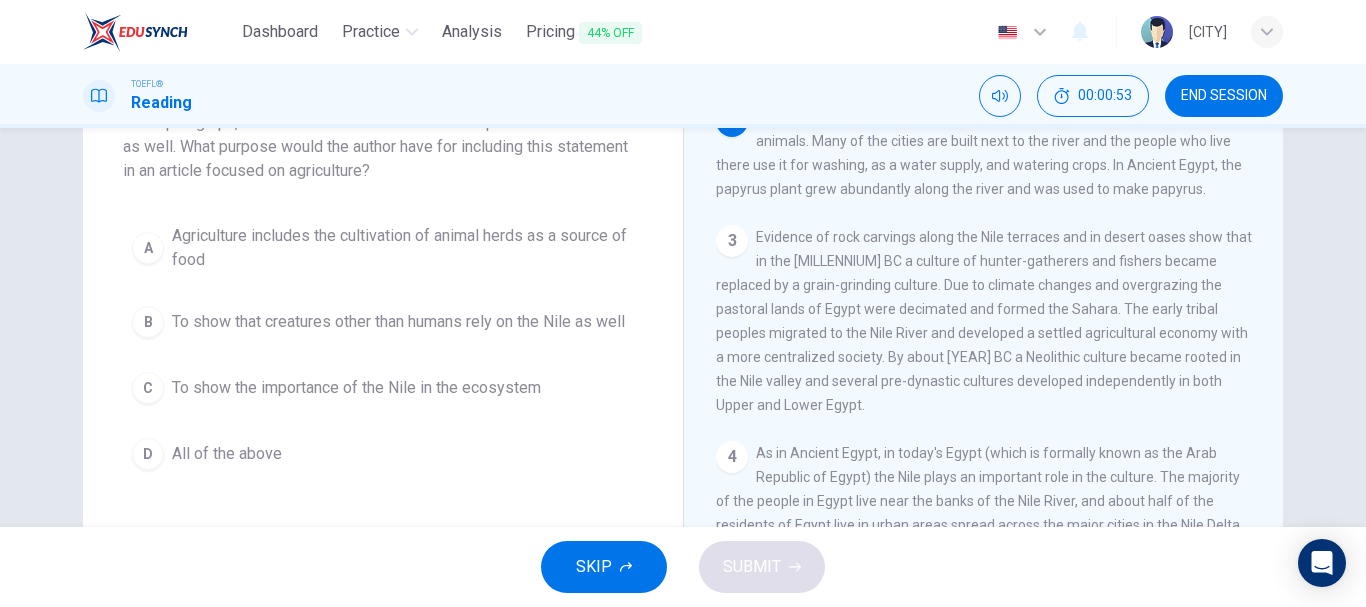 click on "To show that creatures other than humans rely on the Nile as well" at bounding box center [403, 248] 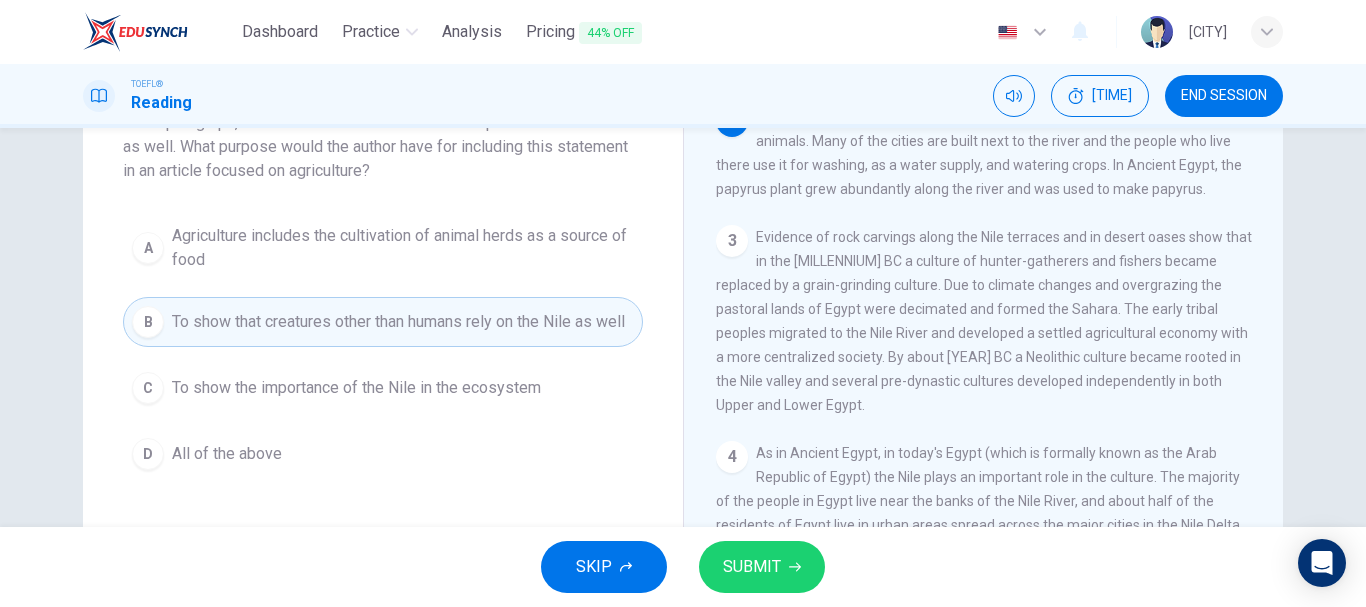 click on "D All of the above" at bounding box center (383, 454) 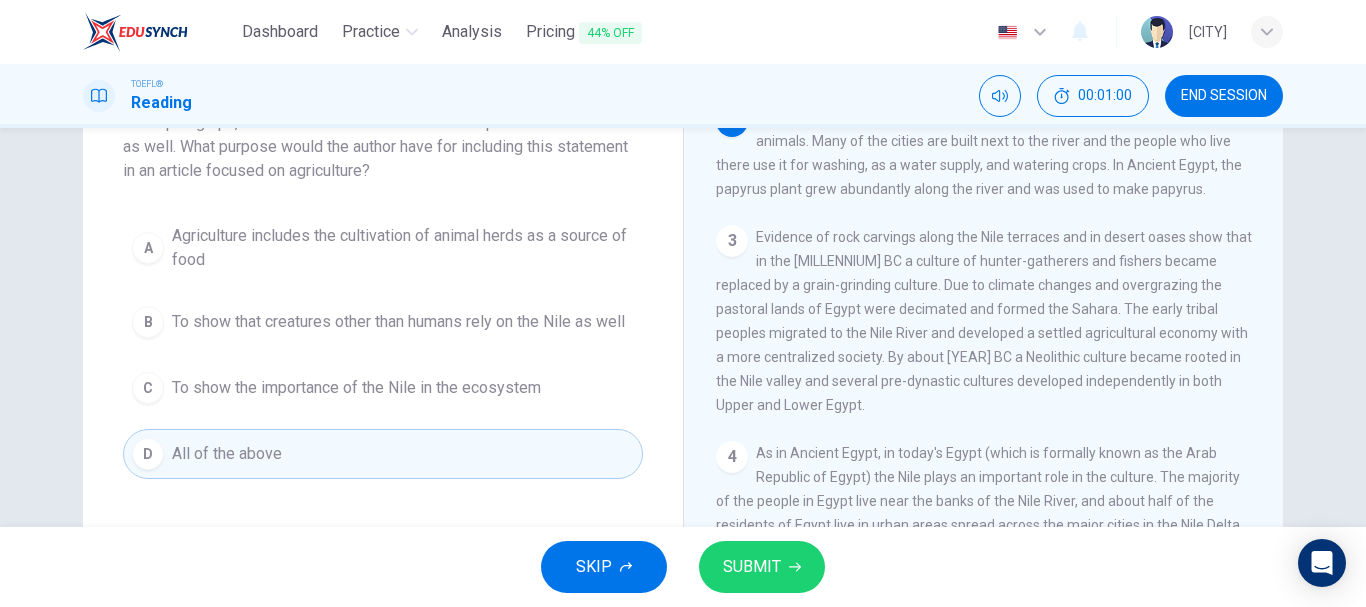 scroll, scrollTop: 116, scrollLeft: 0, axis: vertical 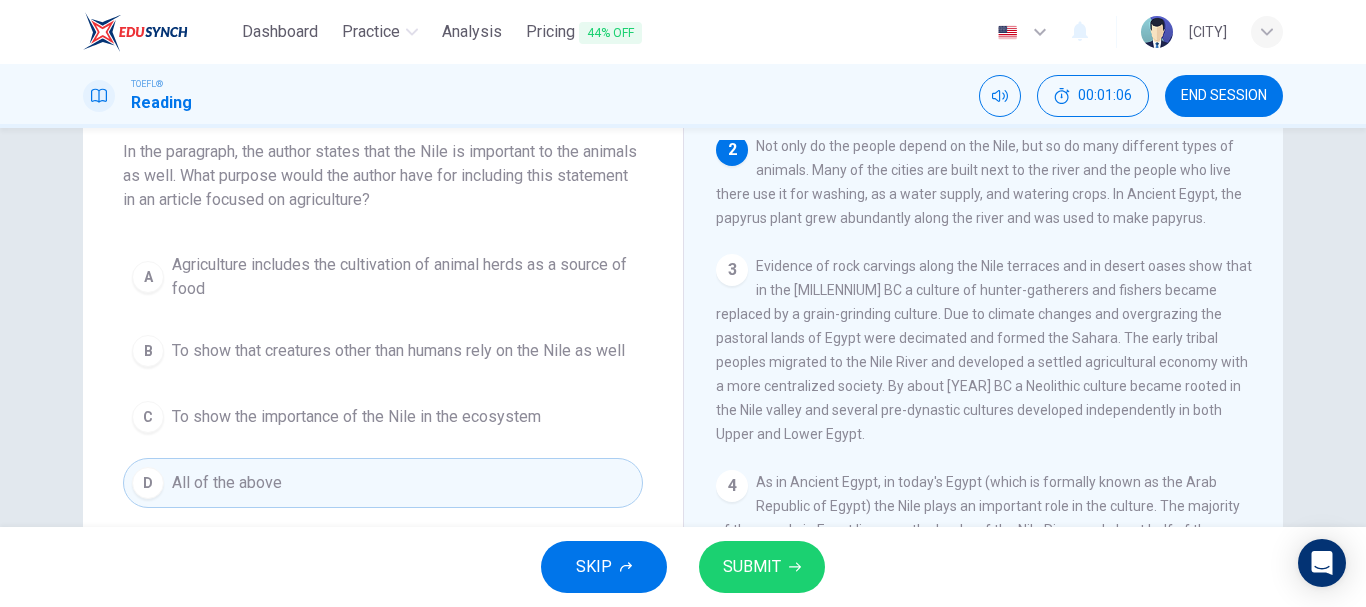 click on "SUBMIT" at bounding box center [752, 567] 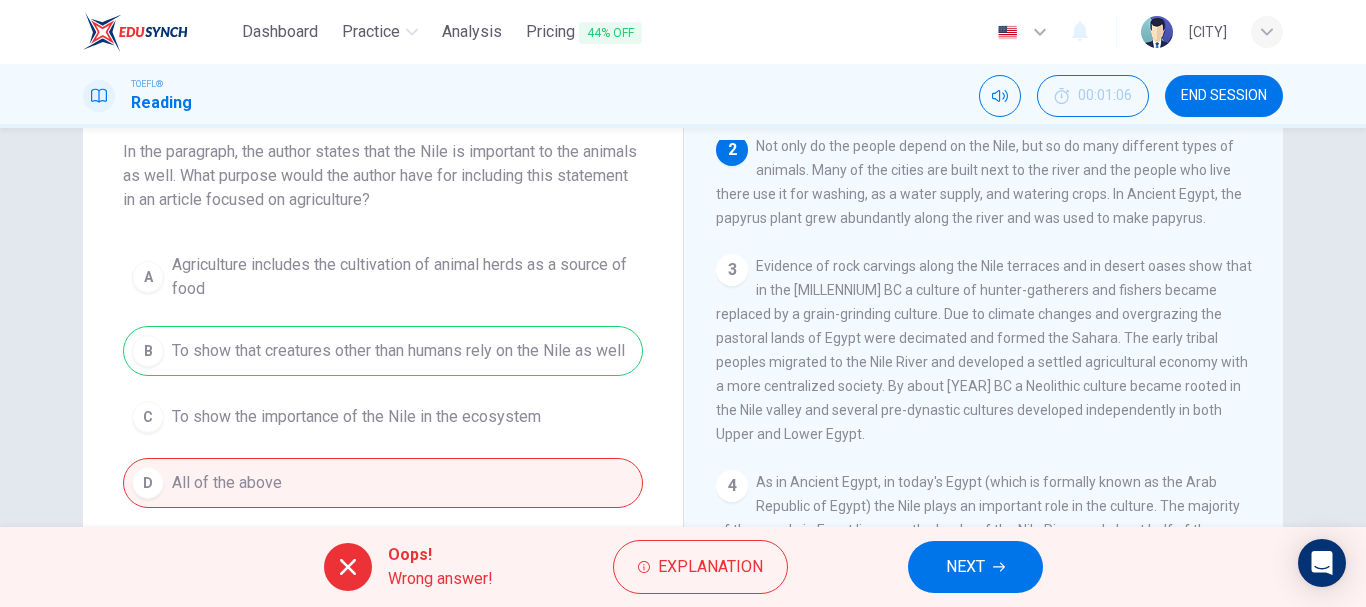 click on "NEXT" at bounding box center [975, 567] 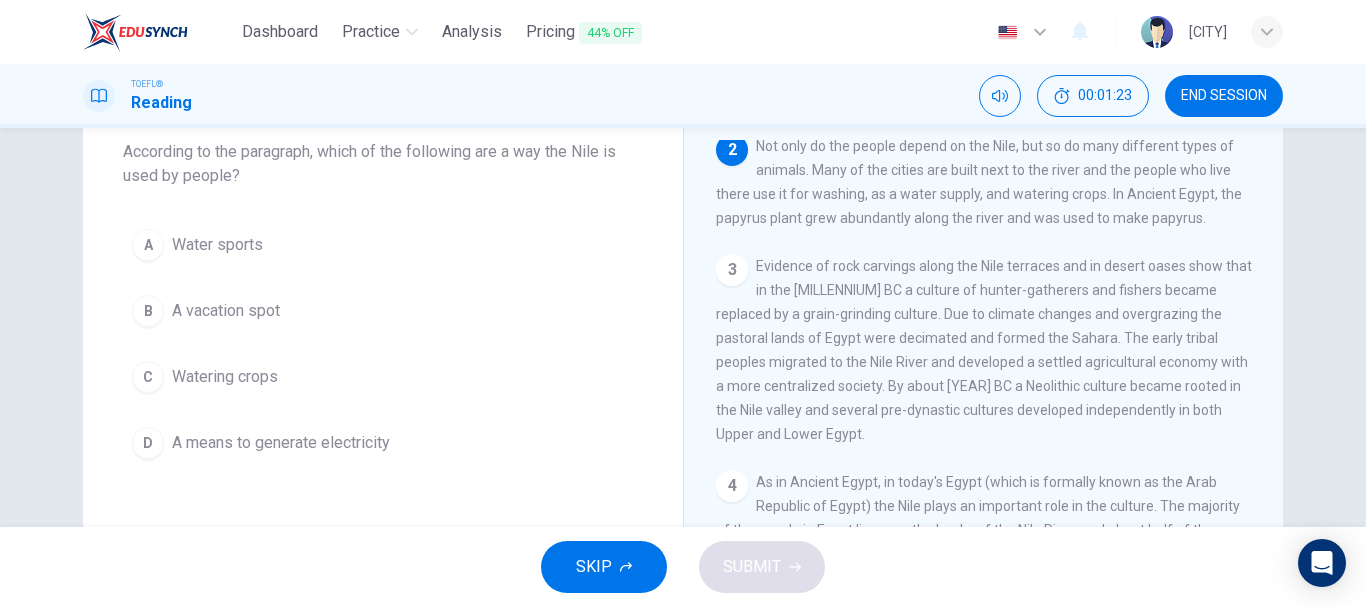 click on "C Watering crops" at bounding box center (383, 377) 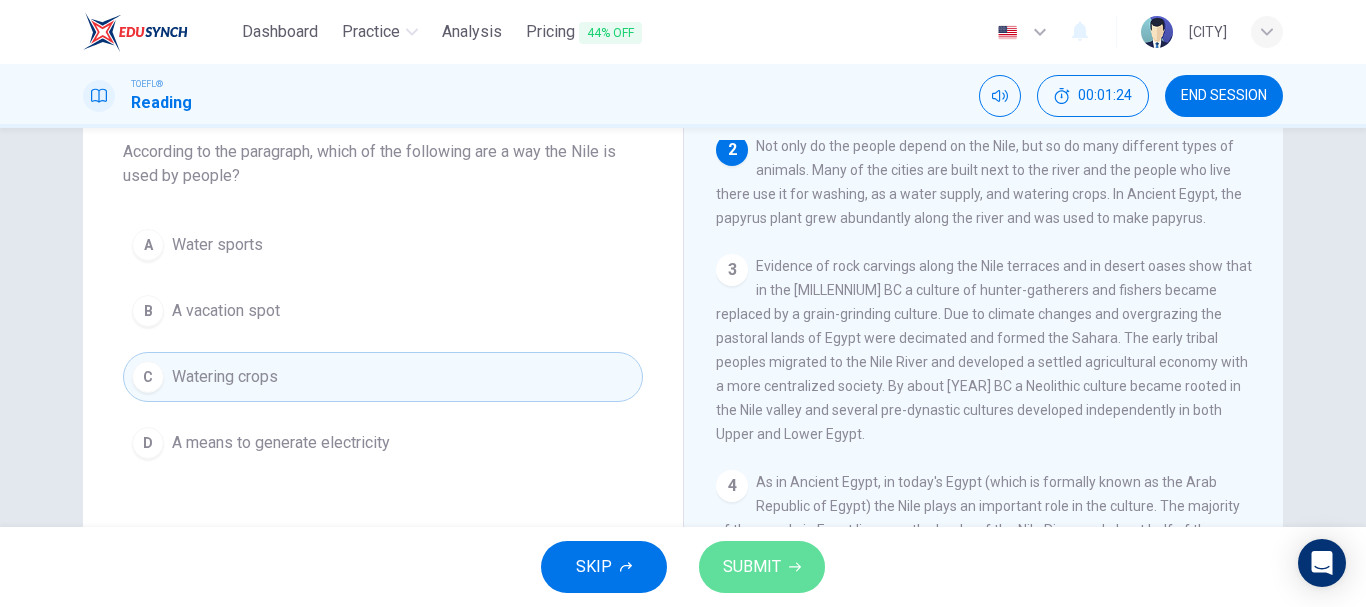 click on "SUBMIT" at bounding box center (752, 567) 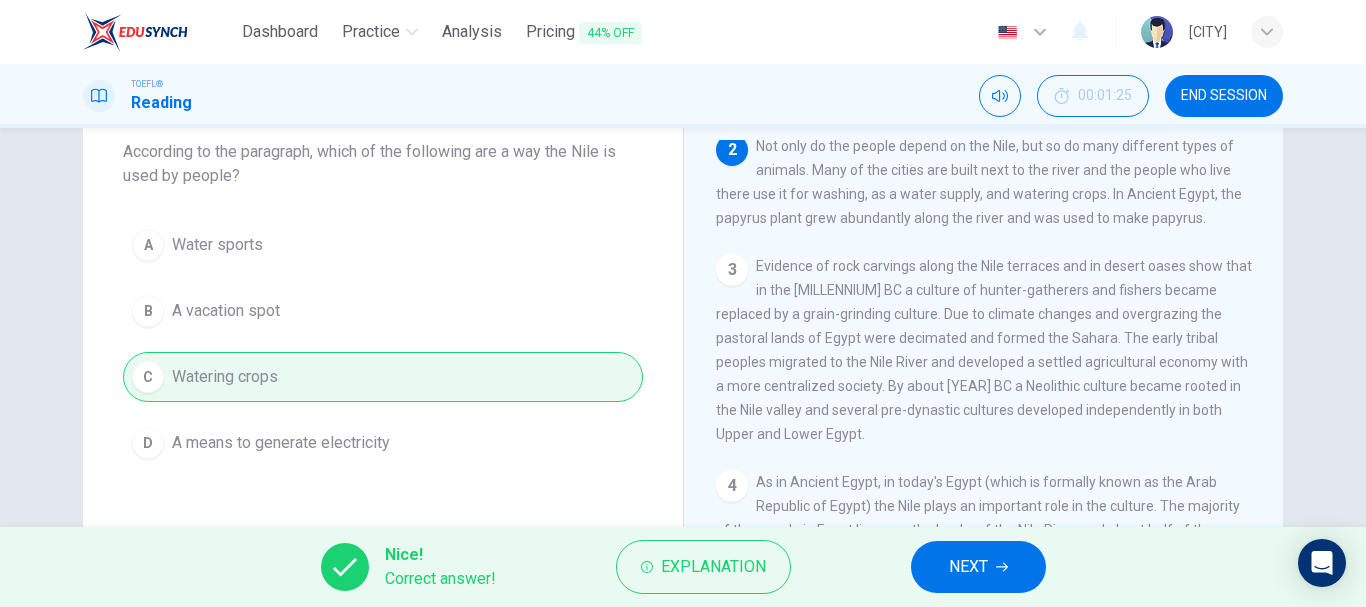 click on "NEXT" at bounding box center [968, 567] 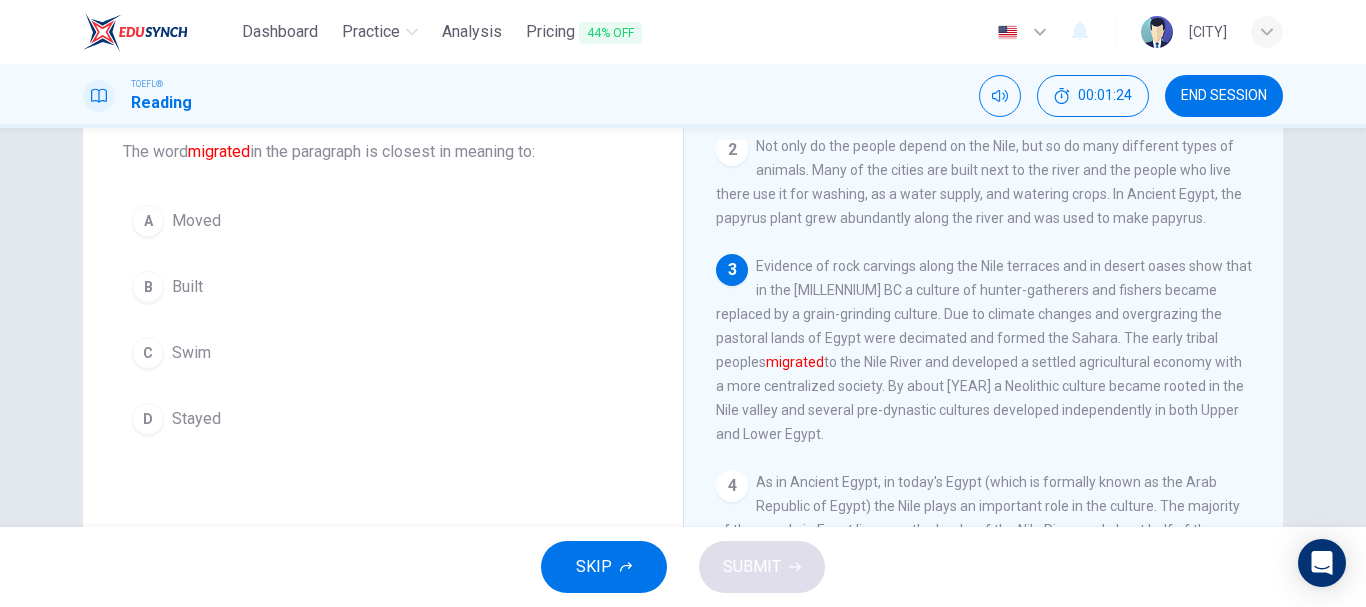 scroll, scrollTop: 295, scrollLeft: 0, axis: vertical 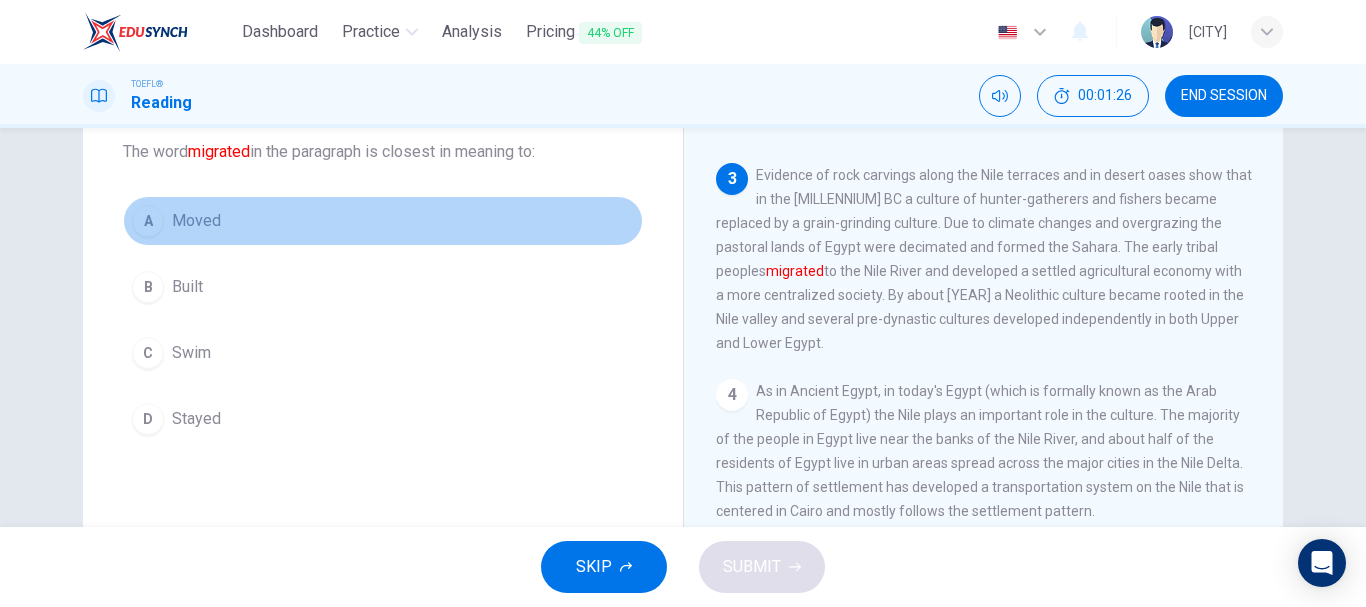 click on "A Moved" at bounding box center (383, 221) 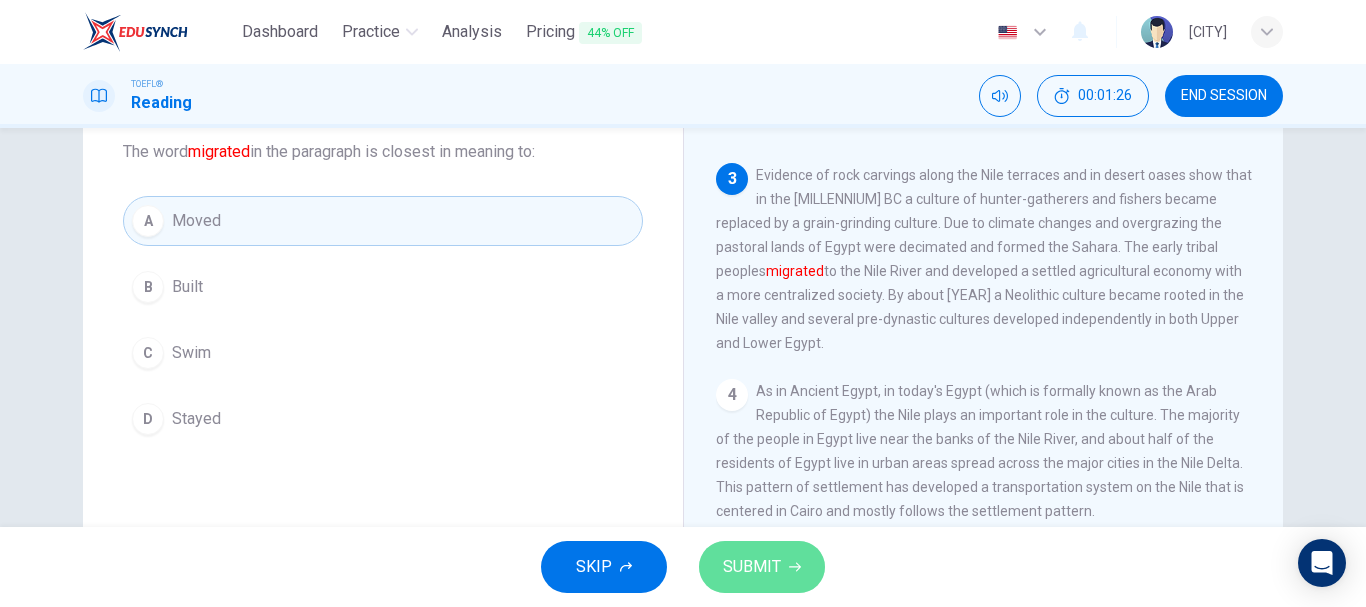 click on "SUBMIT" at bounding box center [762, 567] 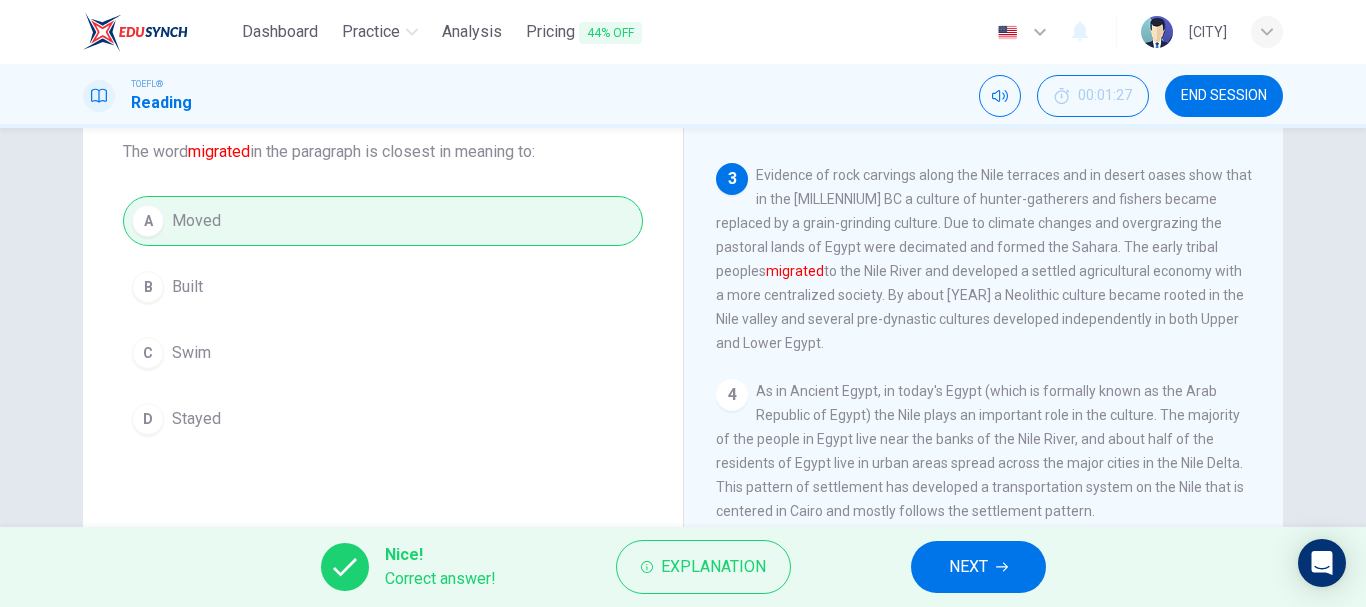 click on "NEXT" at bounding box center (968, 567) 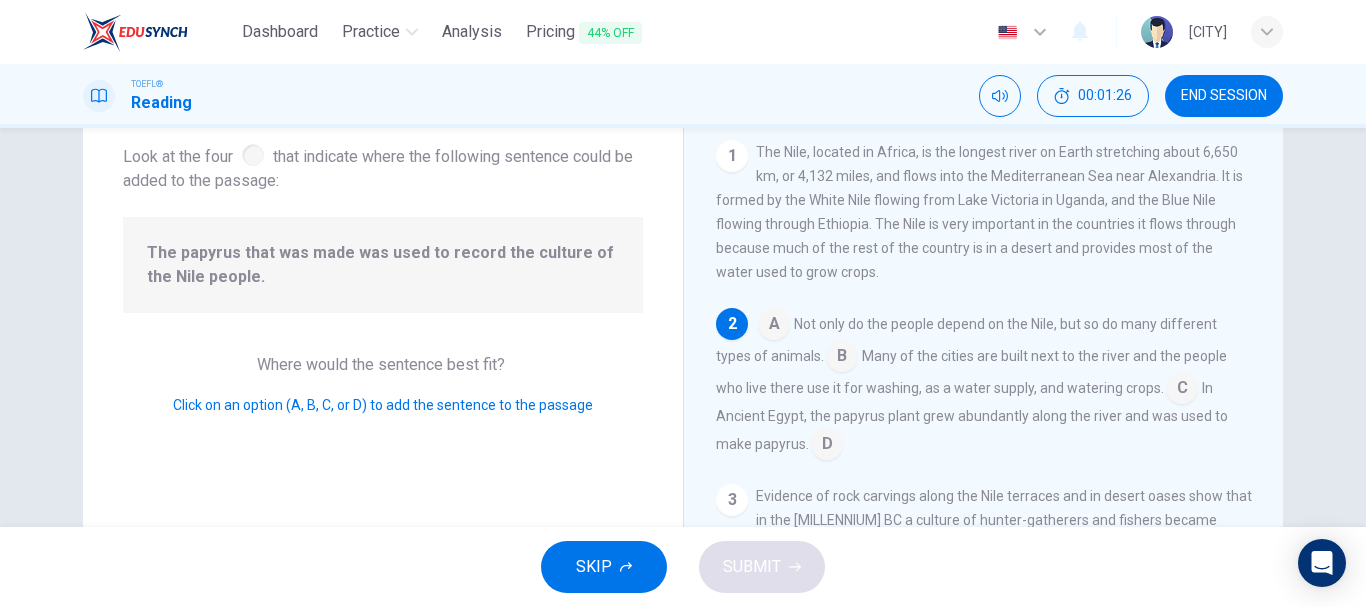 scroll, scrollTop: 174, scrollLeft: 0, axis: vertical 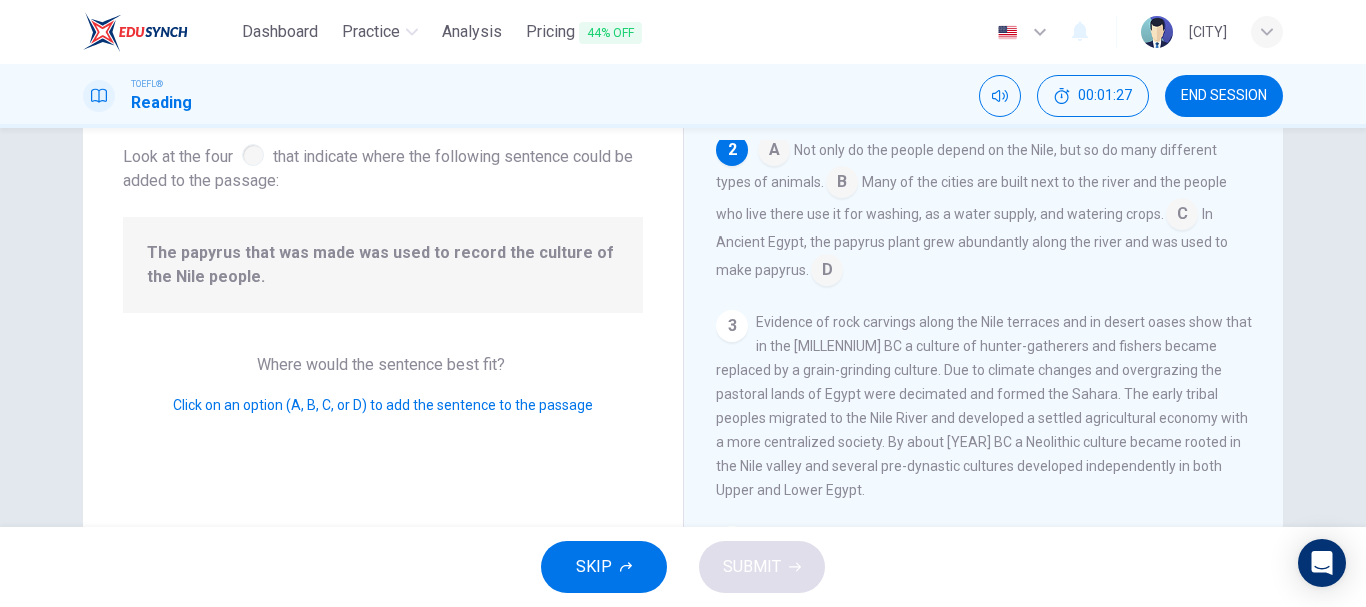 click on "The papyrus that was made was used to record the culture of the Nile people." at bounding box center [383, 265] 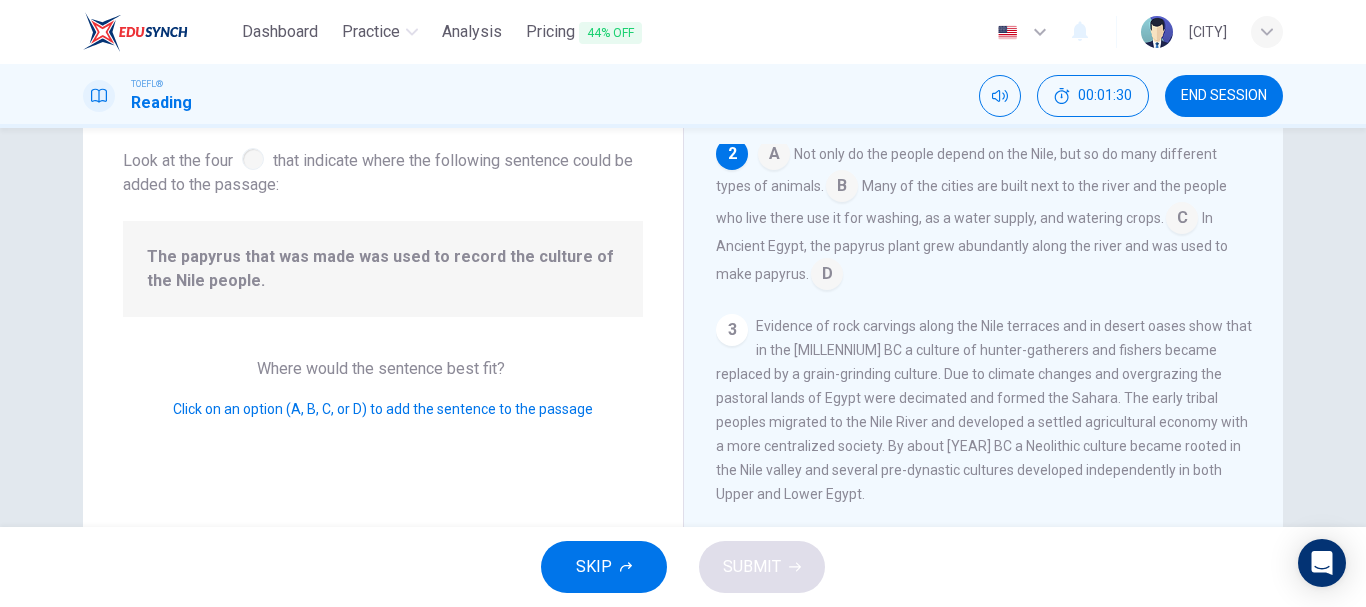 scroll, scrollTop: 87, scrollLeft: 0, axis: vertical 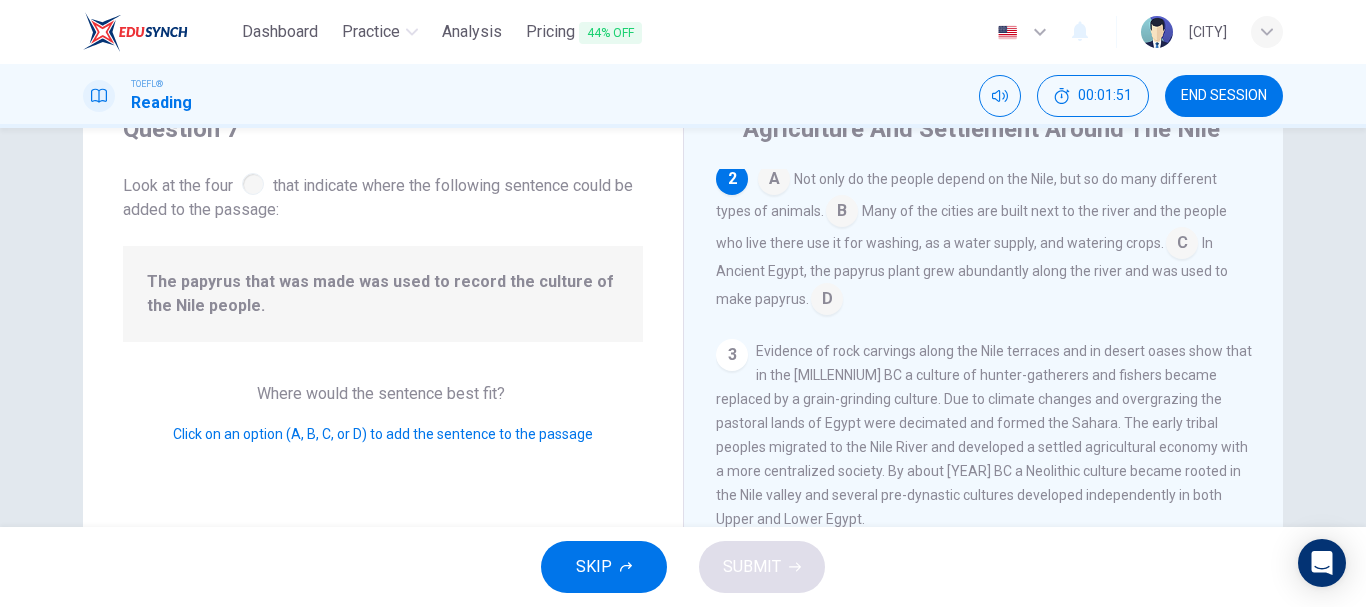 click at bounding box center (774, 181) 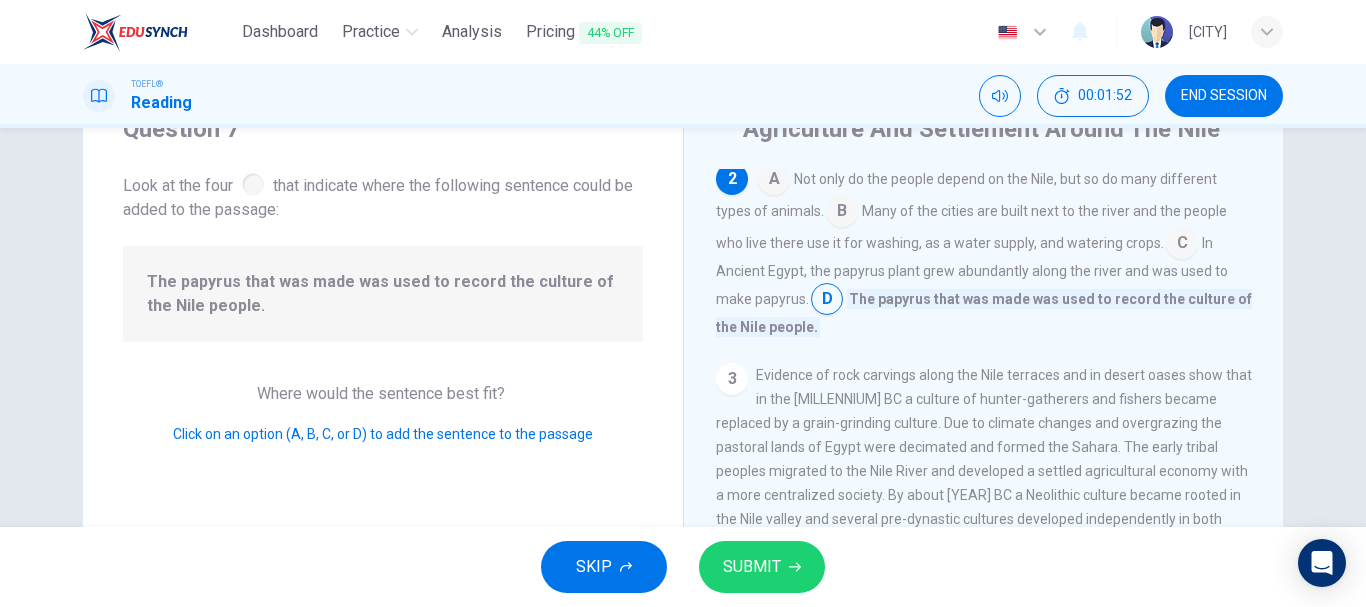 click on "SUBMIT" at bounding box center [752, 567] 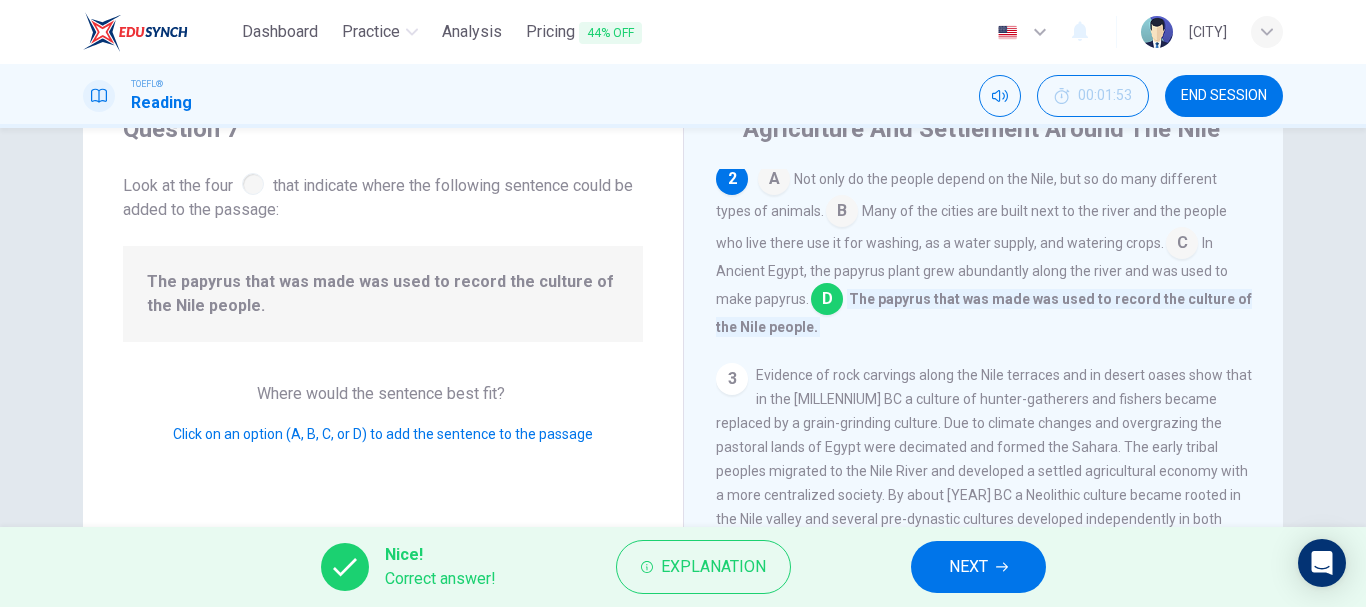 click on "NEXT" at bounding box center [968, 567] 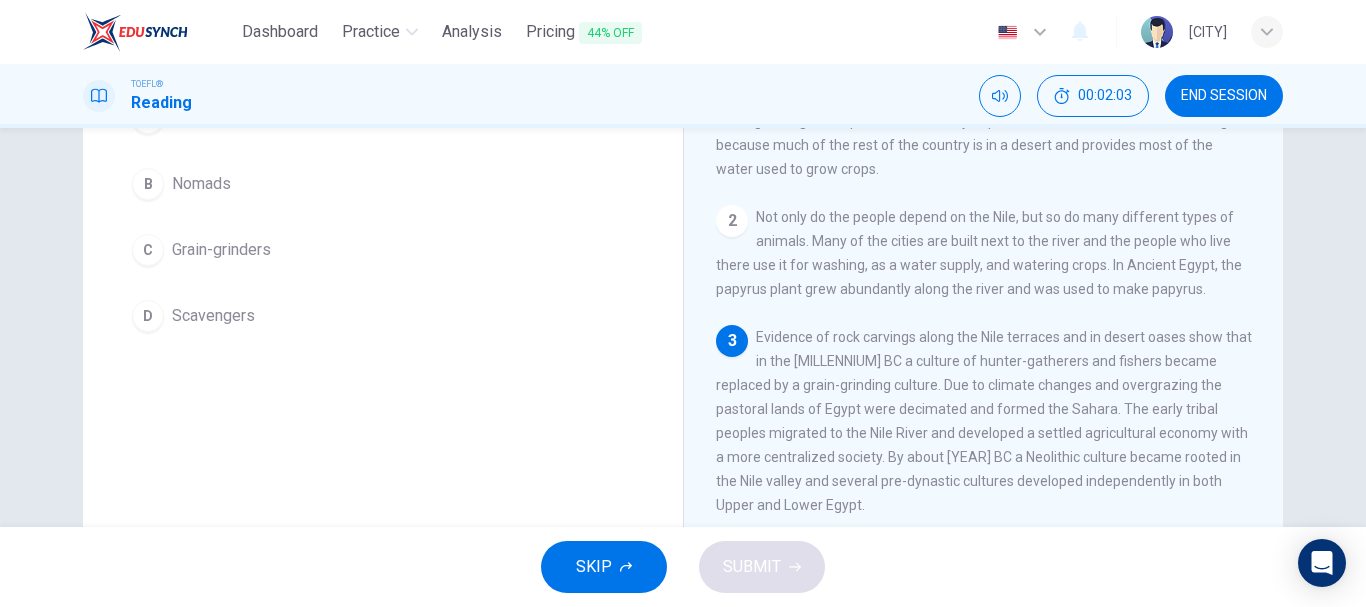 scroll, scrollTop: 236, scrollLeft: 0, axis: vertical 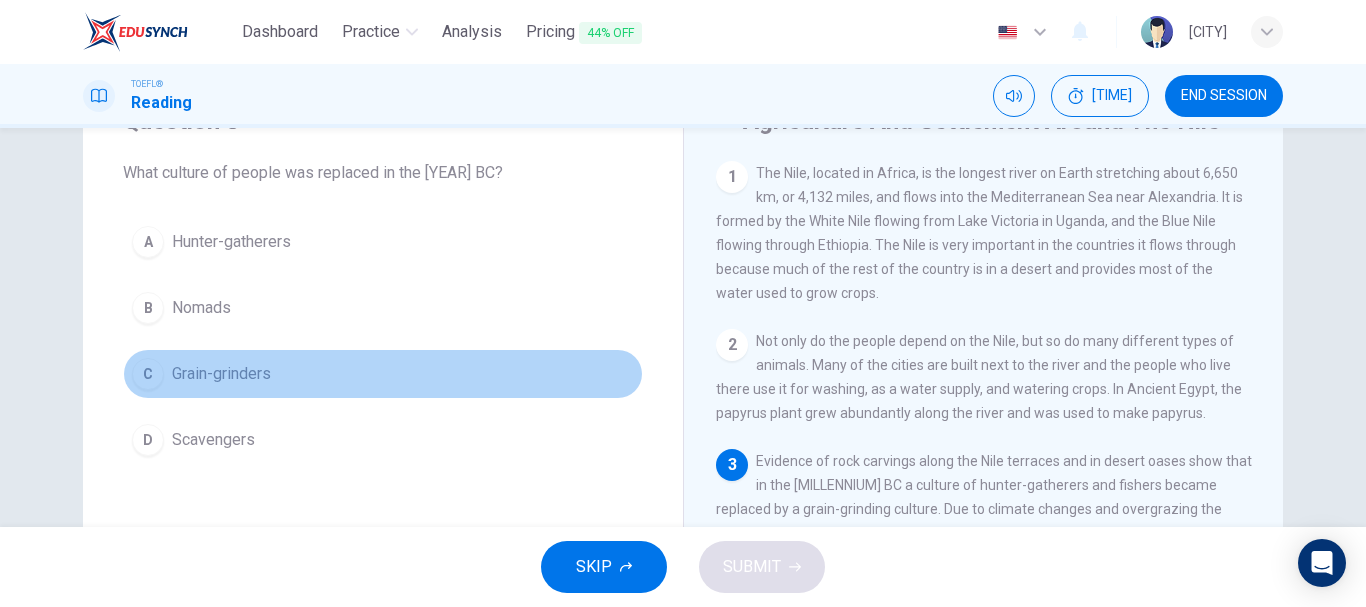 click on "C Grain-grinders" at bounding box center (383, 374) 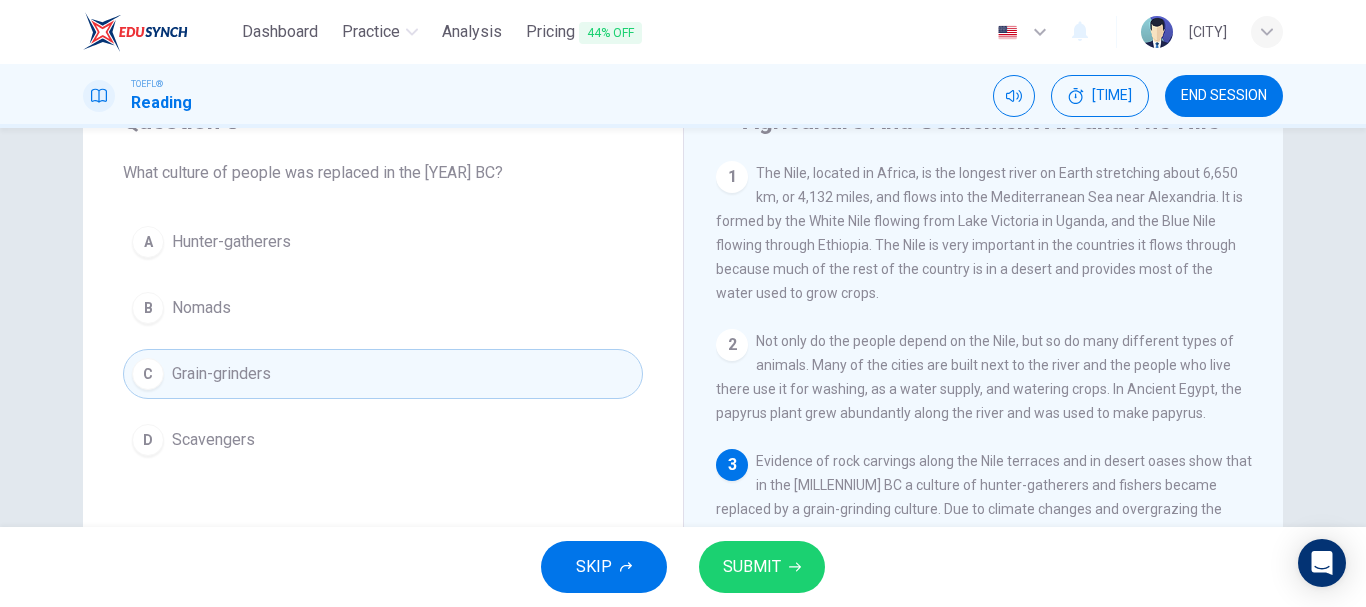 click on "SUBMIT" at bounding box center (762, 567) 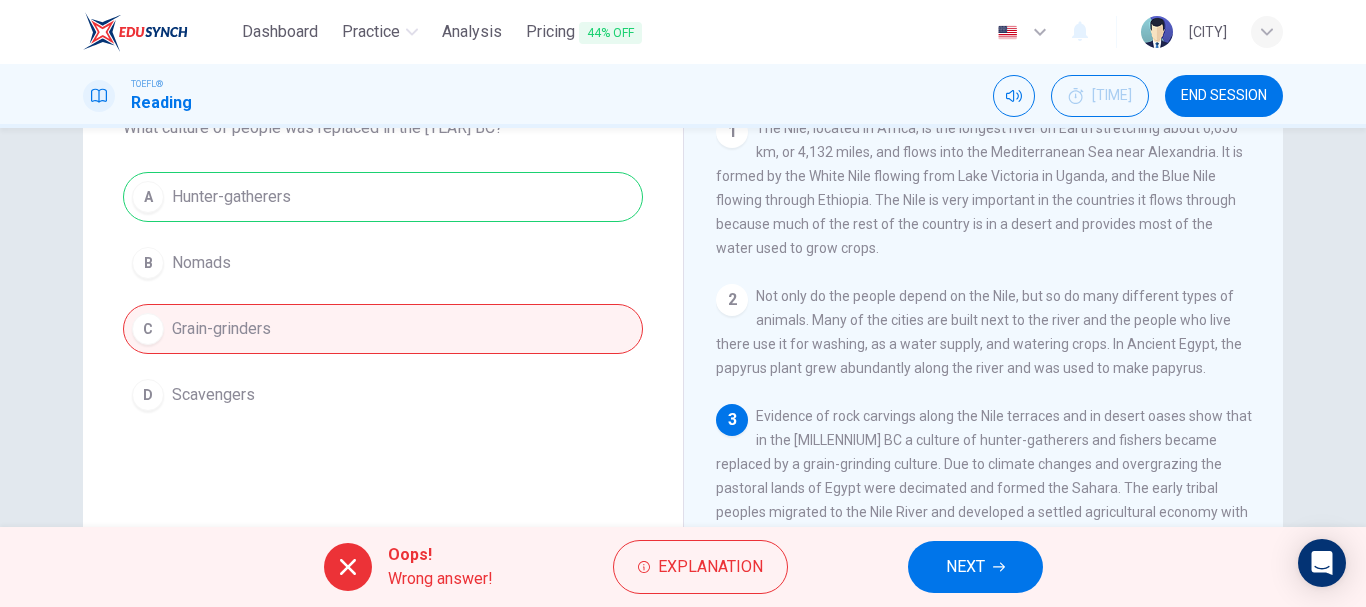 scroll, scrollTop: 116, scrollLeft: 0, axis: vertical 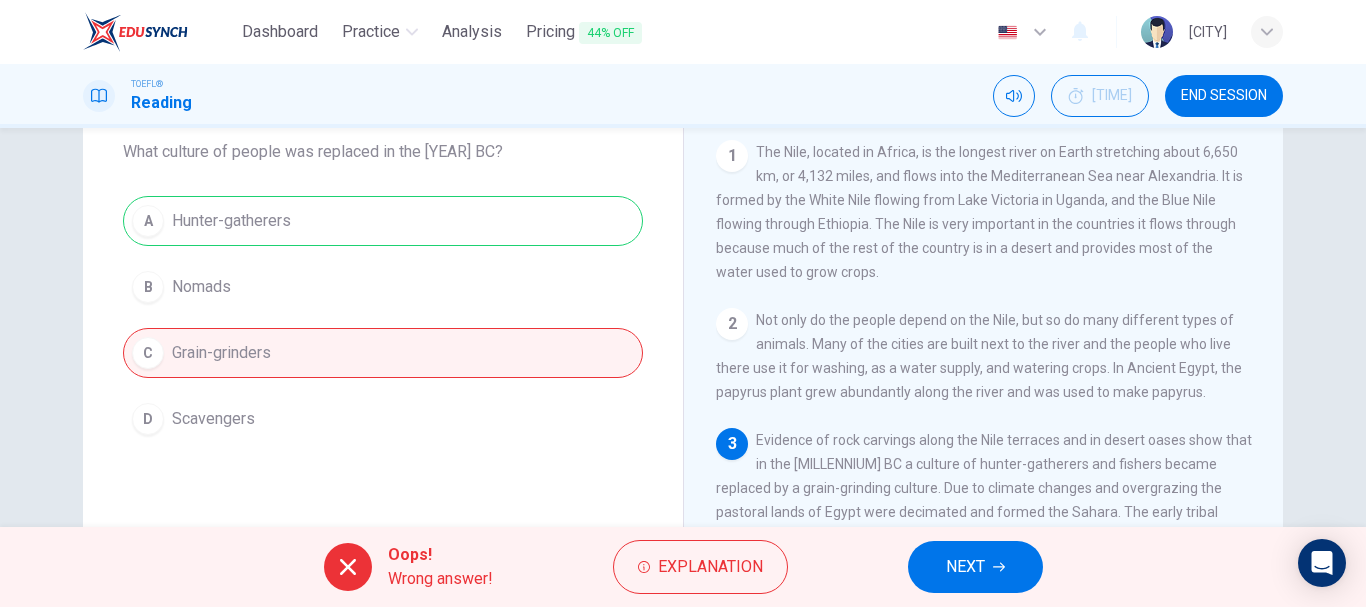 click on "NEXT" at bounding box center (965, 567) 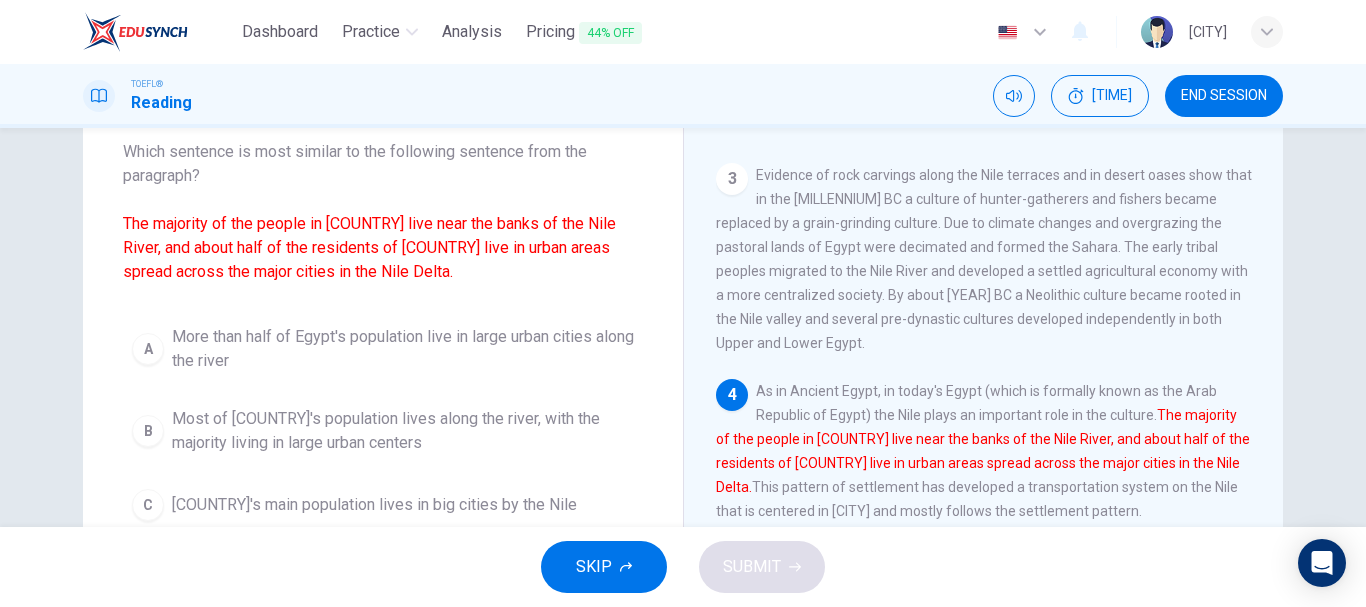 scroll, scrollTop: 295, scrollLeft: 0, axis: vertical 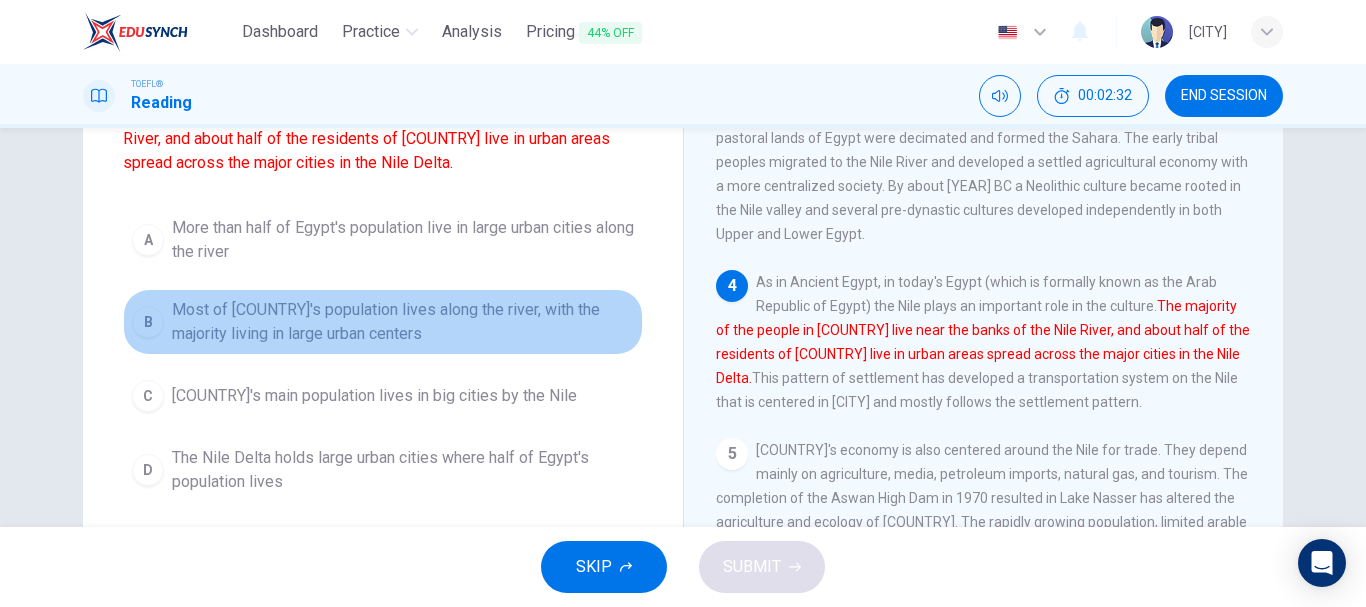 click on "Most of [COUNTRY]'s population lives along the river, with the majority living in large urban centers" at bounding box center [403, 240] 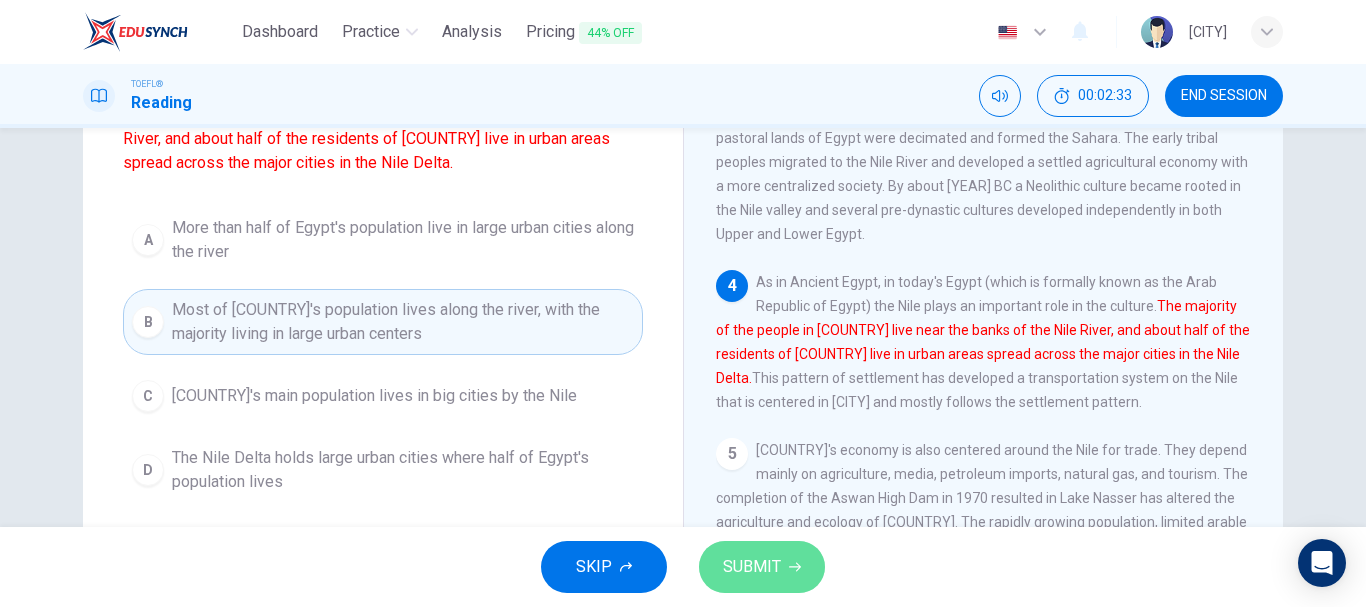 click on "SUBMIT" at bounding box center [752, 567] 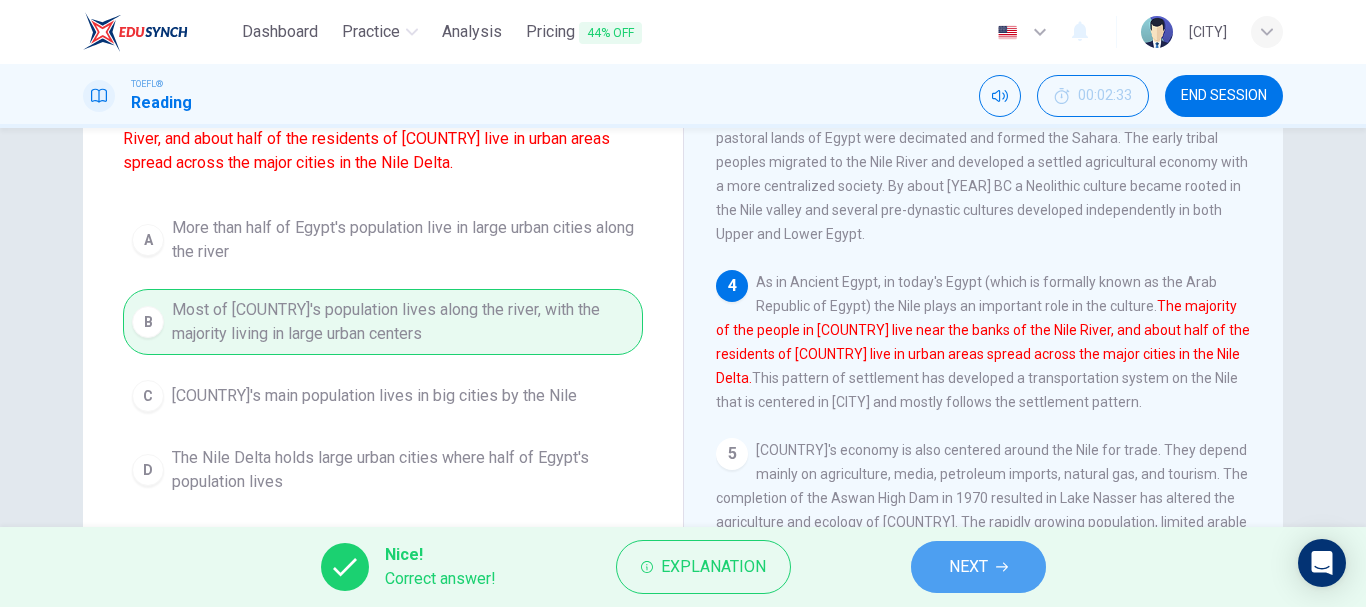 drag, startPoint x: 951, startPoint y: 563, endPoint x: 982, endPoint y: 549, distance: 34.0147 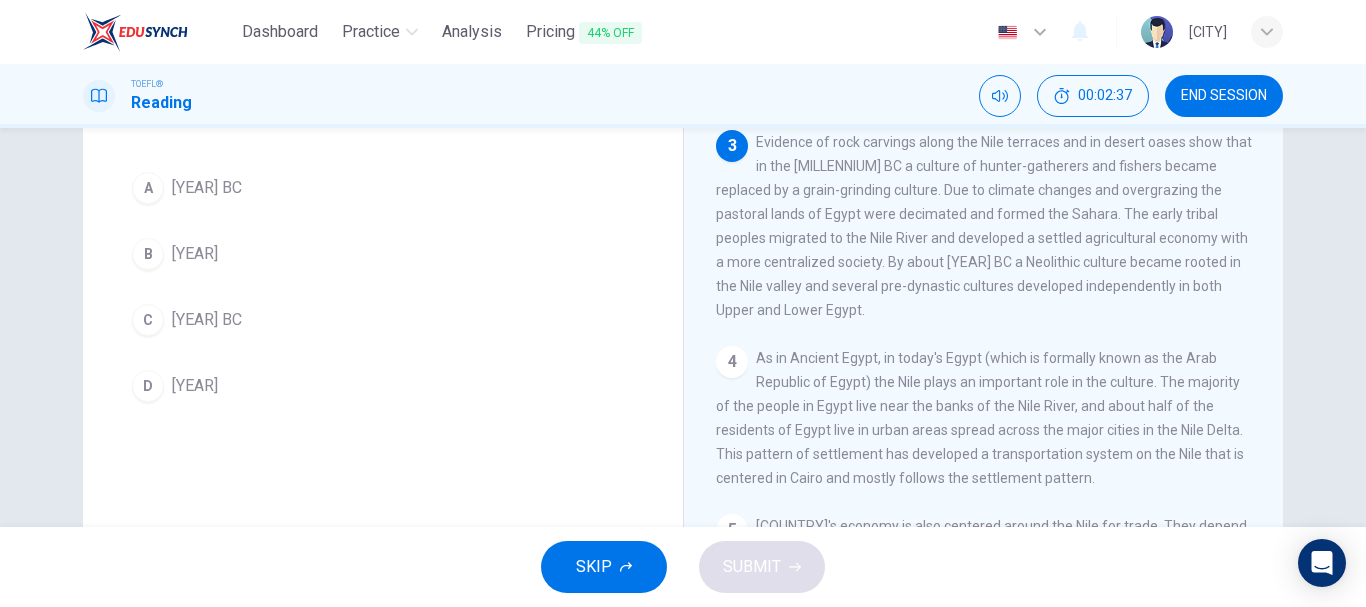 scroll, scrollTop: 114, scrollLeft: 0, axis: vertical 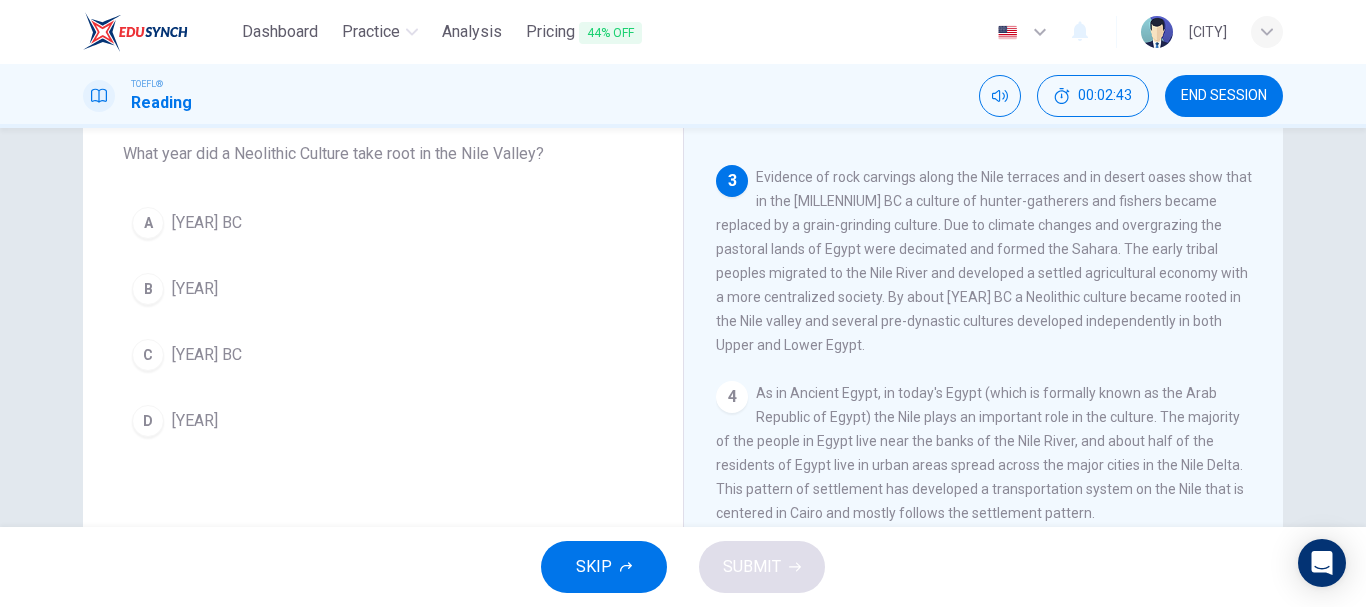 click on "A [YEAR]" at bounding box center (383, 223) 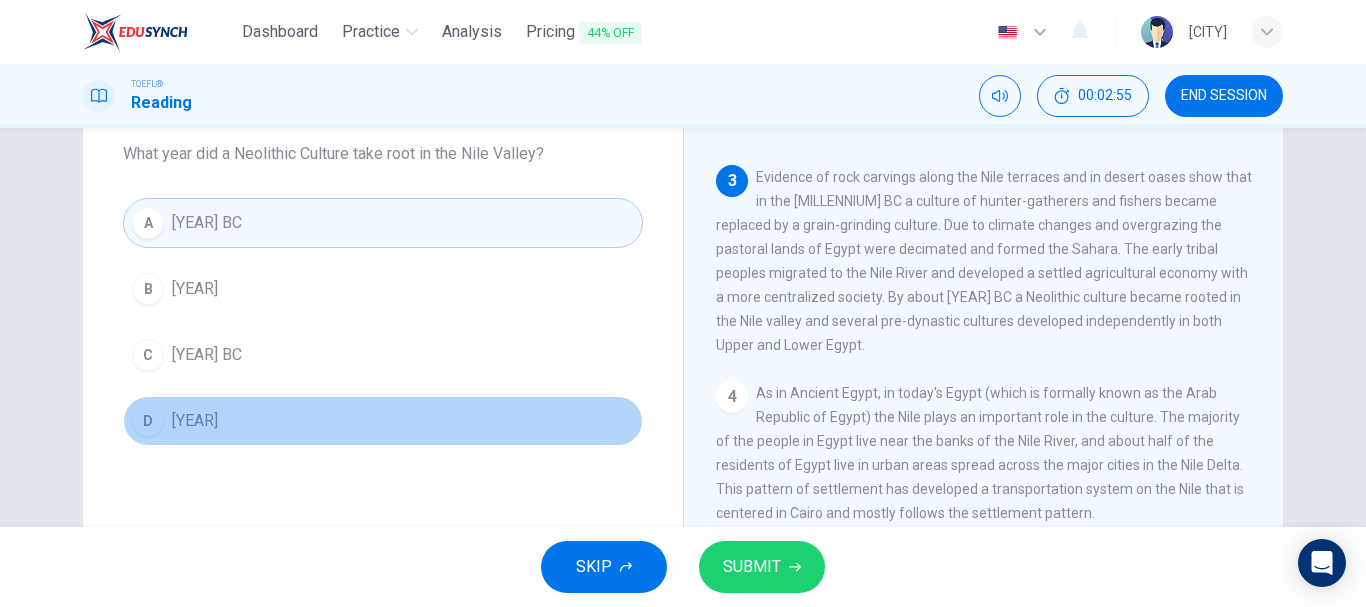 click on "[YEAR]" at bounding box center [195, 289] 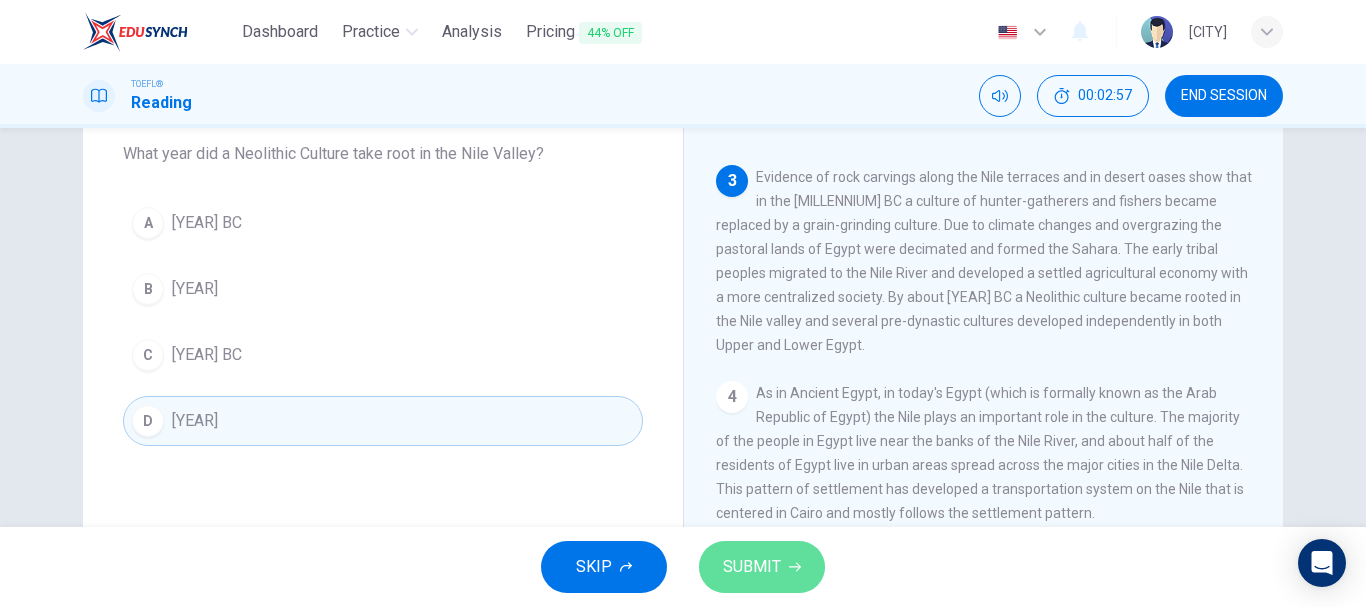 click on "SUBMIT" at bounding box center [762, 567] 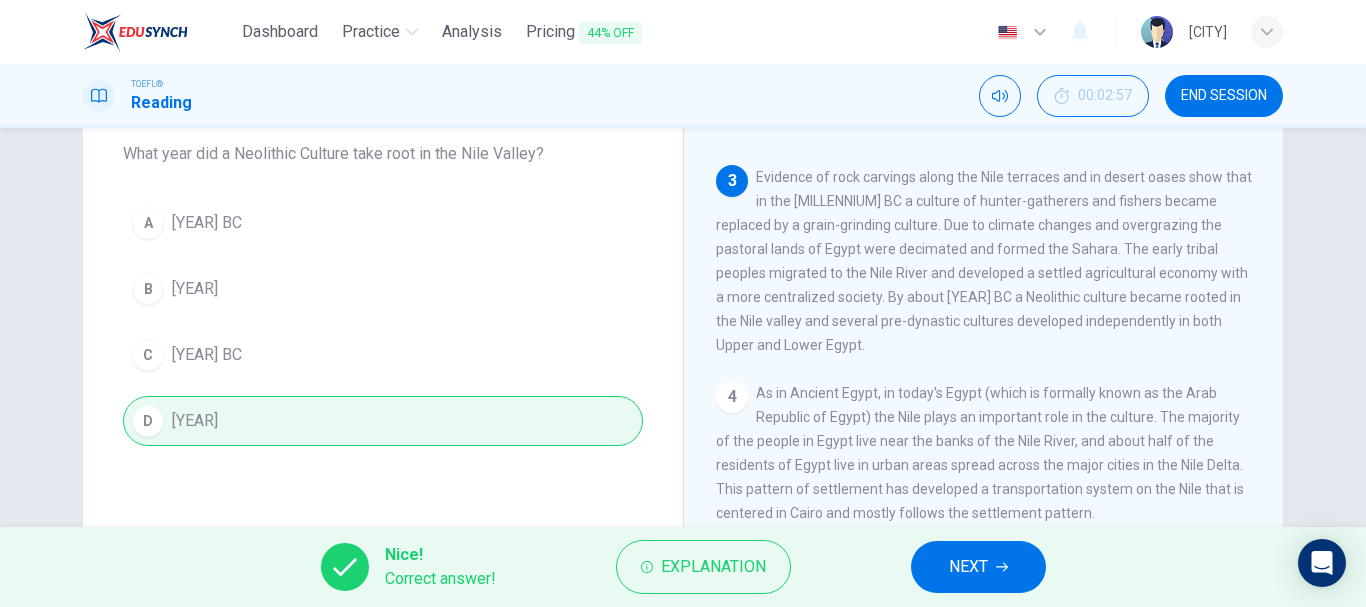 click on "NEXT" at bounding box center [968, 567] 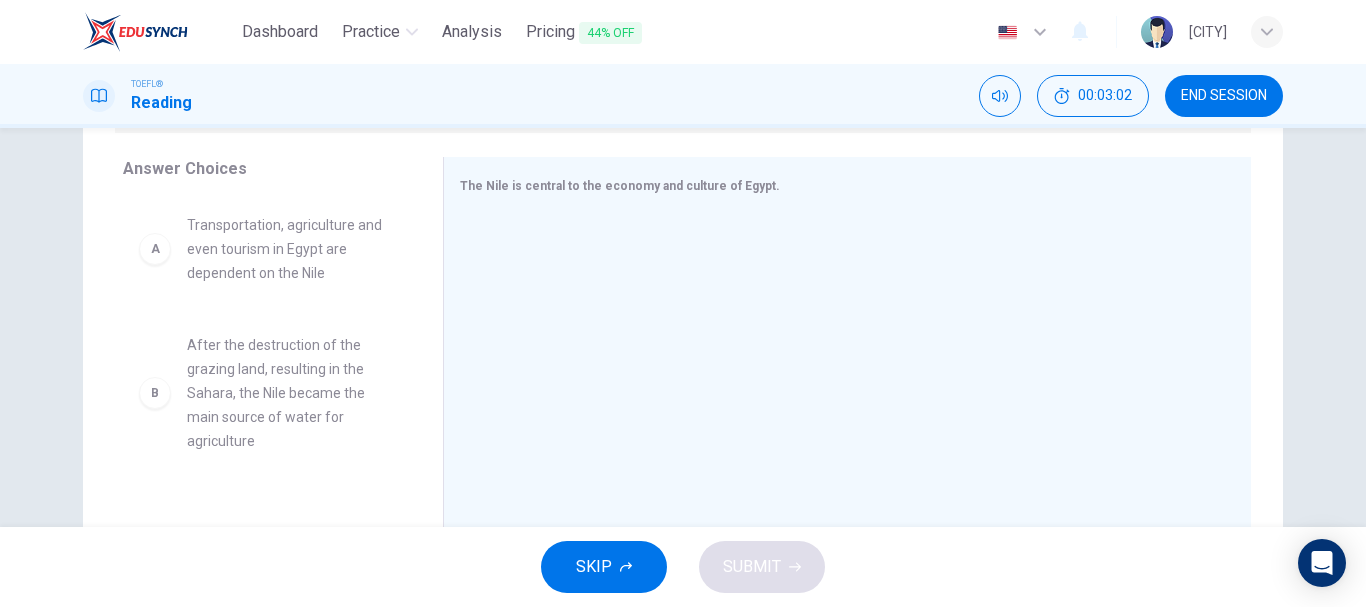 scroll, scrollTop: 324, scrollLeft: 0, axis: vertical 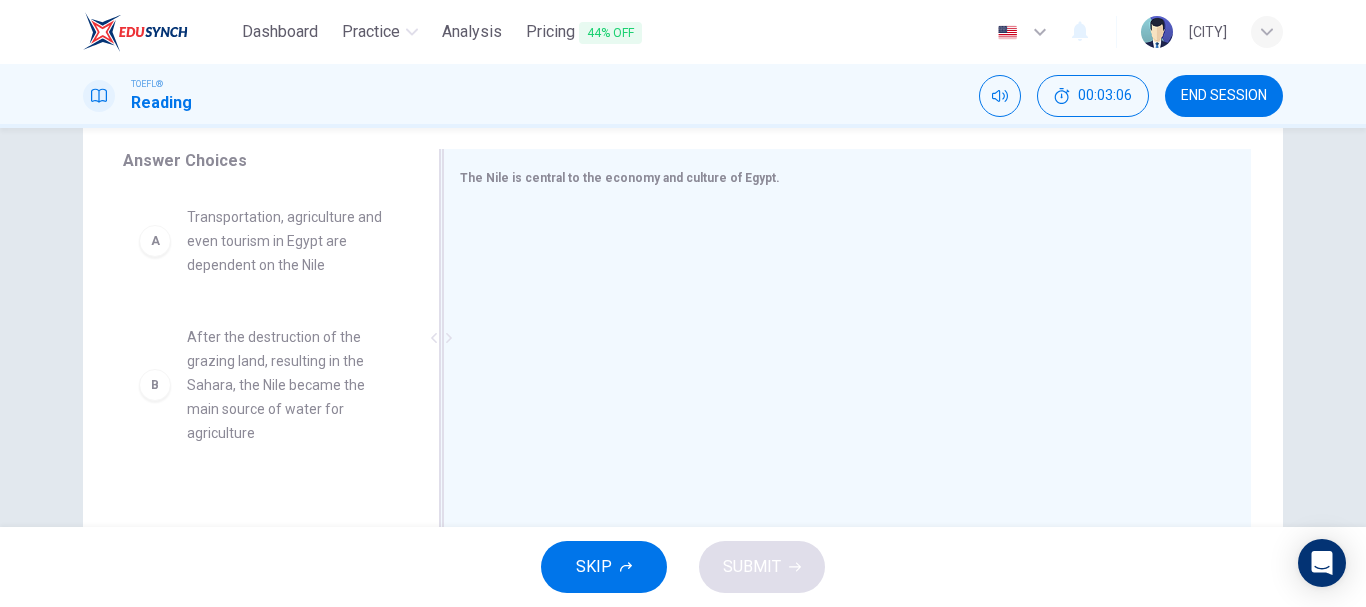 drag, startPoint x: 424, startPoint y: 248, endPoint x: 424, endPoint y: 278, distance: 30 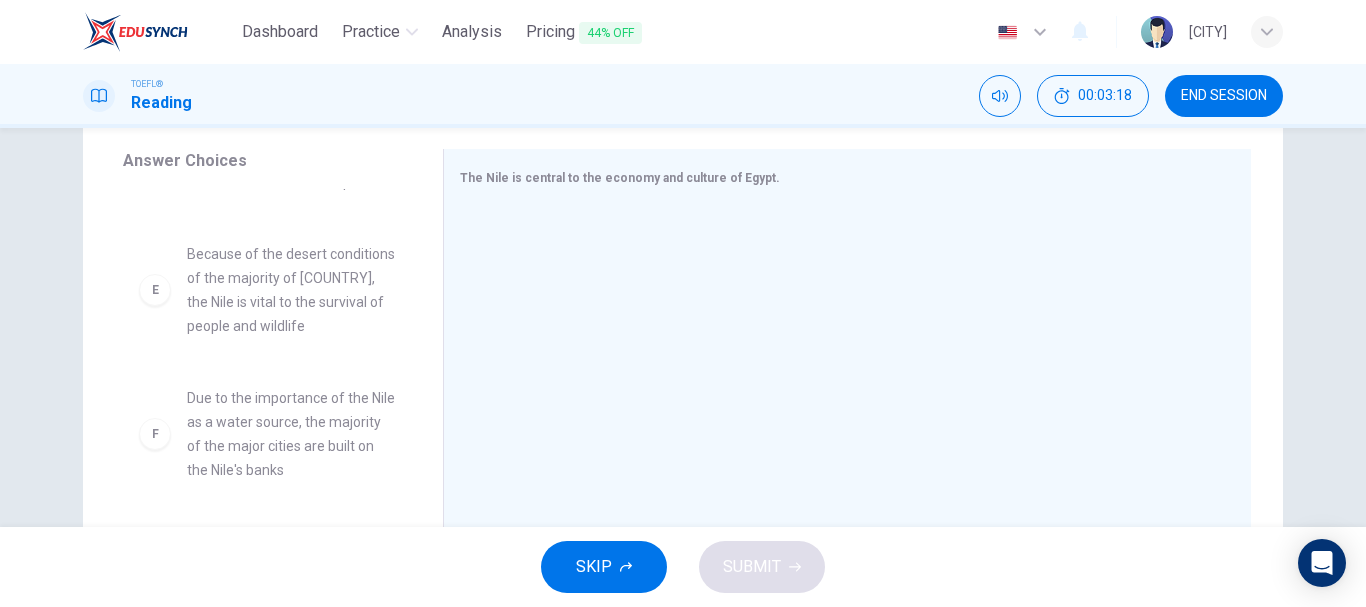 scroll, scrollTop: 468, scrollLeft: 0, axis: vertical 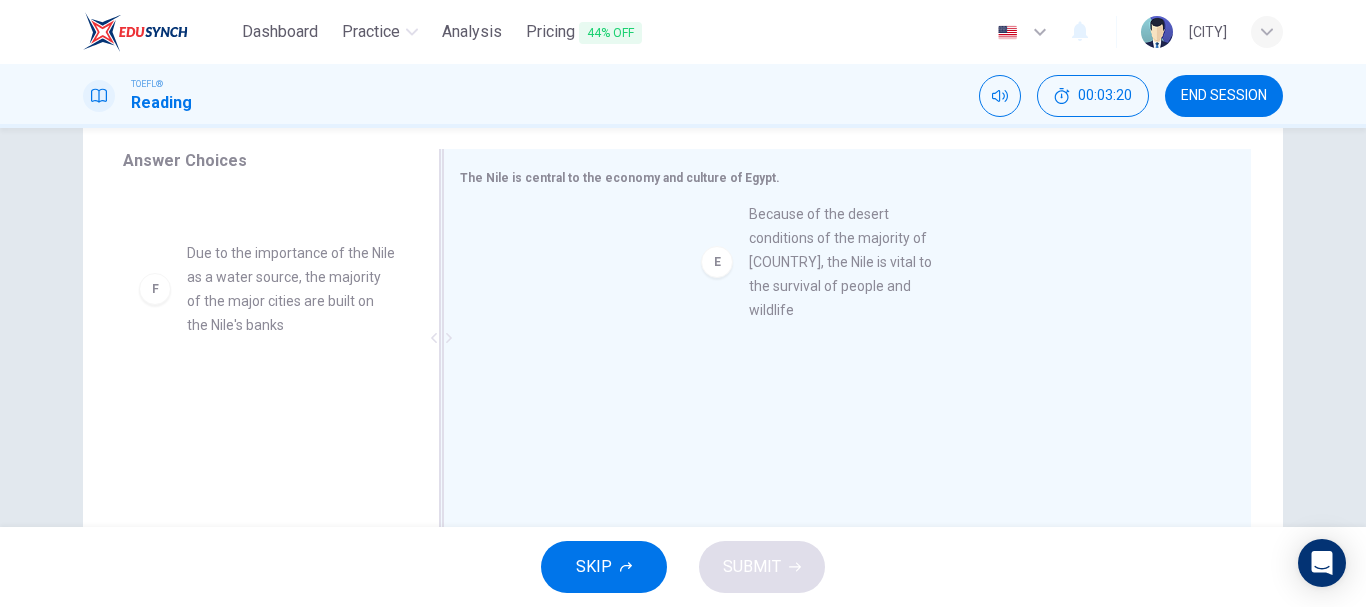drag, startPoint x: 224, startPoint y: 308, endPoint x: 838, endPoint y: 273, distance: 614.99677 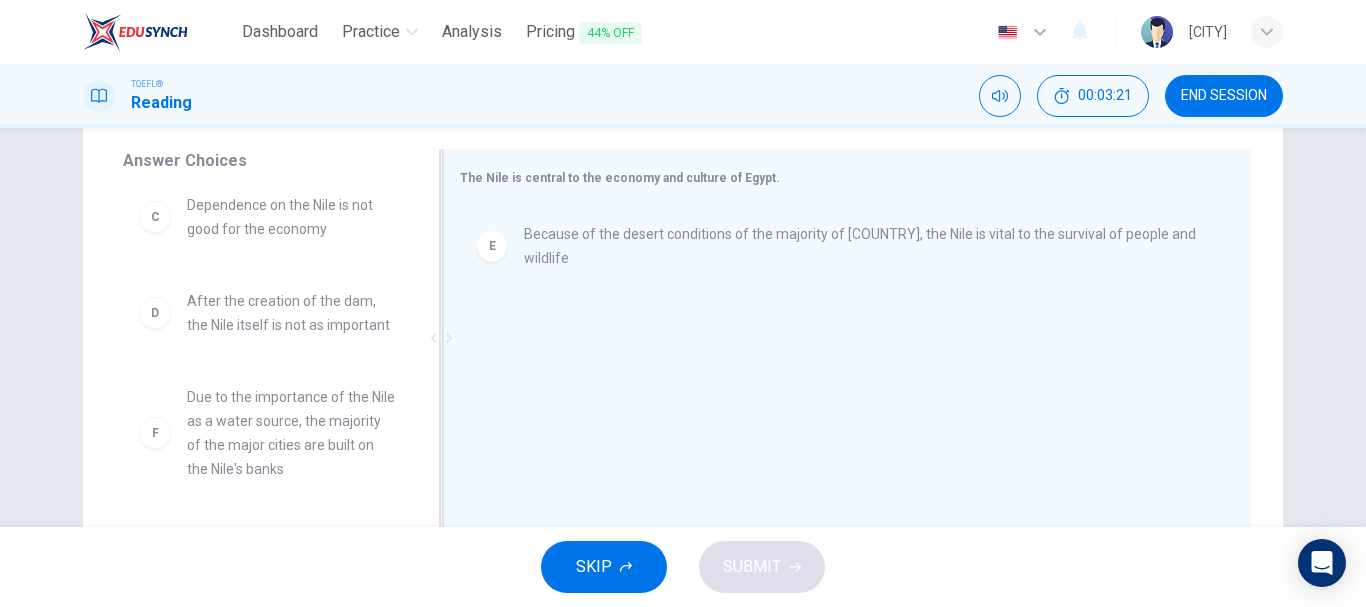 scroll, scrollTop: 324, scrollLeft: 0, axis: vertical 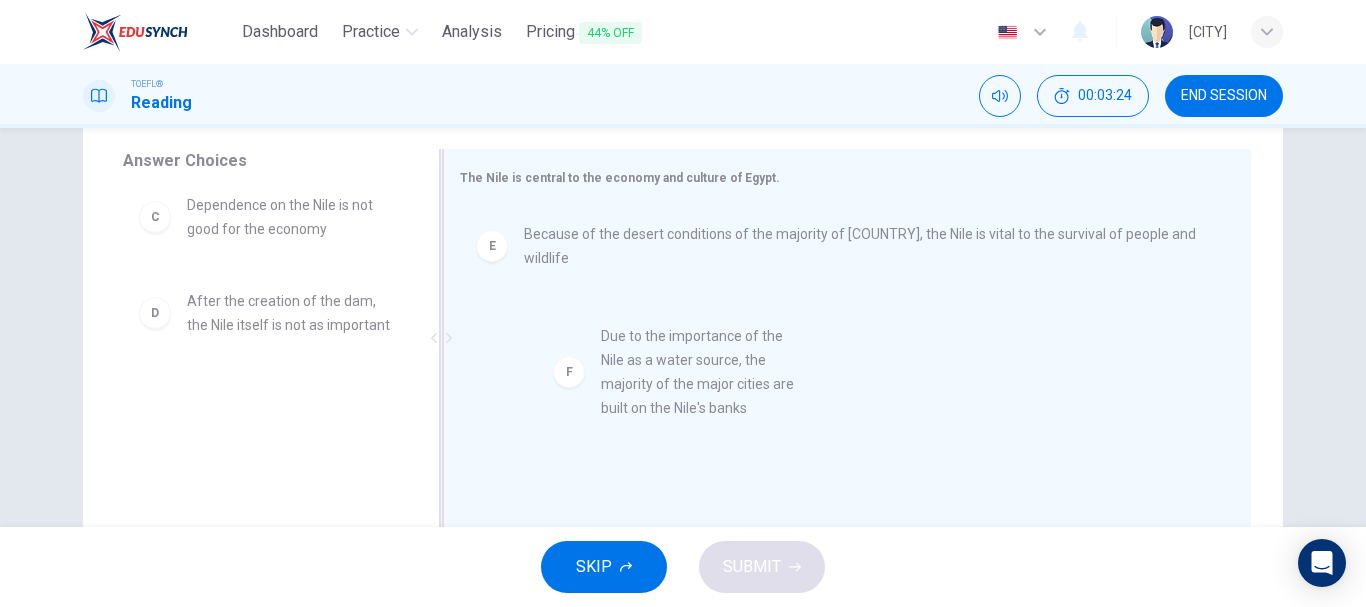 drag, startPoint x: 239, startPoint y: 441, endPoint x: 680, endPoint y: 376, distance: 445.76453 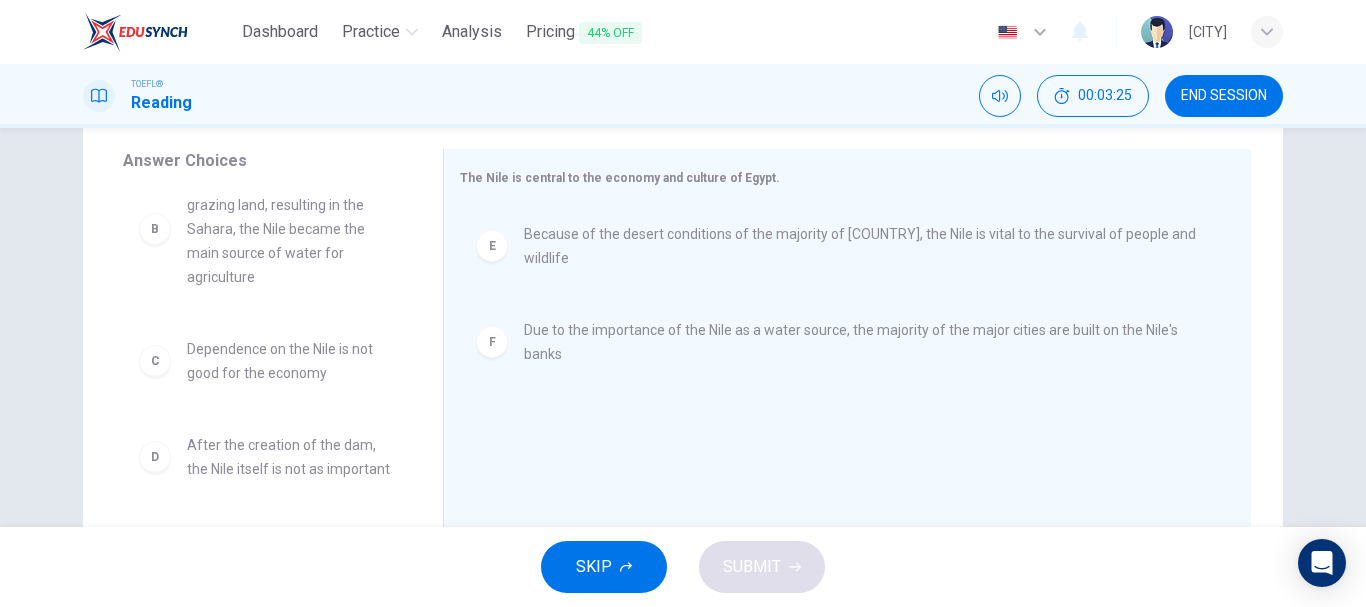 scroll, scrollTop: 180, scrollLeft: 0, axis: vertical 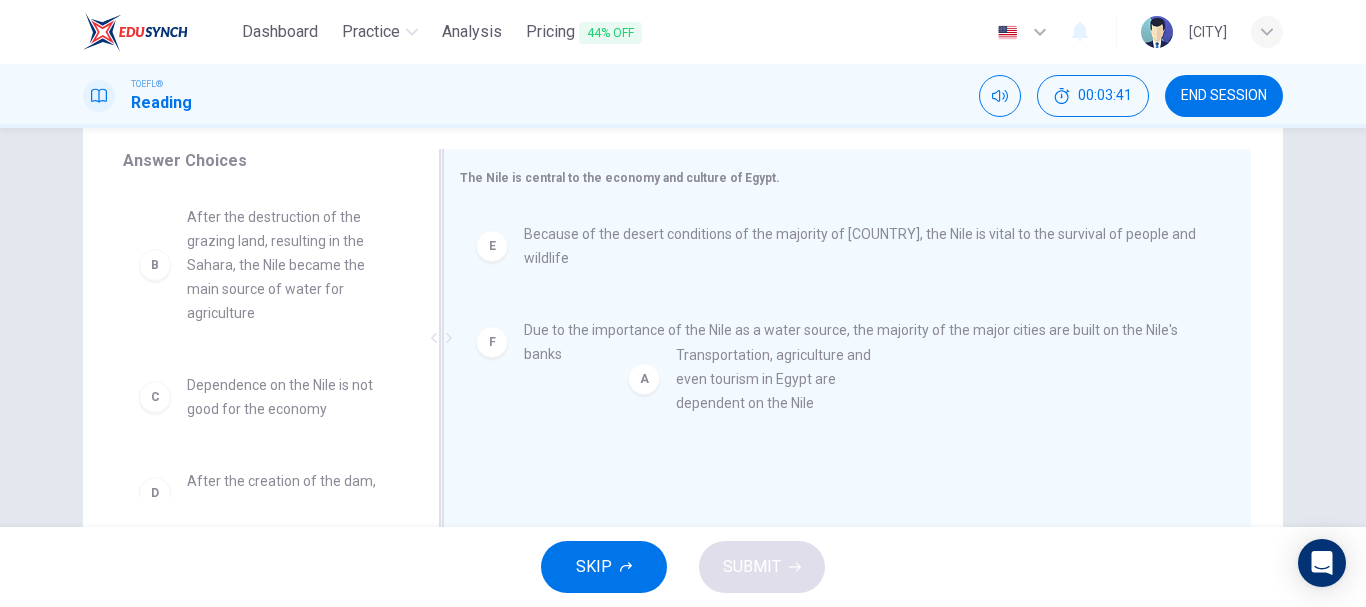 drag, startPoint x: 334, startPoint y: 259, endPoint x: 872, endPoint y: 411, distance: 559.05994 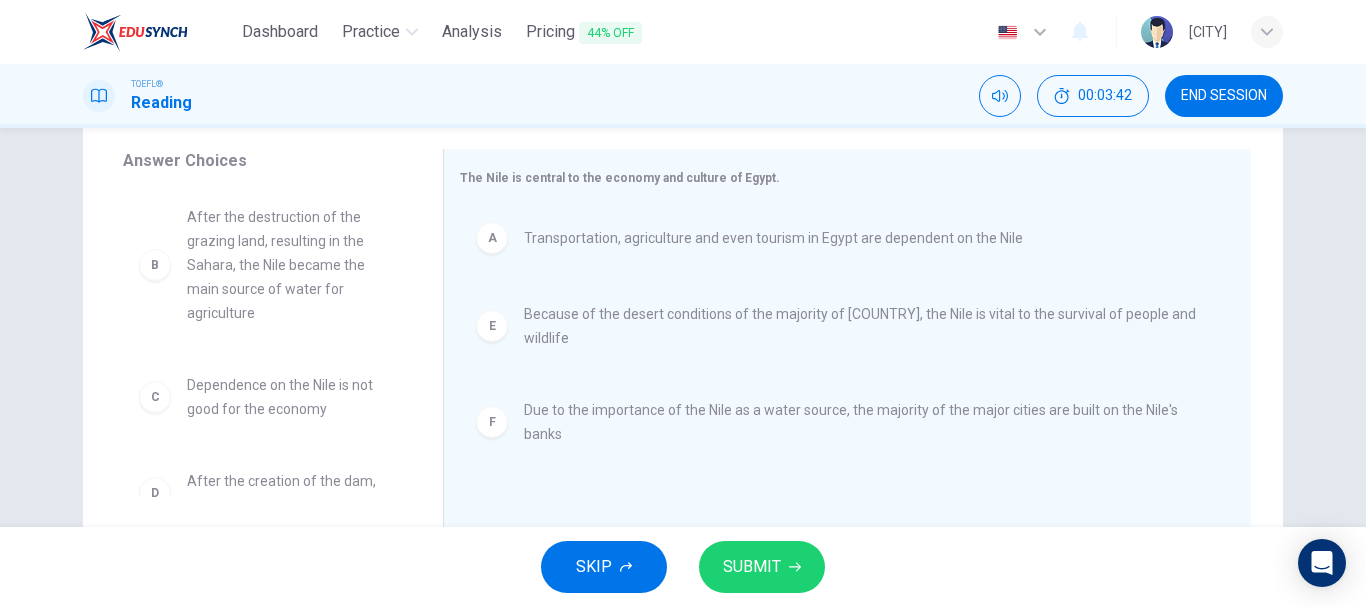 click on "SUBMIT" at bounding box center [752, 567] 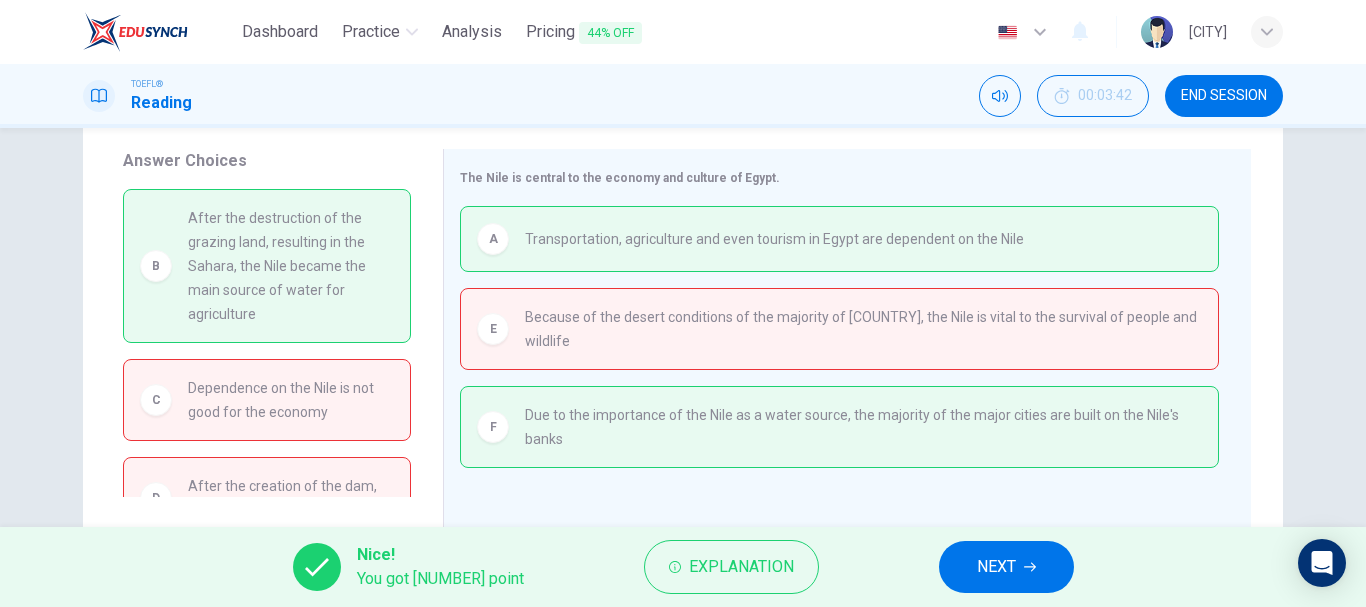 click on "NEXT" at bounding box center (996, 567) 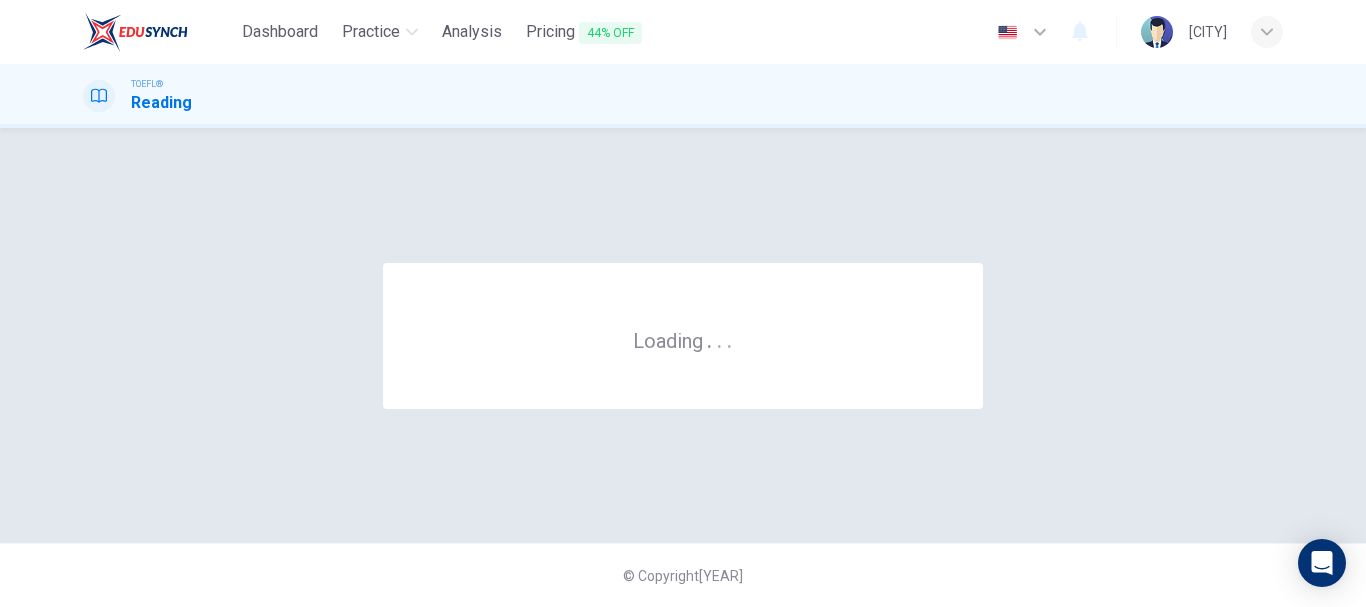 scroll, scrollTop: 0, scrollLeft: 0, axis: both 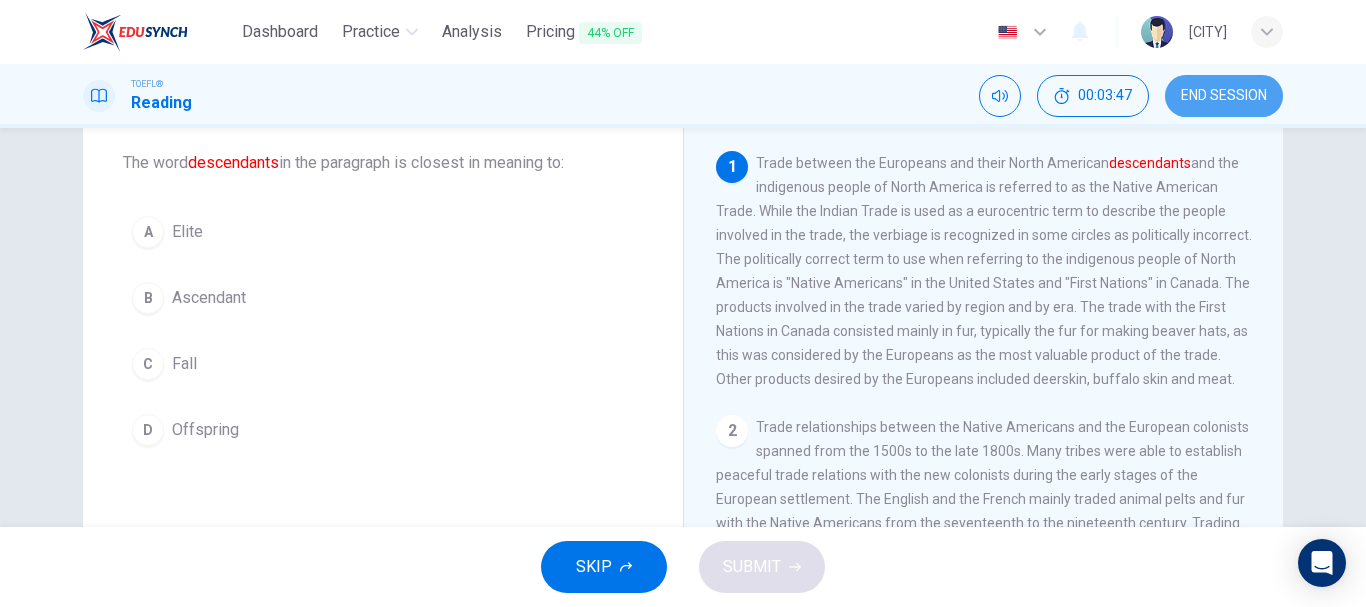 click on "END SESSION" at bounding box center [1224, 96] 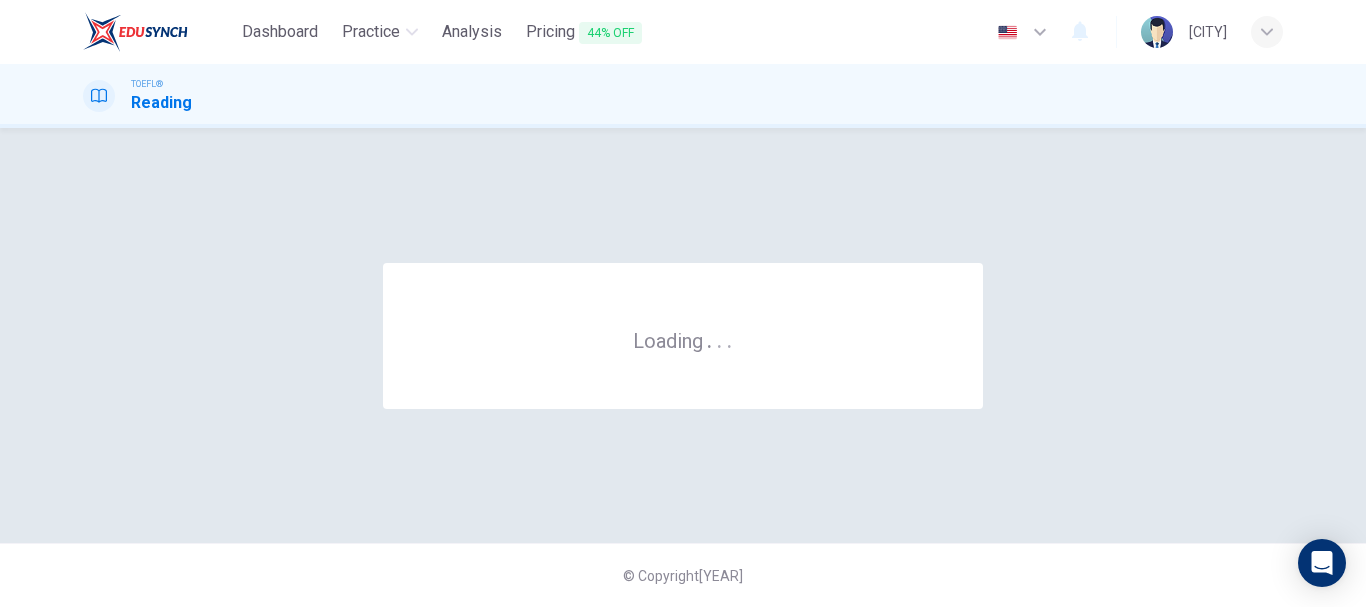 scroll, scrollTop: 0, scrollLeft: 0, axis: both 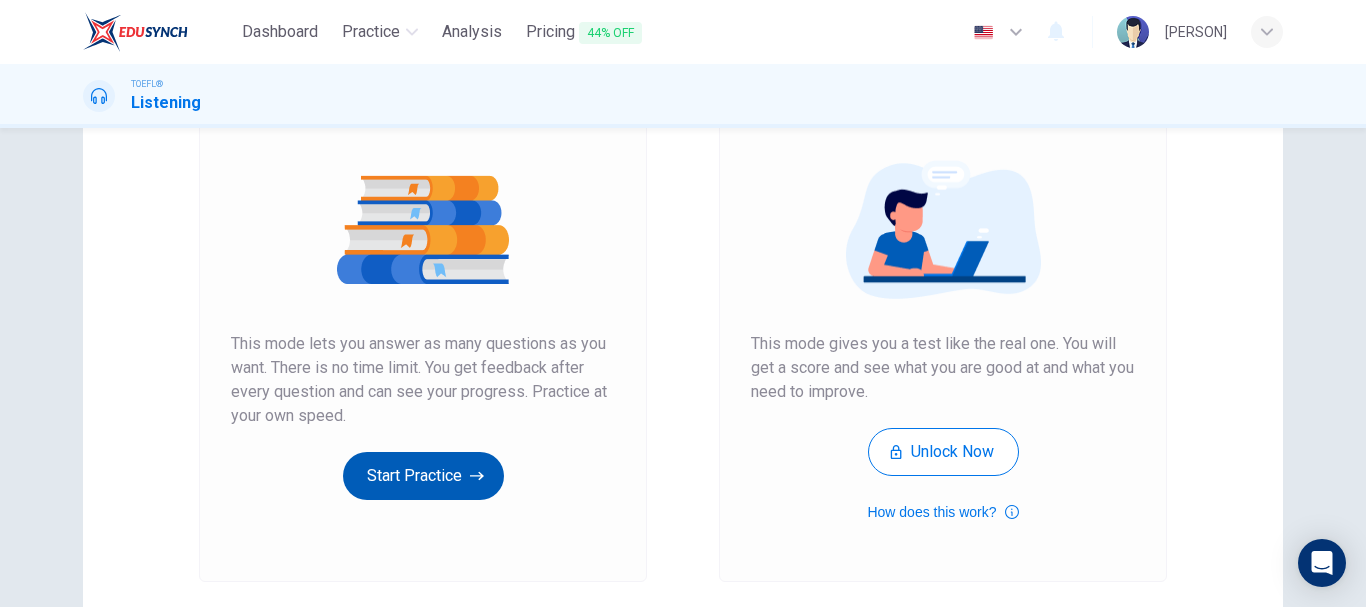 click on "Start Practice" at bounding box center [423, 476] 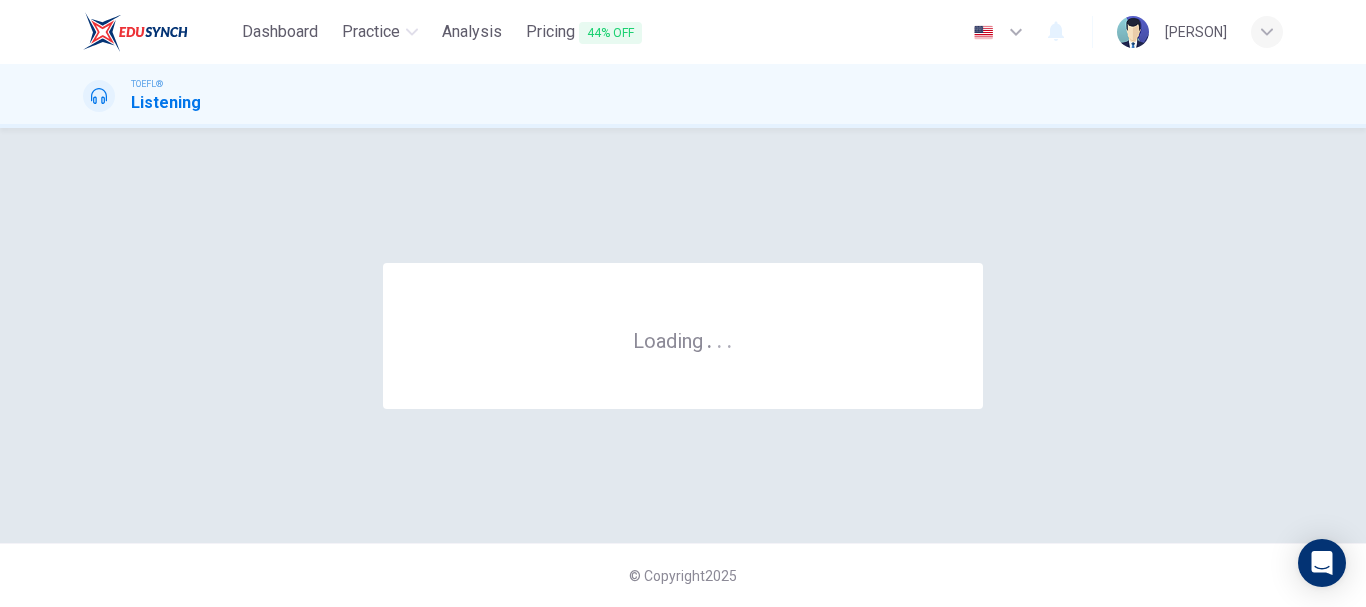 scroll, scrollTop: 0, scrollLeft: 0, axis: both 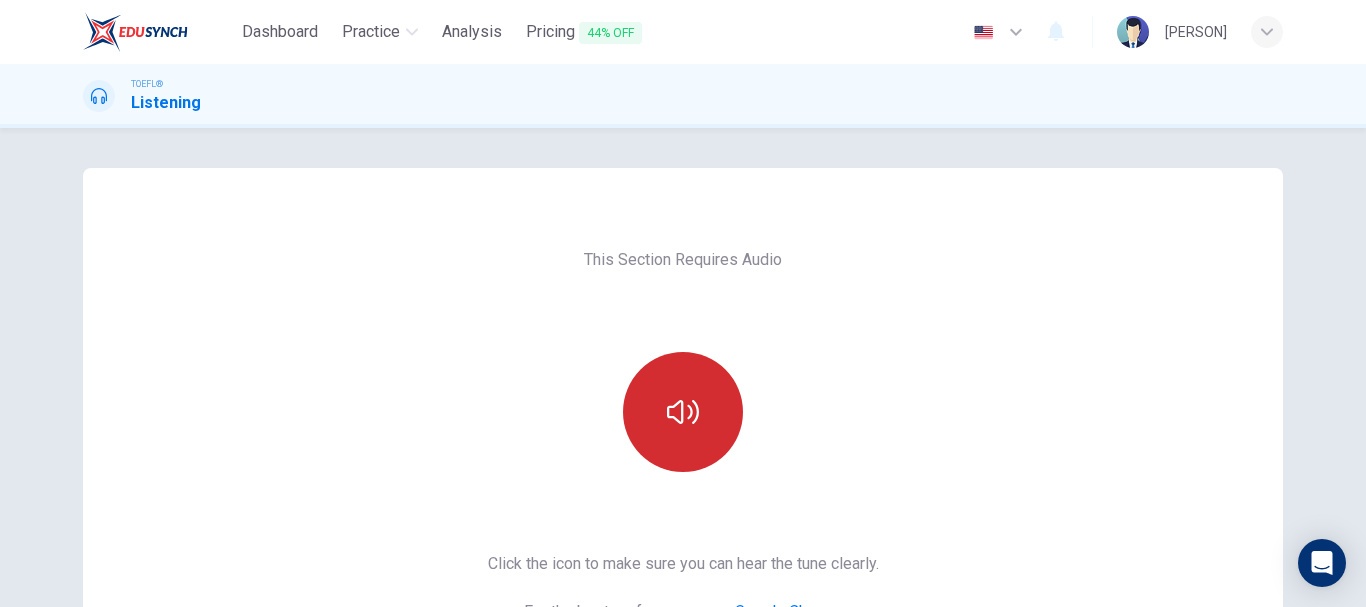 click at bounding box center [683, 412] 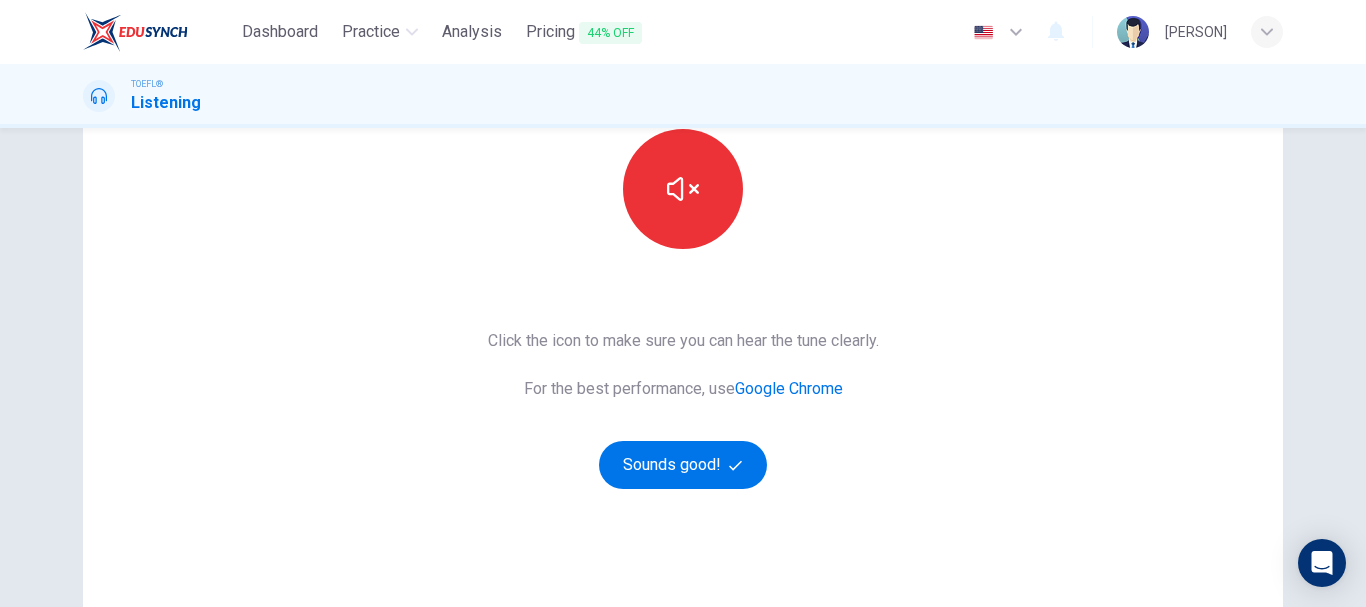 scroll, scrollTop: 229, scrollLeft: 0, axis: vertical 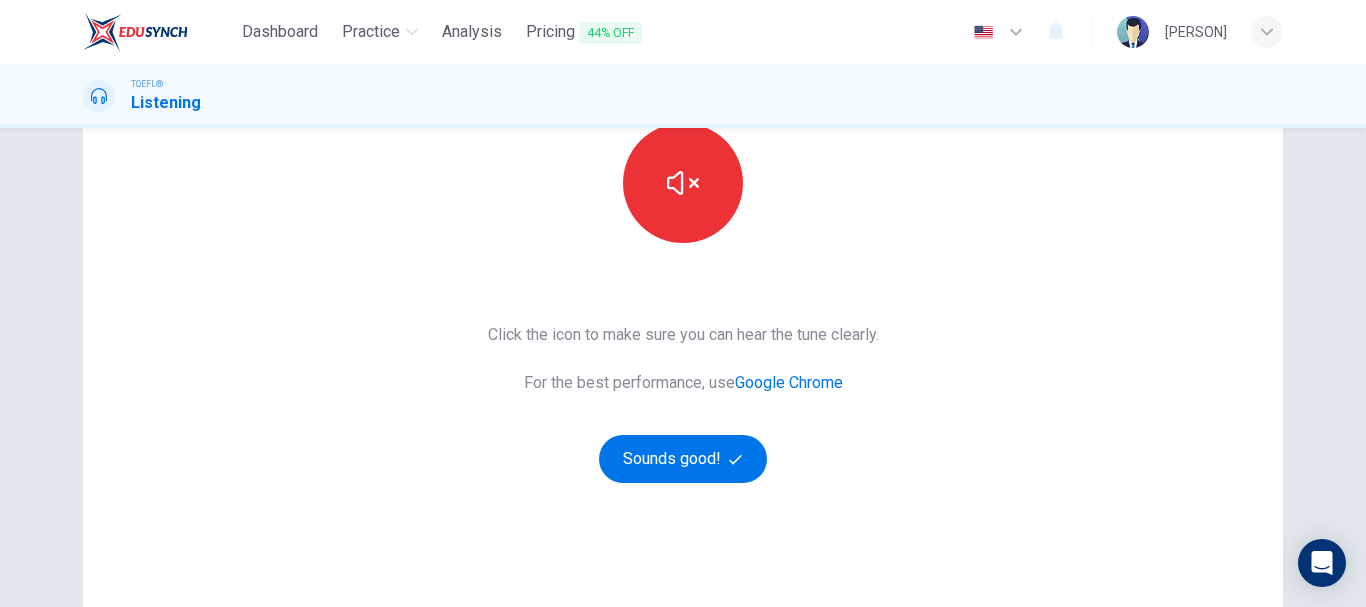 type 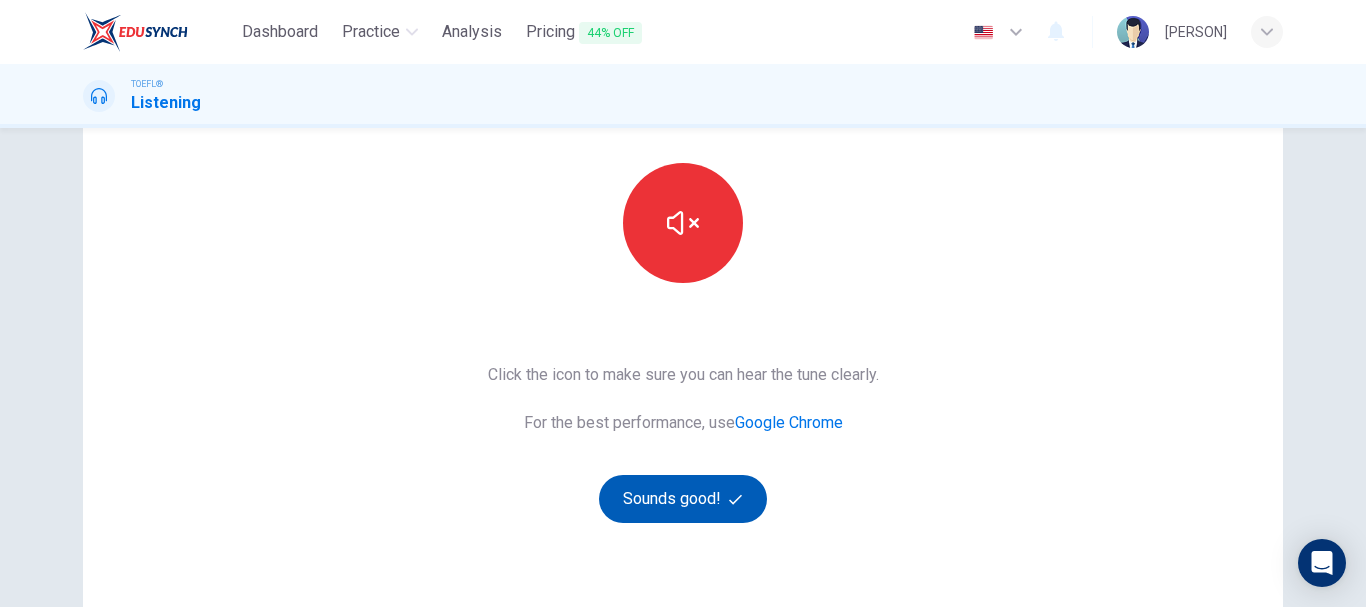click on "Sounds good!" at bounding box center (683, 499) 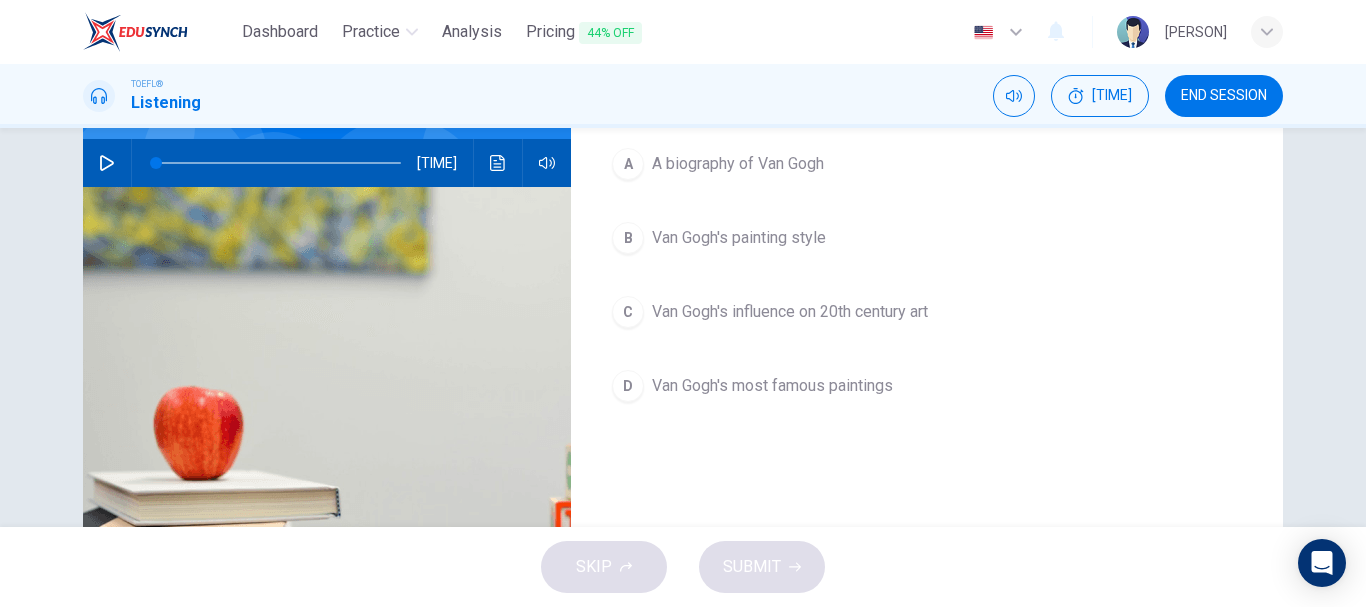 scroll, scrollTop: 0, scrollLeft: 0, axis: both 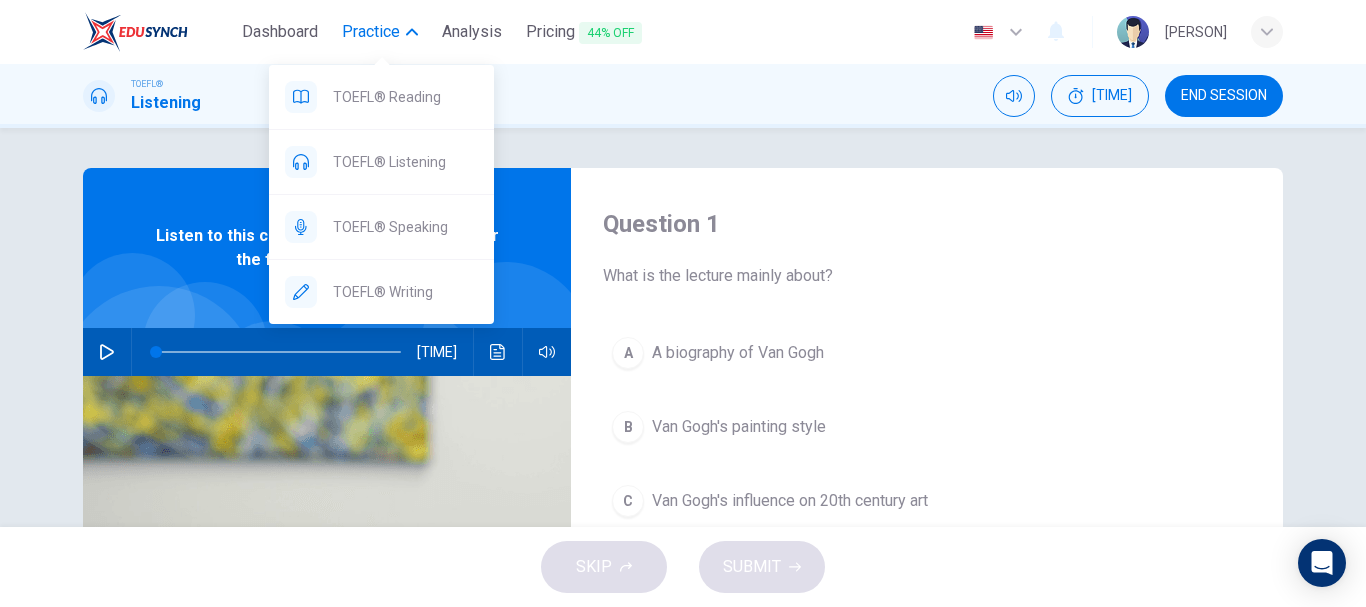 click on "Practice" at bounding box center (380, 32) 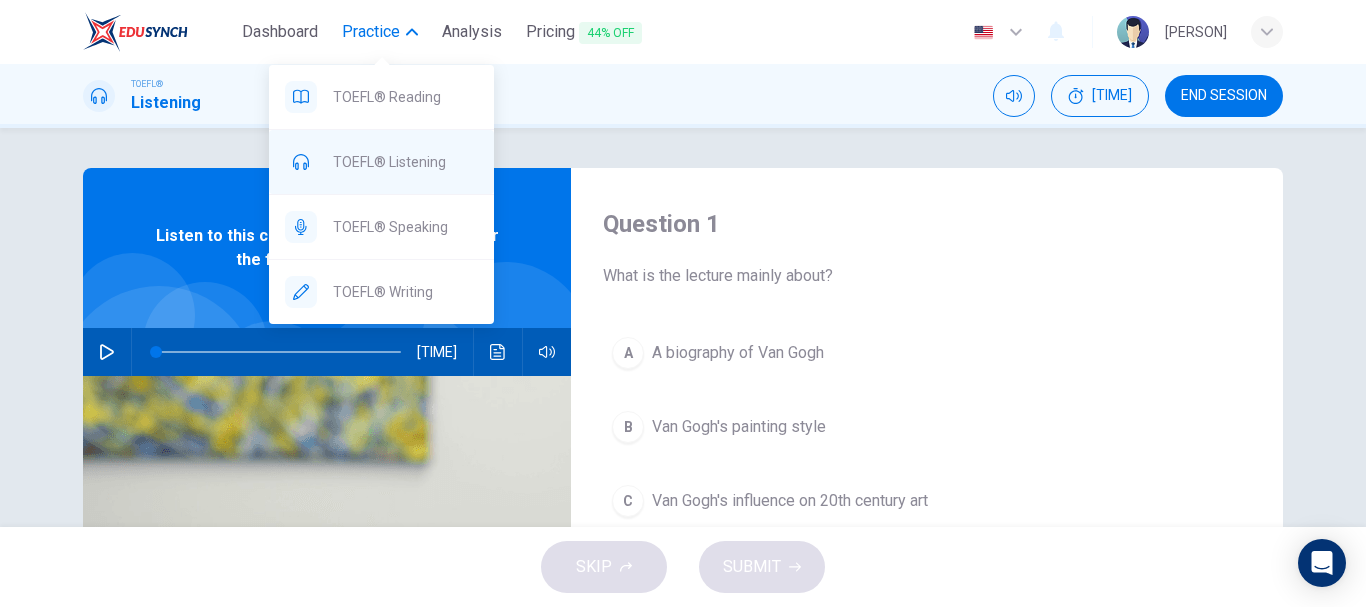 click on "TOEFL® Listening" at bounding box center [405, 97] 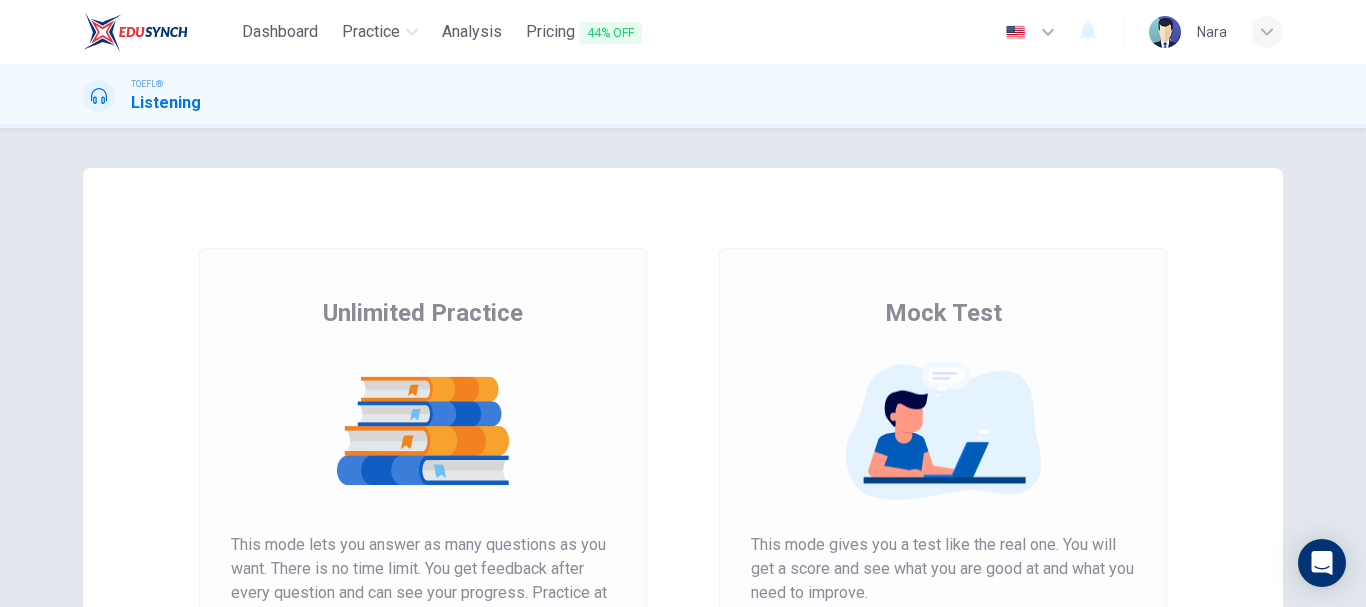 scroll, scrollTop: 0, scrollLeft: 0, axis: both 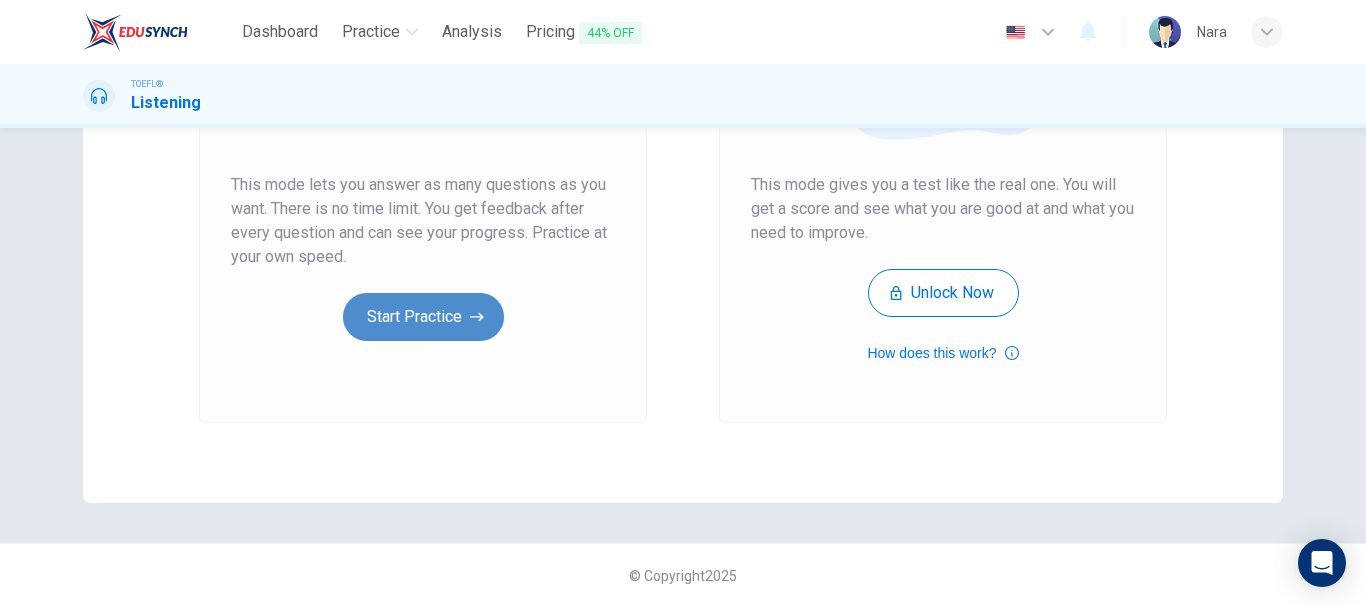 click on "Start Practice" at bounding box center (423, 317) 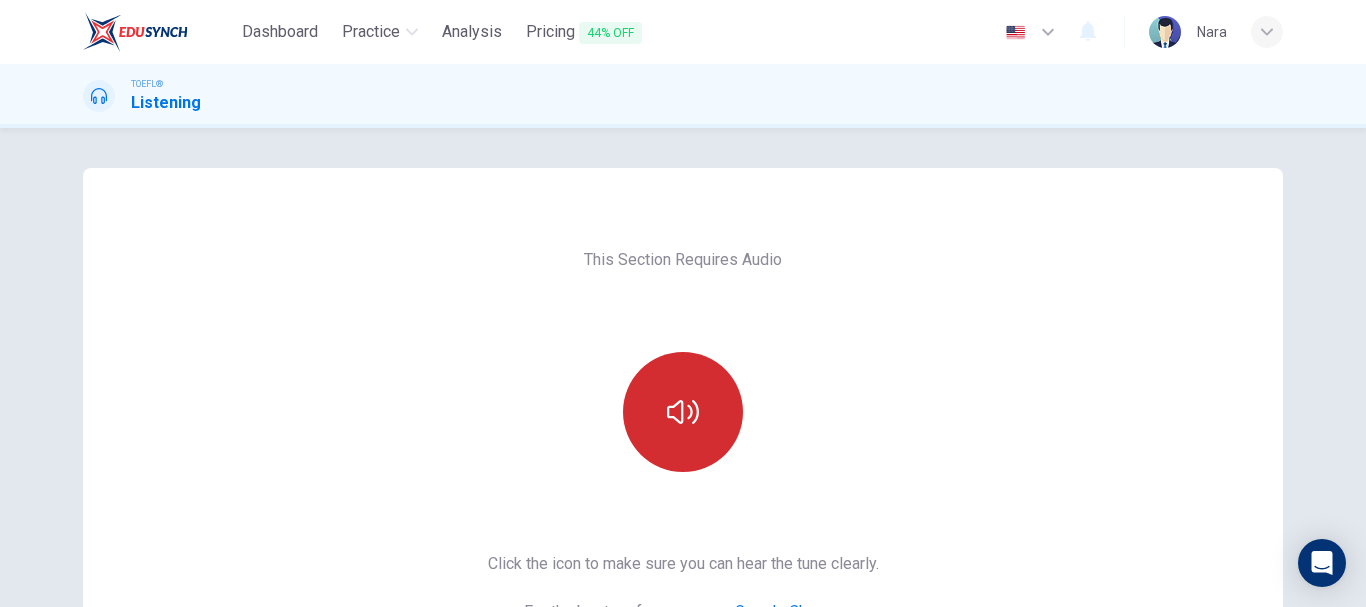 click at bounding box center [683, 412] 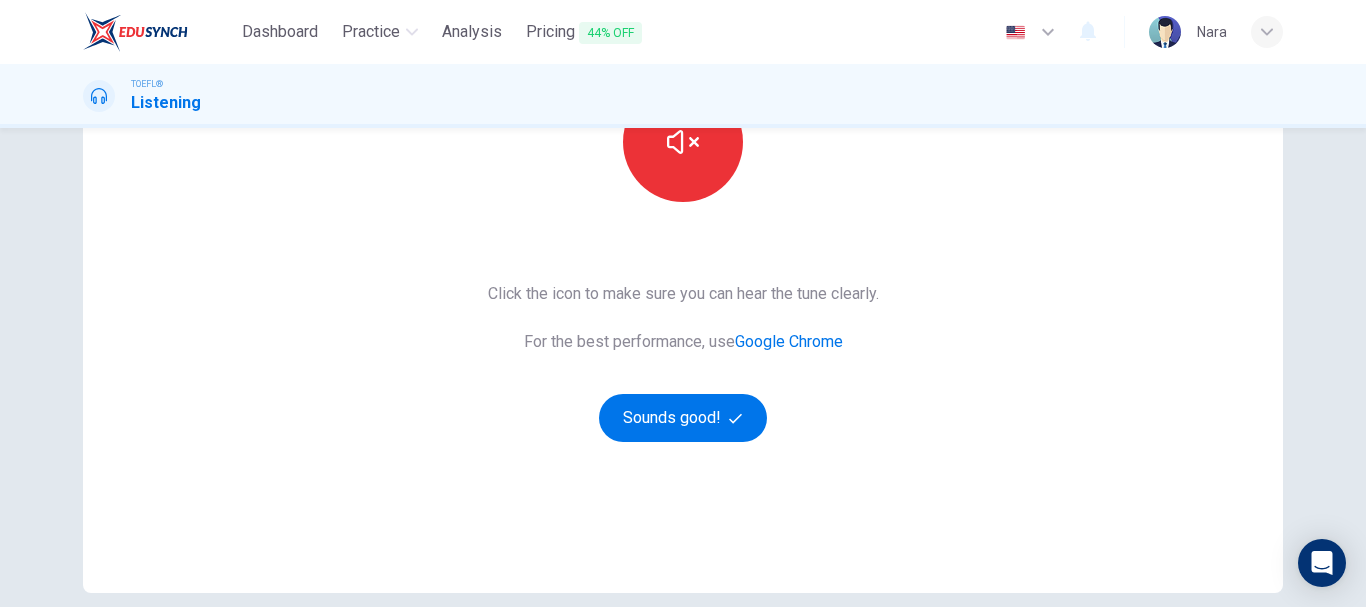 scroll, scrollTop: 360, scrollLeft: 0, axis: vertical 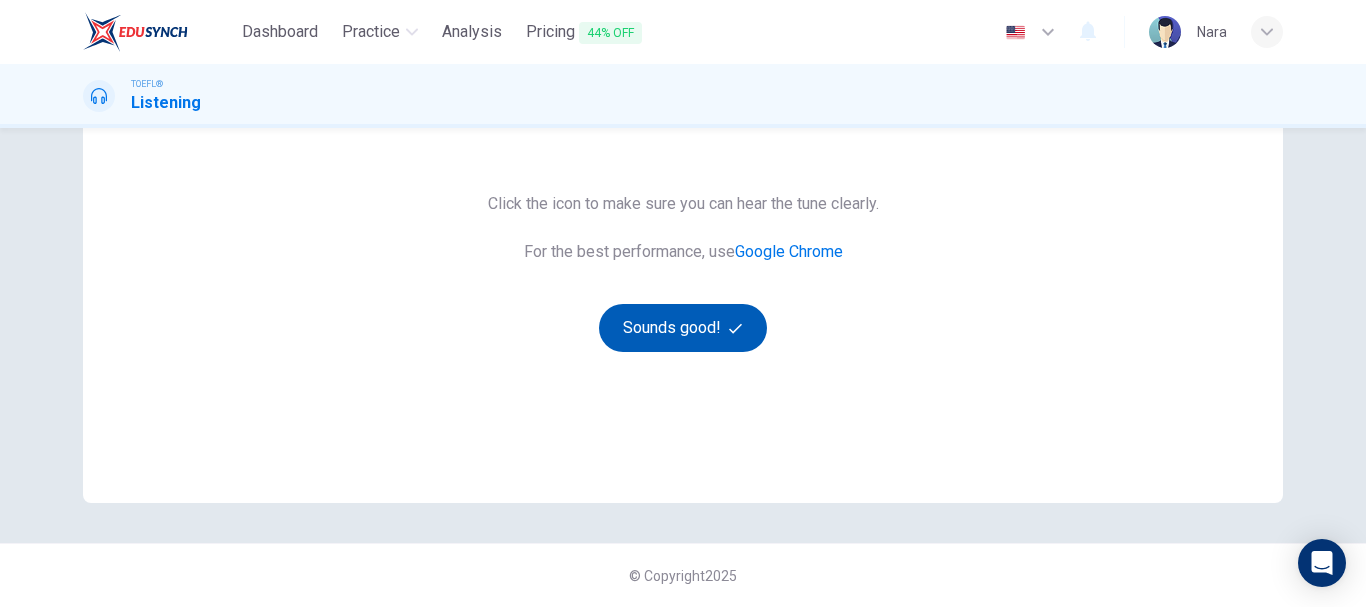 click on "Sounds good!" at bounding box center [683, 328] 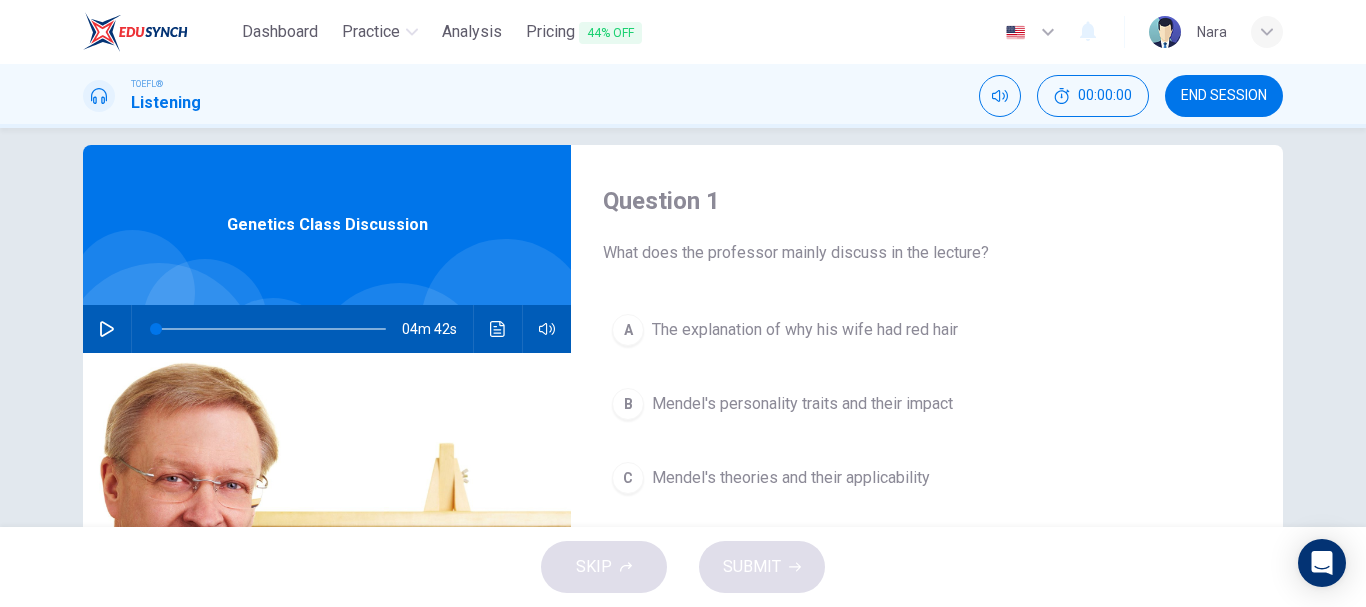 scroll, scrollTop: 0, scrollLeft: 0, axis: both 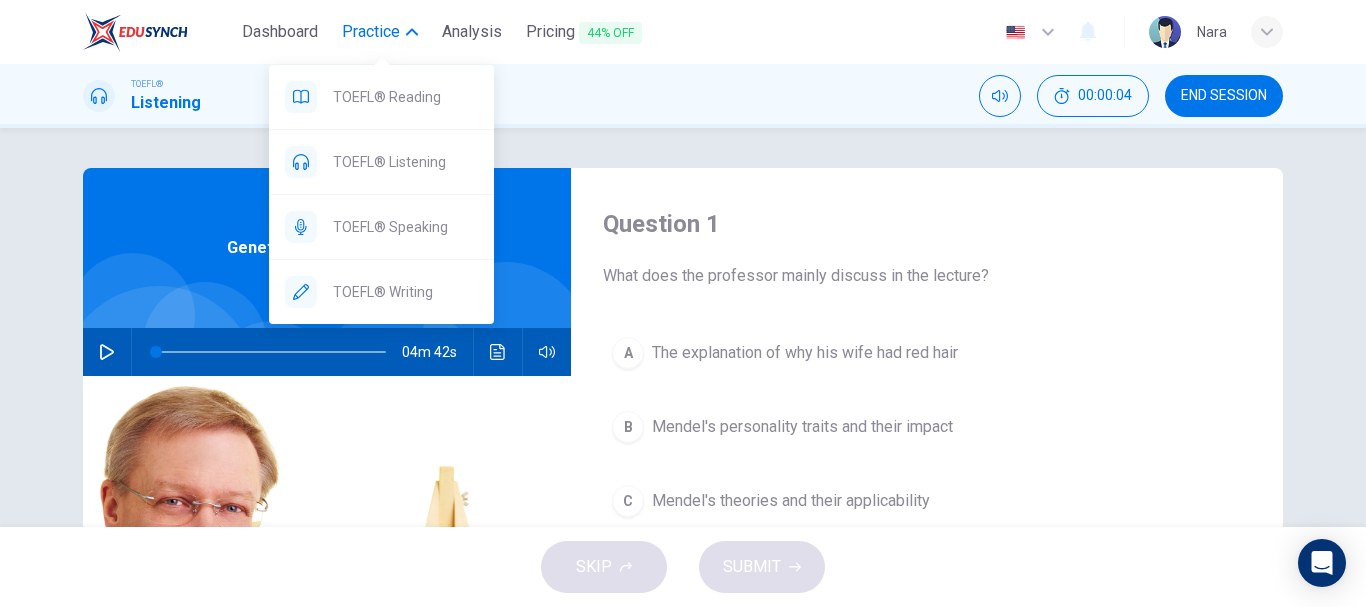 click on "Practice" at bounding box center [371, 32] 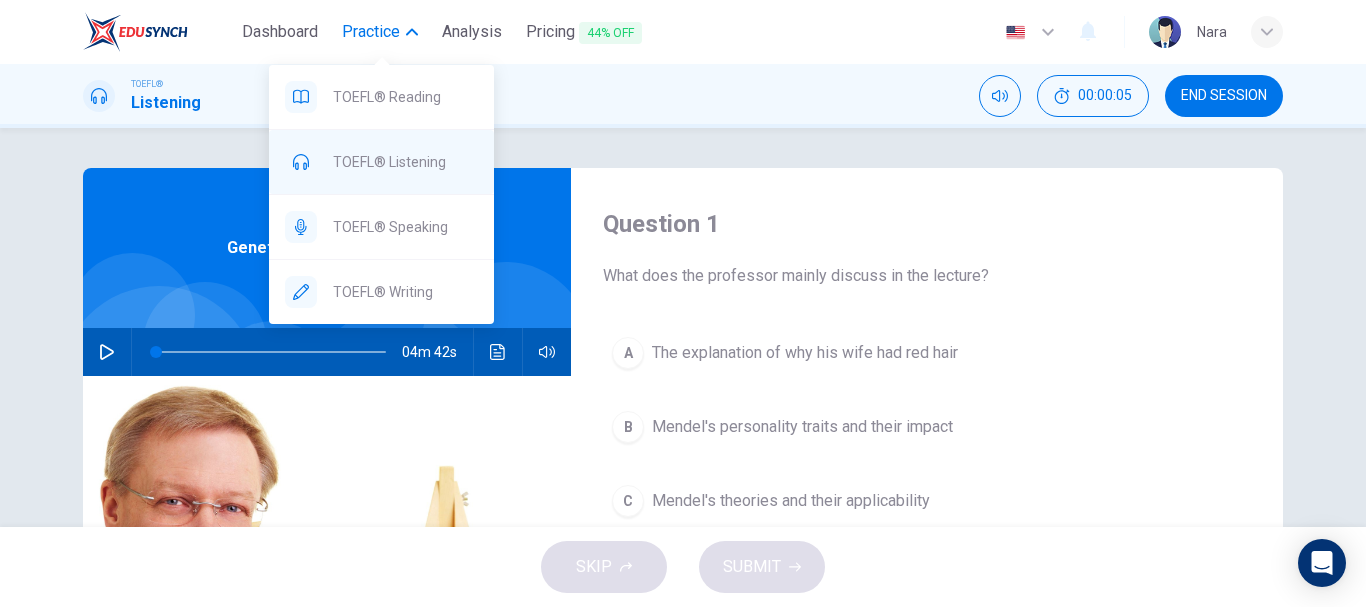 click on "TOEFL® Listening" at bounding box center [405, 97] 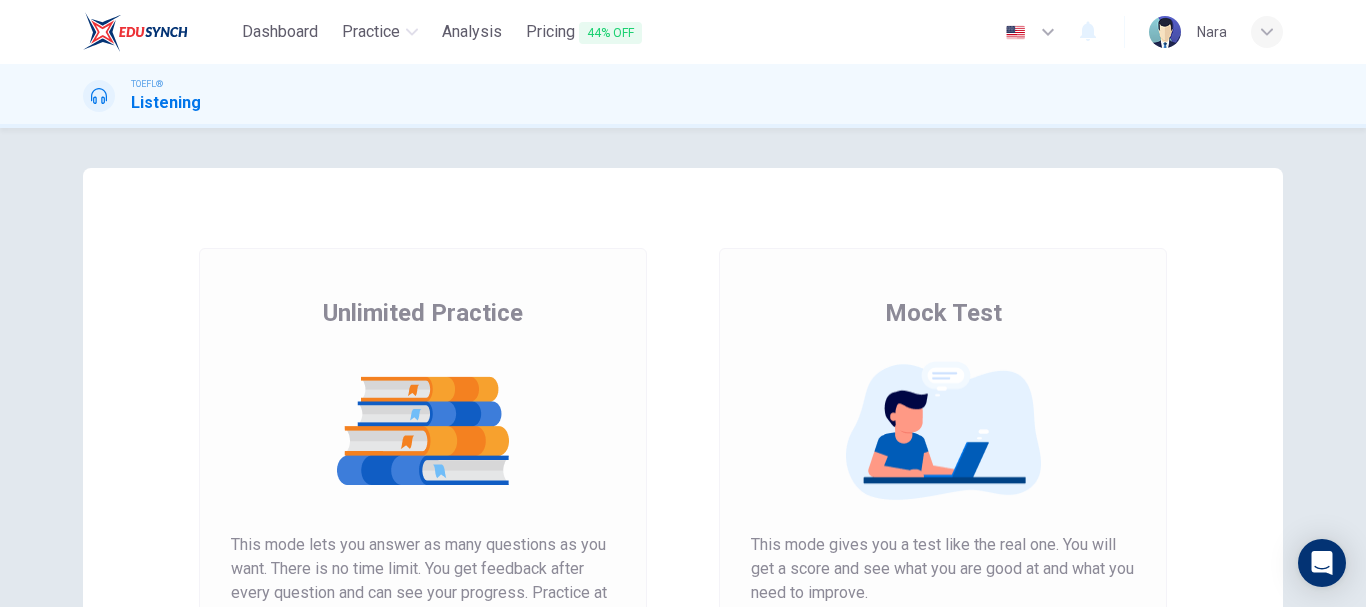 scroll, scrollTop: 0, scrollLeft: 0, axis: both 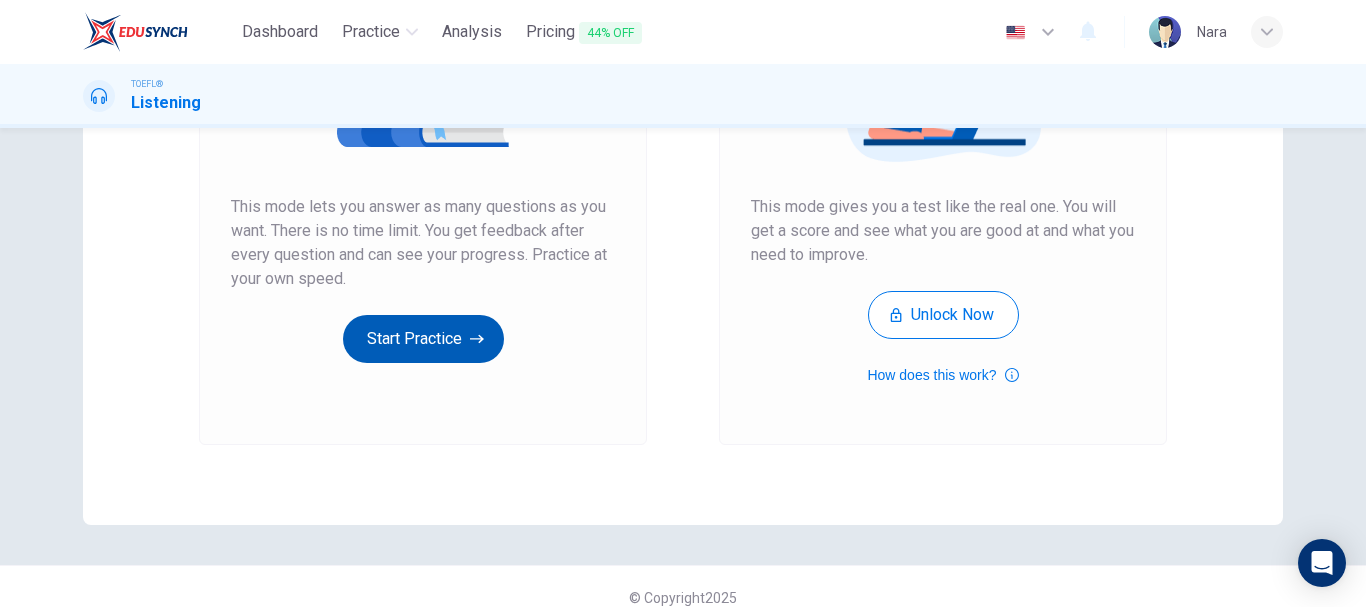 click on "Start Practice" at bounding box center (423, 339) 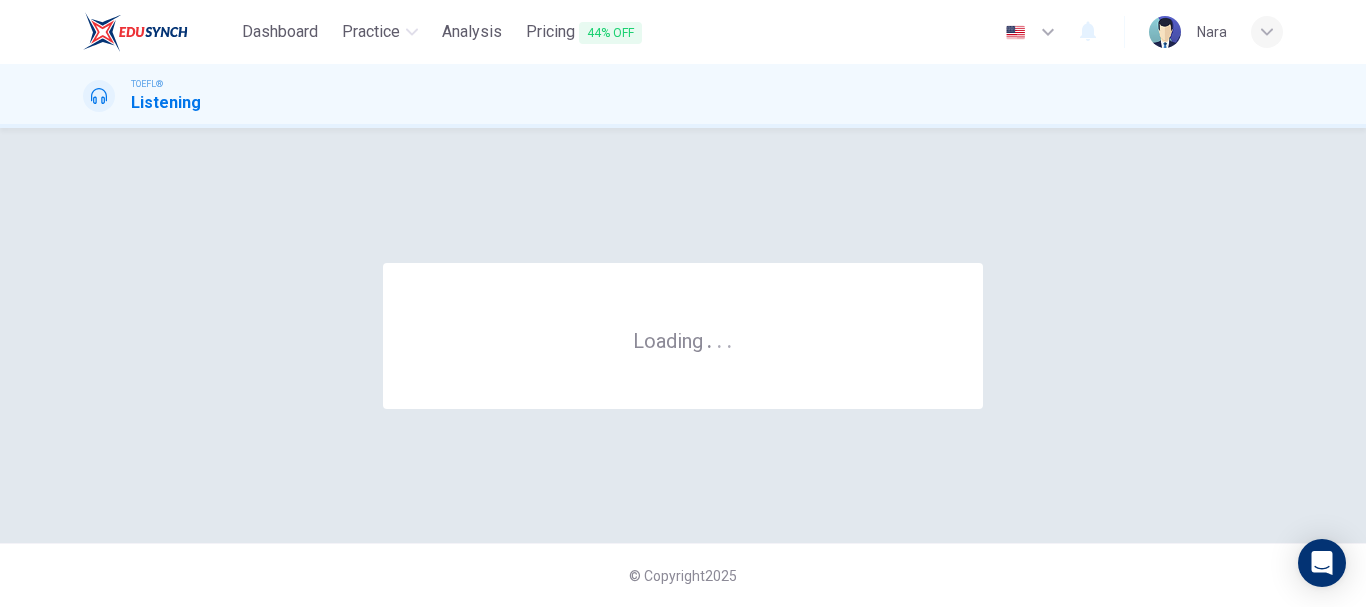 scroll, scrollTop: 0, scrollLeft: 0, axis: both 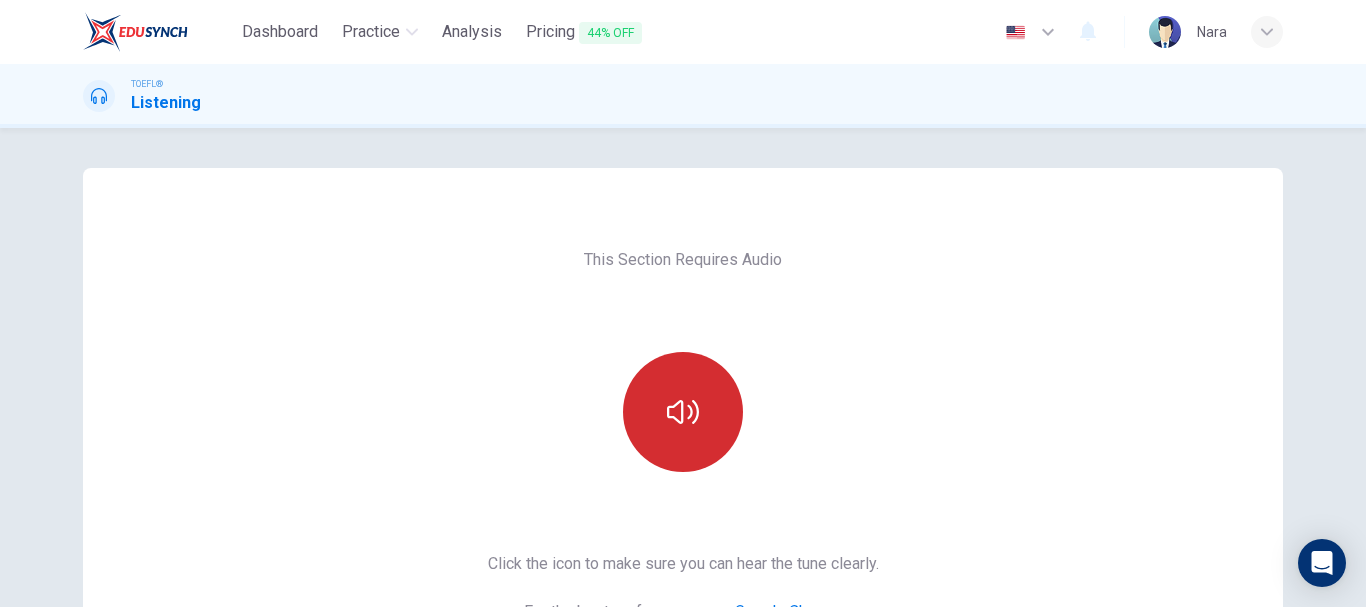 click at bounding box center (683, 412) 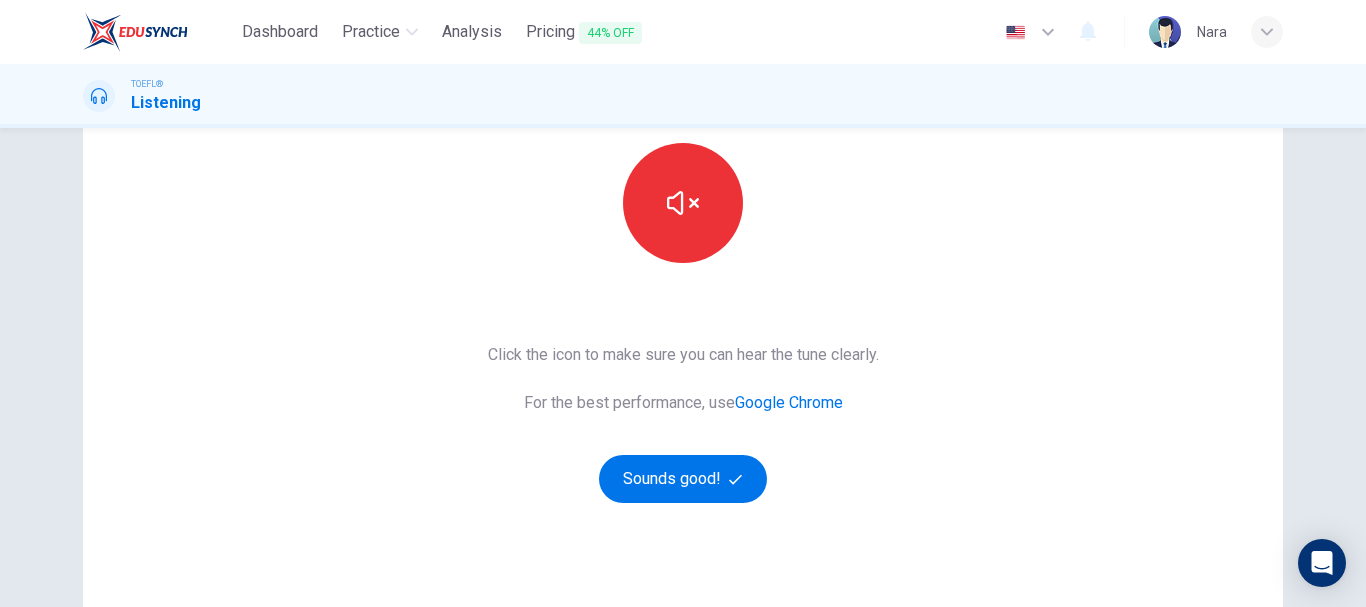 scroll, scrollTop: 340, scrollLeft: 0, axis: vertical 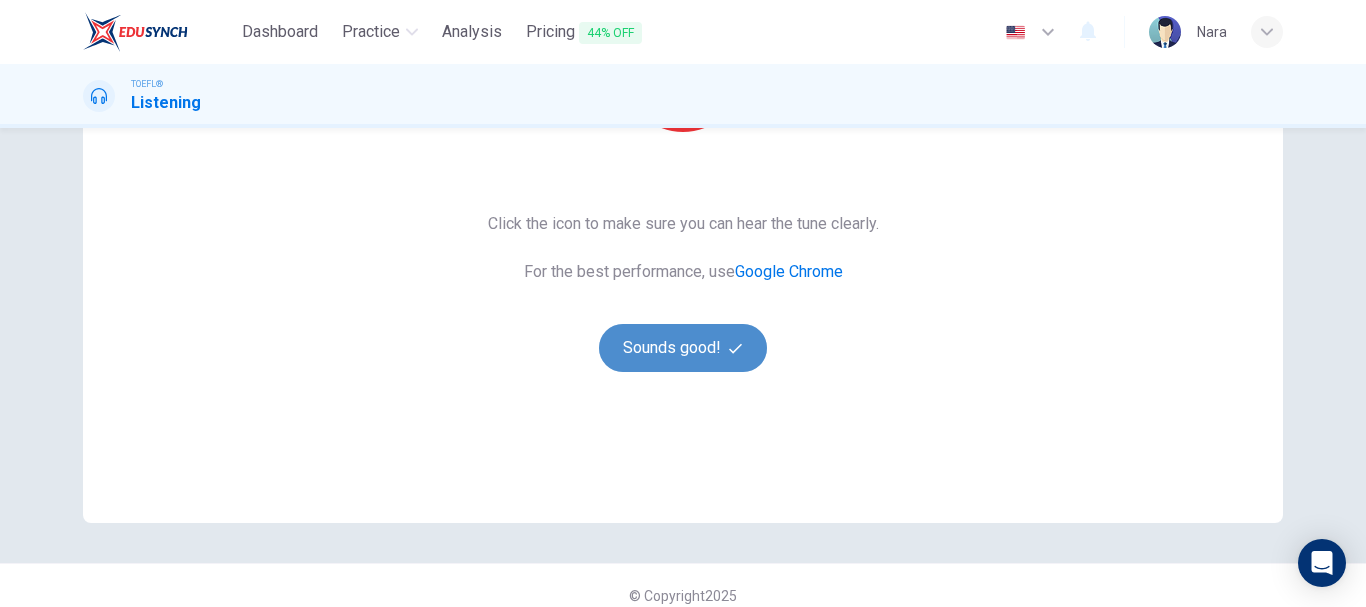 click on "Sounds good!" at bounding box center (683, 348) 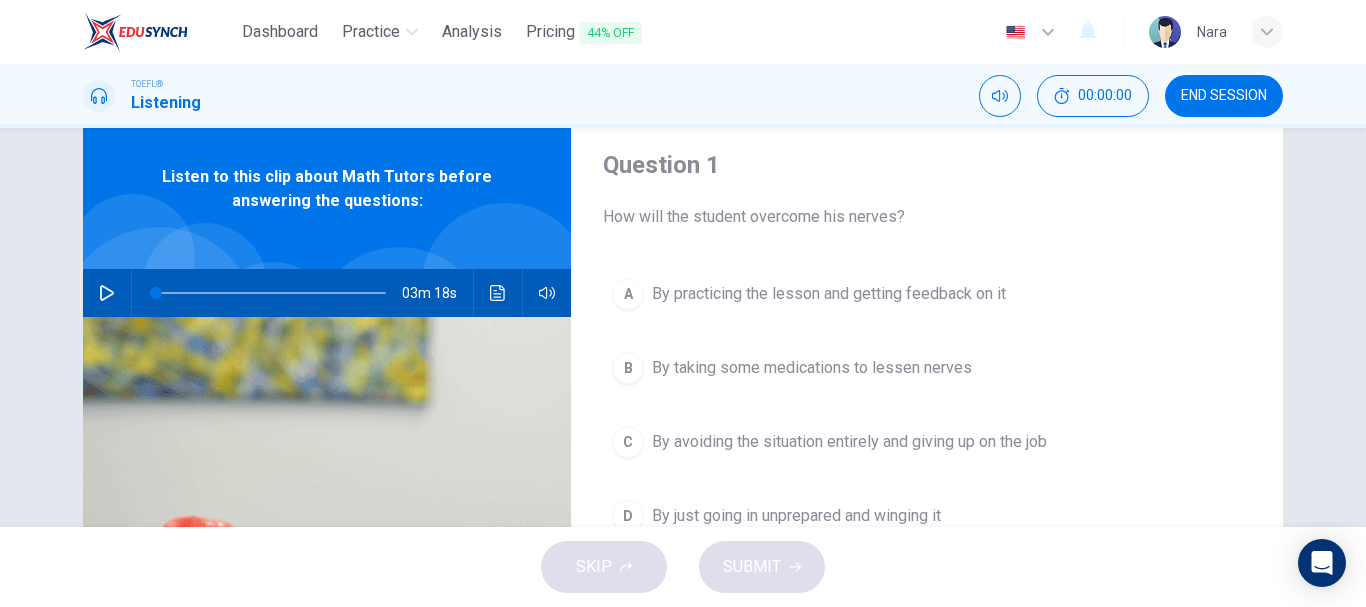 scroll, scrollTop: 0, scrollLeft: 0, axis: both 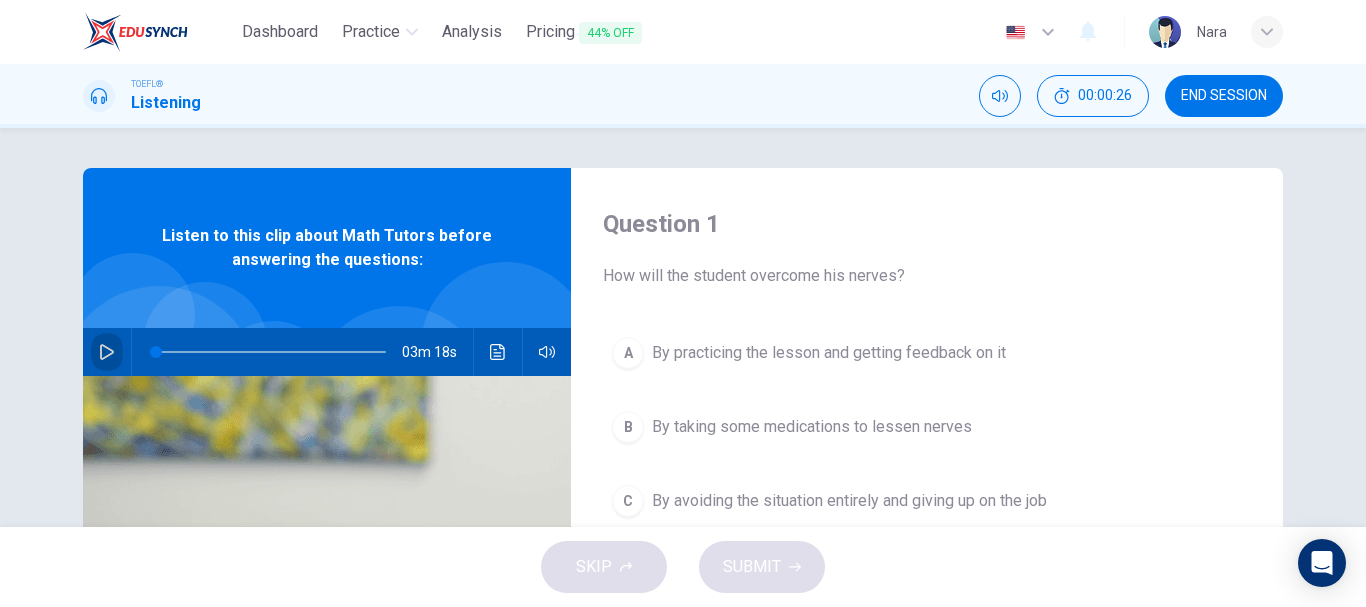 click at bounding box center [107, 352] 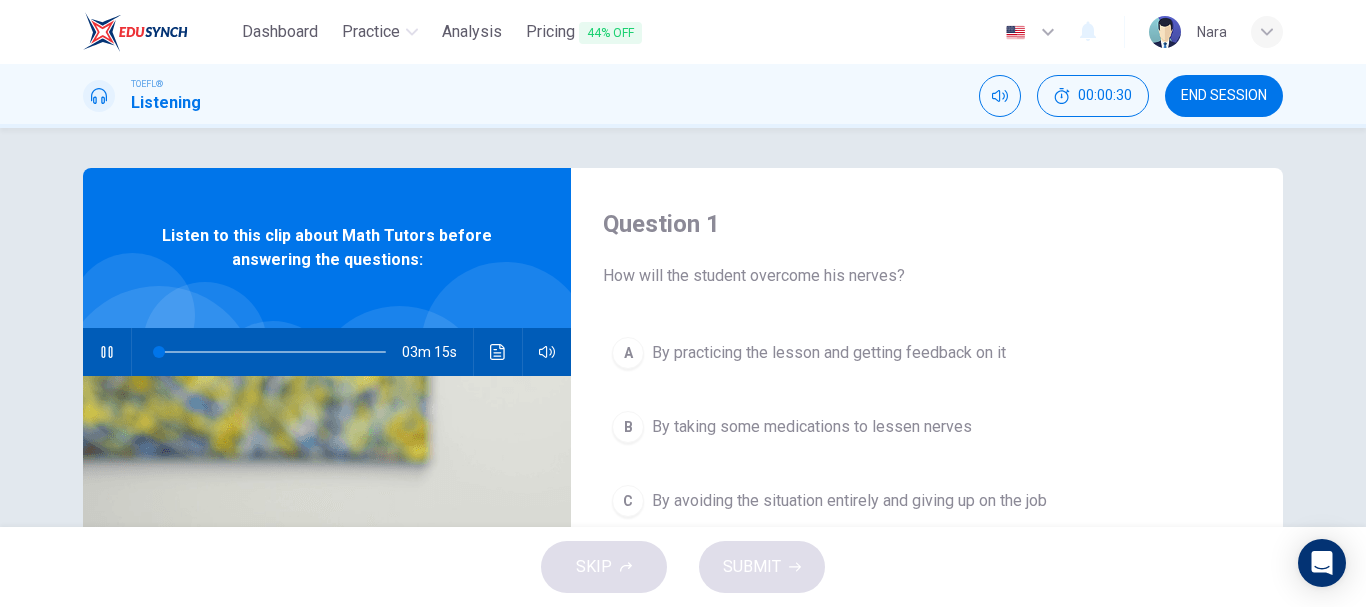 type 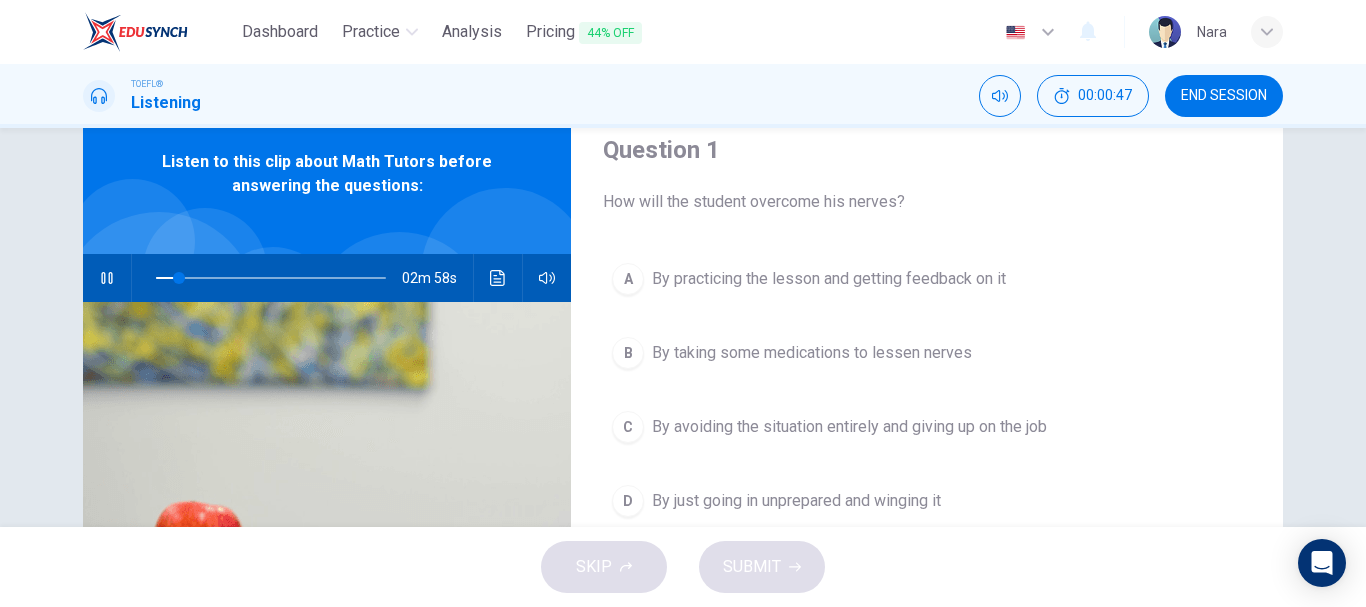 scroll, scrollTop: 103, scrollLeft: 0, axis: vertical 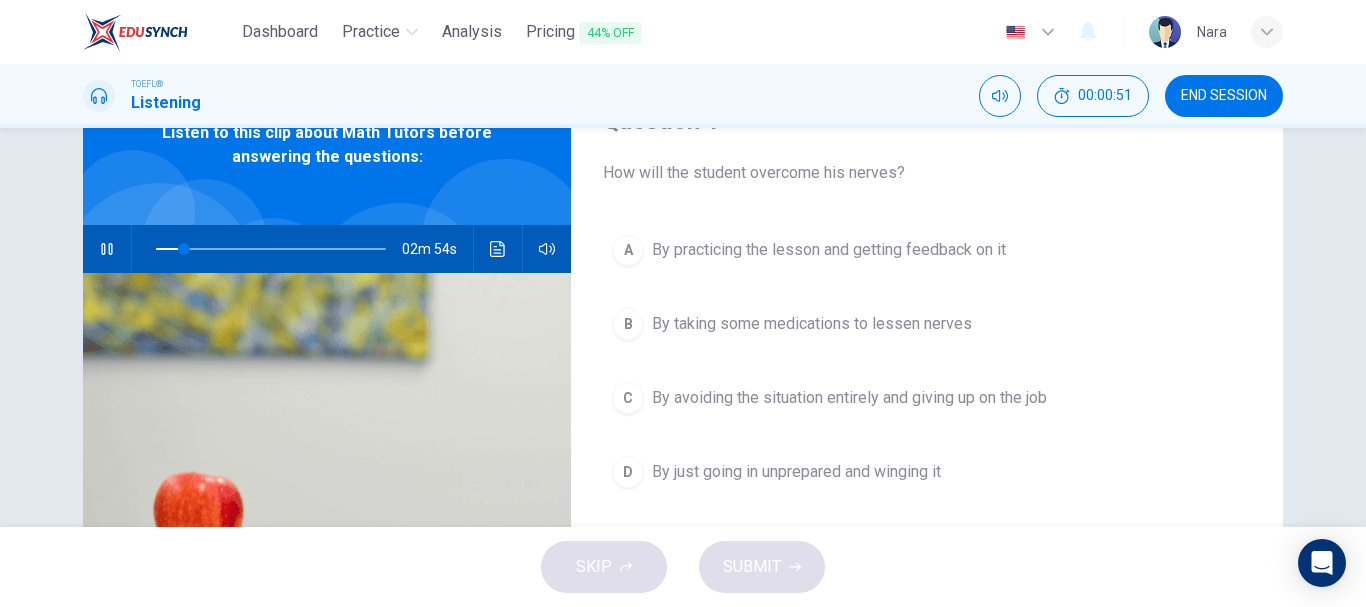 click on "By taking some medications to lessen nerves" at bounding box center (829, 250) 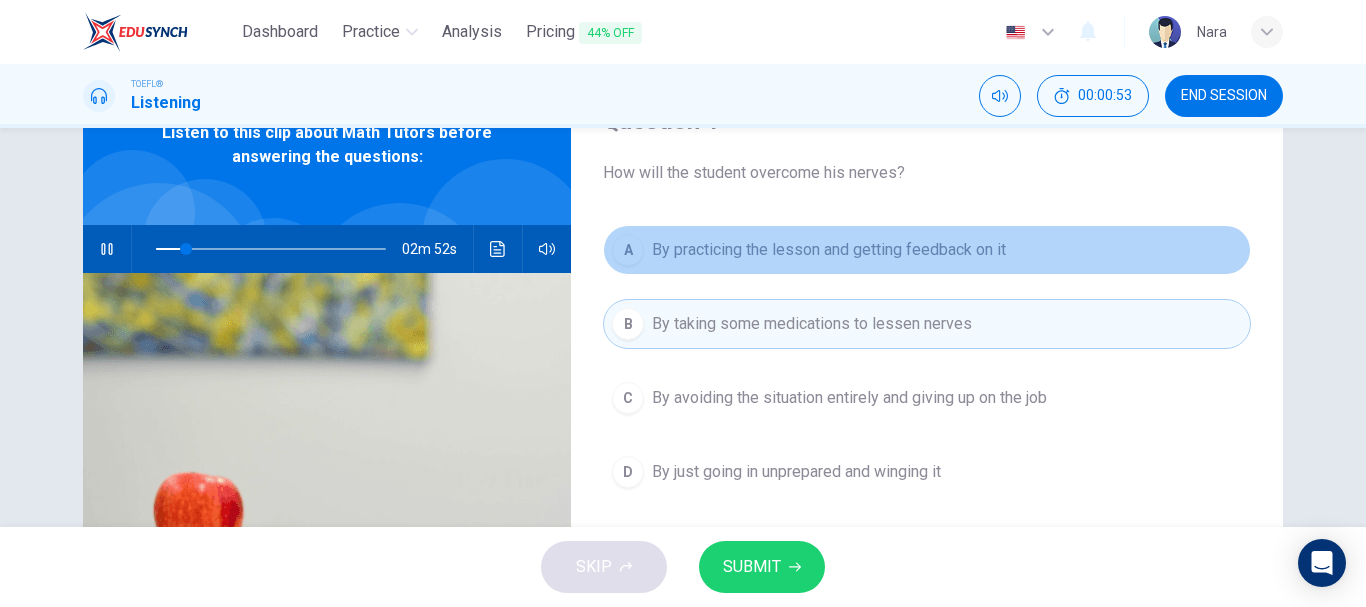 click on "By practicing the lesson and getting feedback on it" at bounding box center [829, 250] 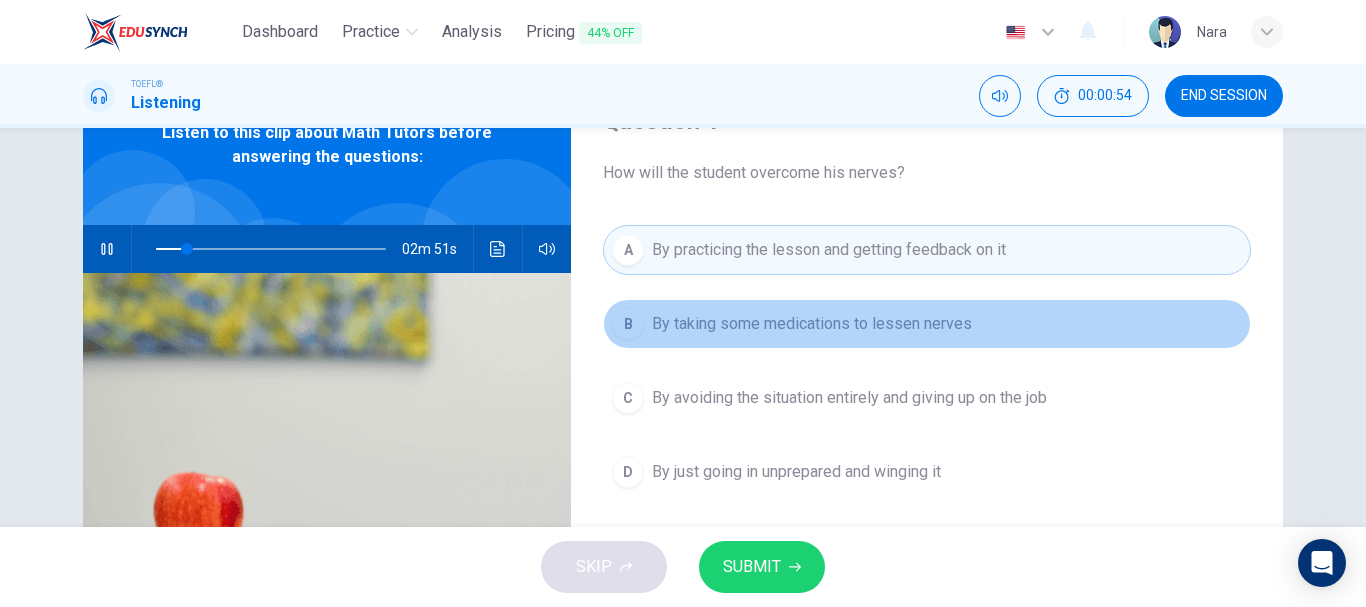 click on "By taking some medications to lessen nerves" at bounding box center (812, 324) 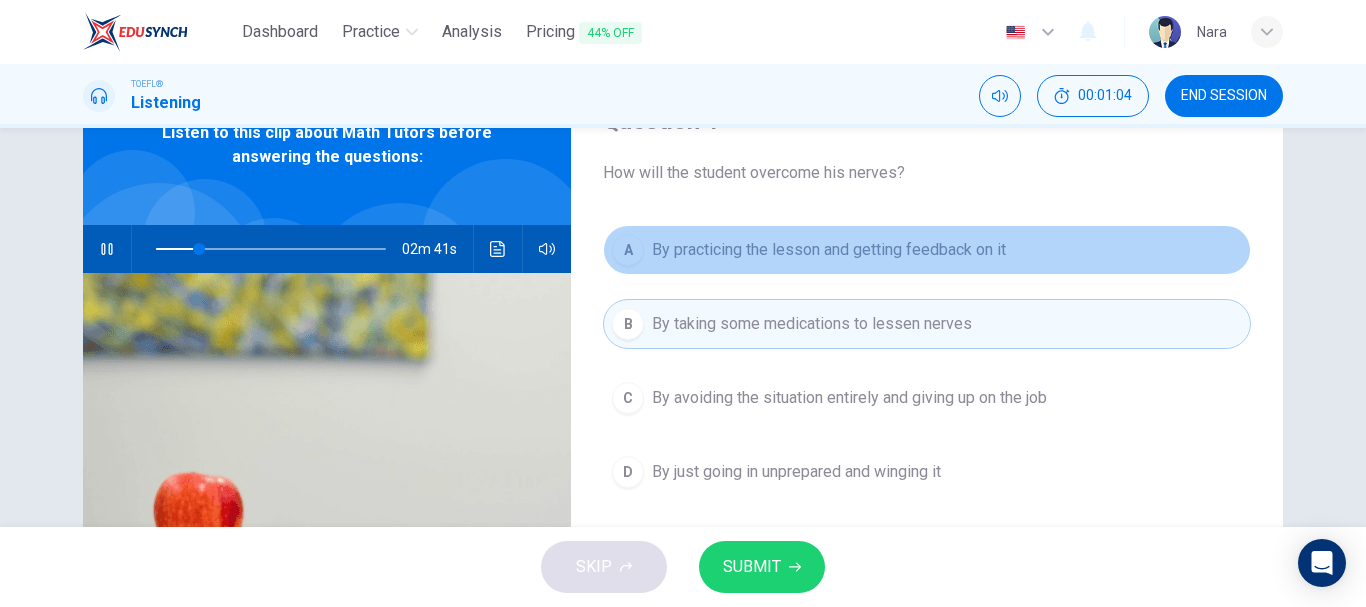 click on "A By practicing the lesson and getting feedback on it" at bounding box center (927, 250) 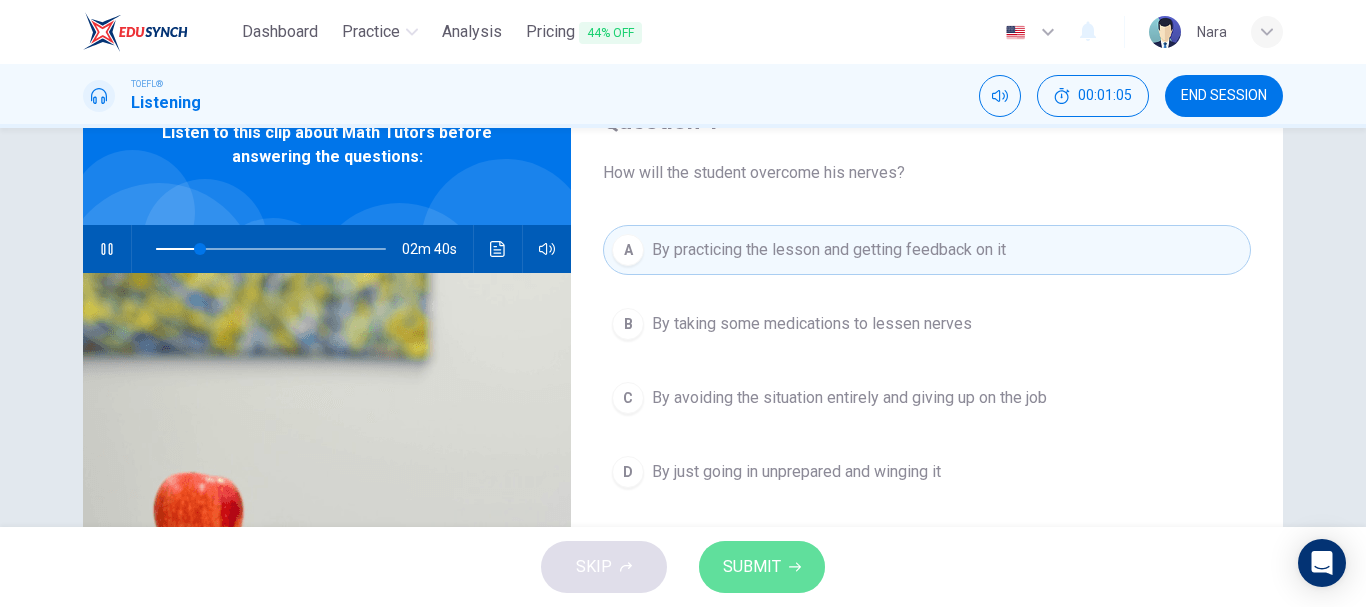 click on "SUBMIT" at bounding box center [762, 567] 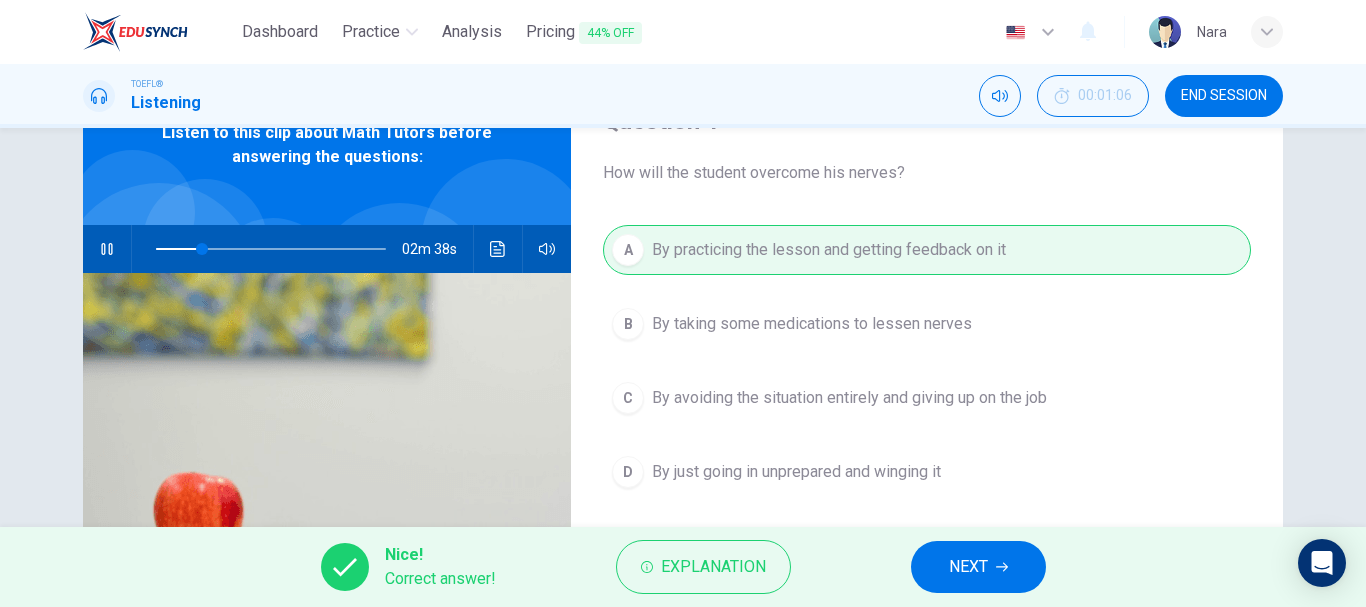 click on "NEXT" at bounding box center [968, 567] 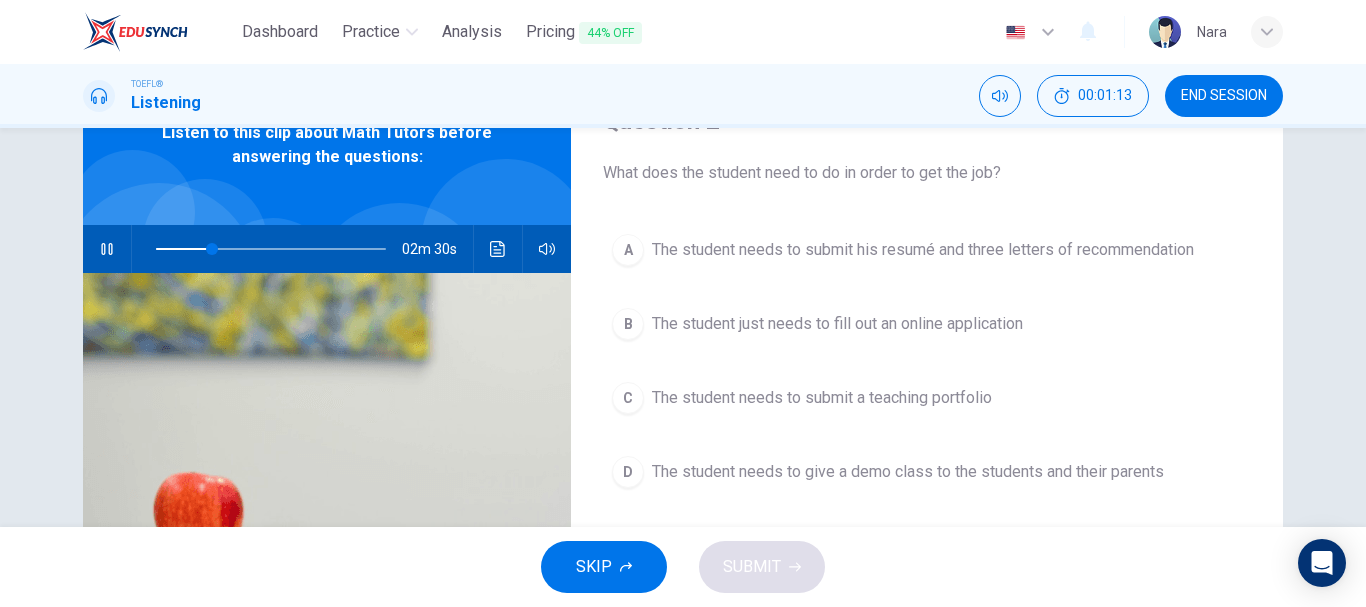 click on "A The student needs to submit his resumé and three letters of recommendation" at bounding box center [927, 250] 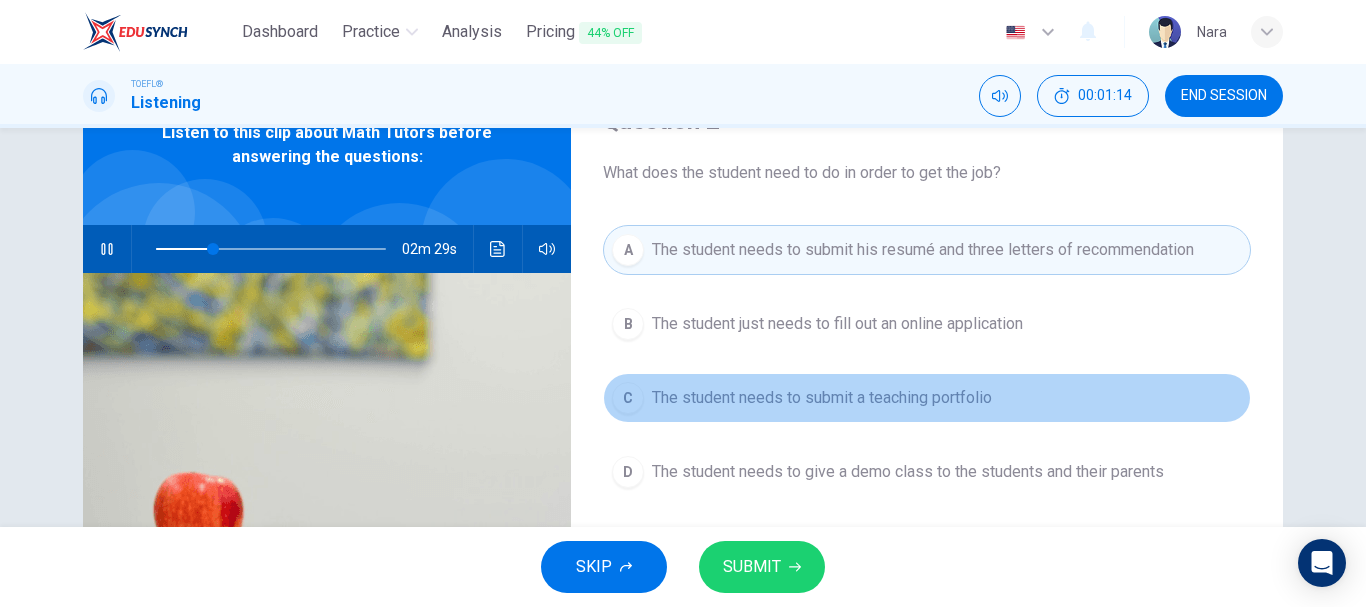 click on "The student needs to submit a teaching portfolio" at bounding box center (837, 324) 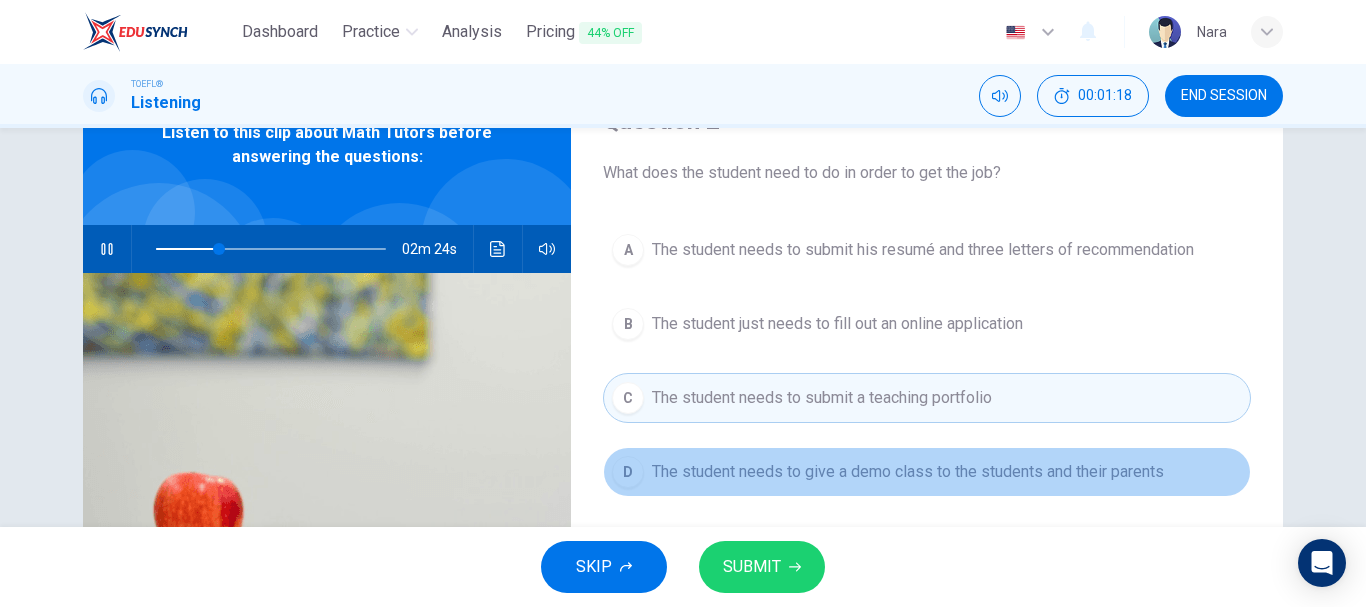 click on "The student needs to give a demo class to the students and their parents" at bounding box center [923, 250] 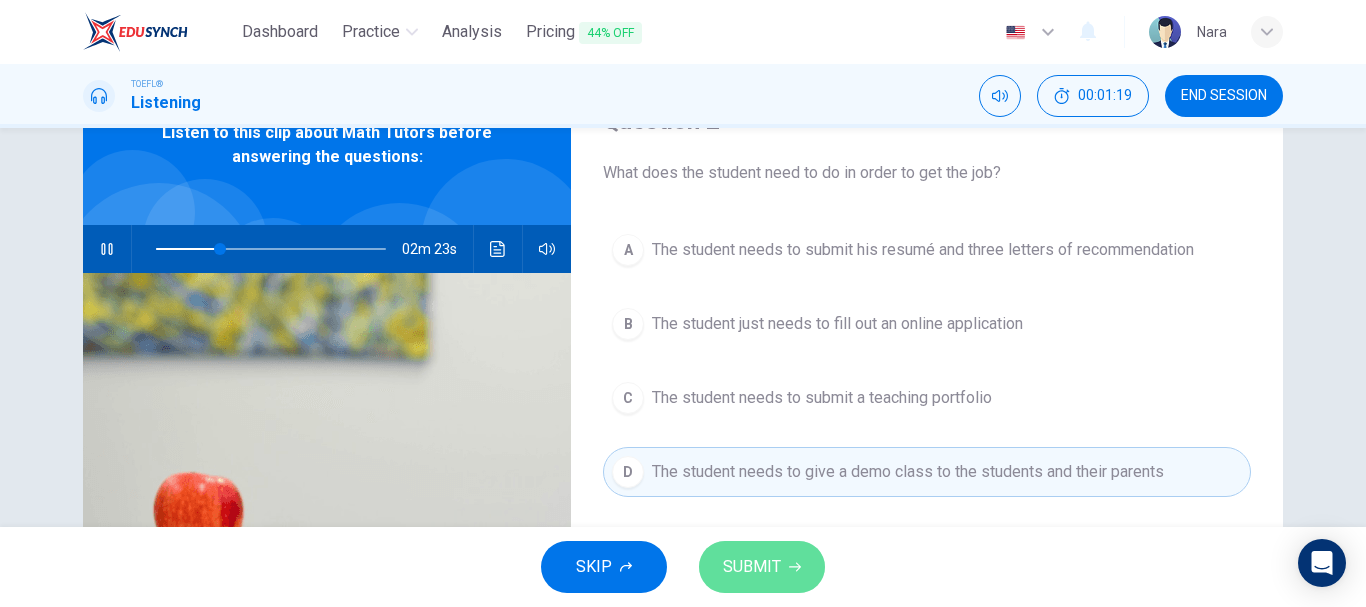 click on "SUBMIT" at bounding box center (762, 567) 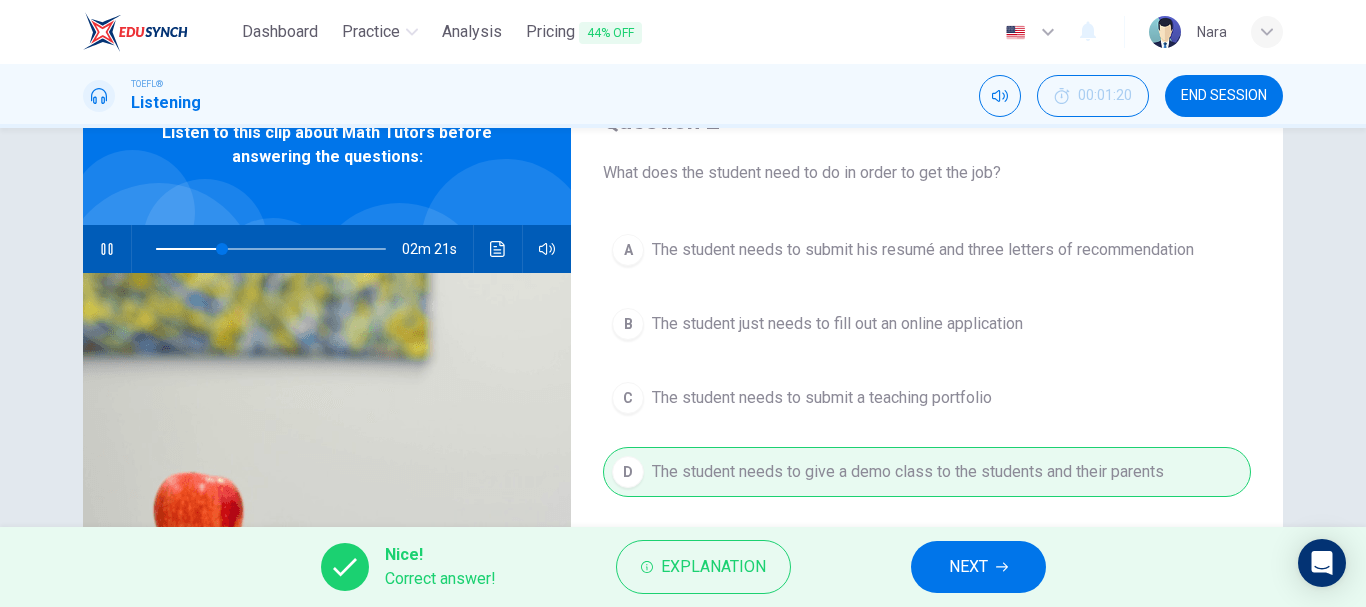 click on "NEXT" at bounding box center [968, 567] 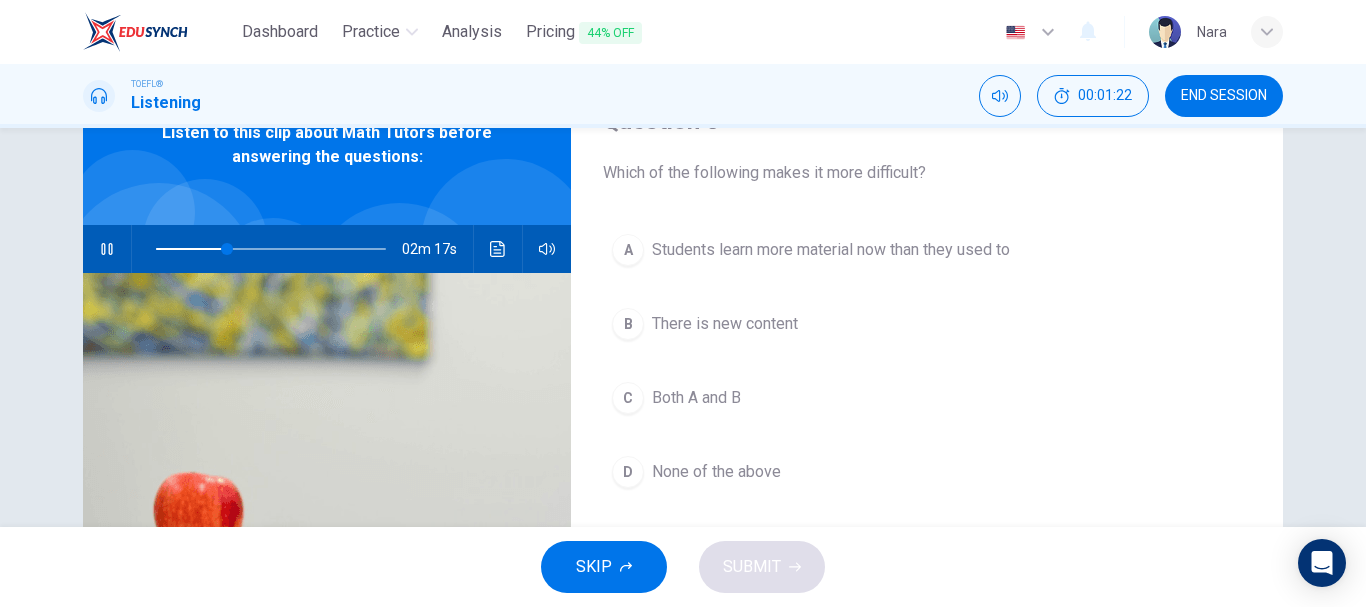 click on "C Both A and B" at bounding box center [927, 398] 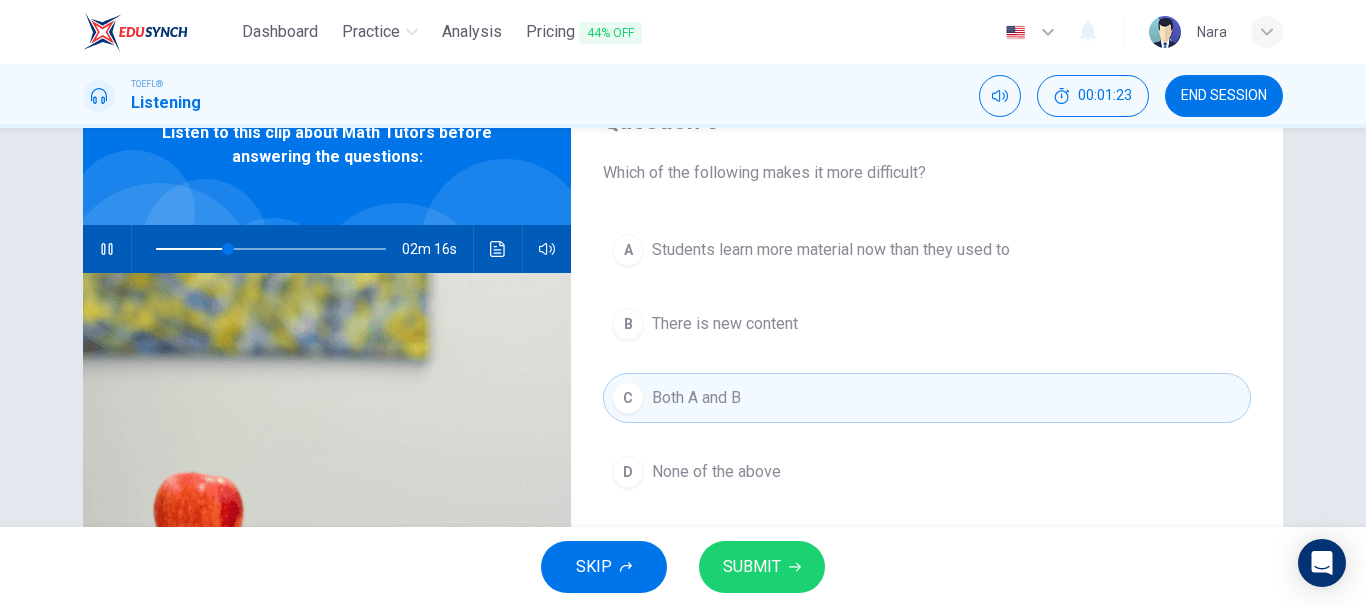 click on "SUBMIT" at bounding box center [762, 567] 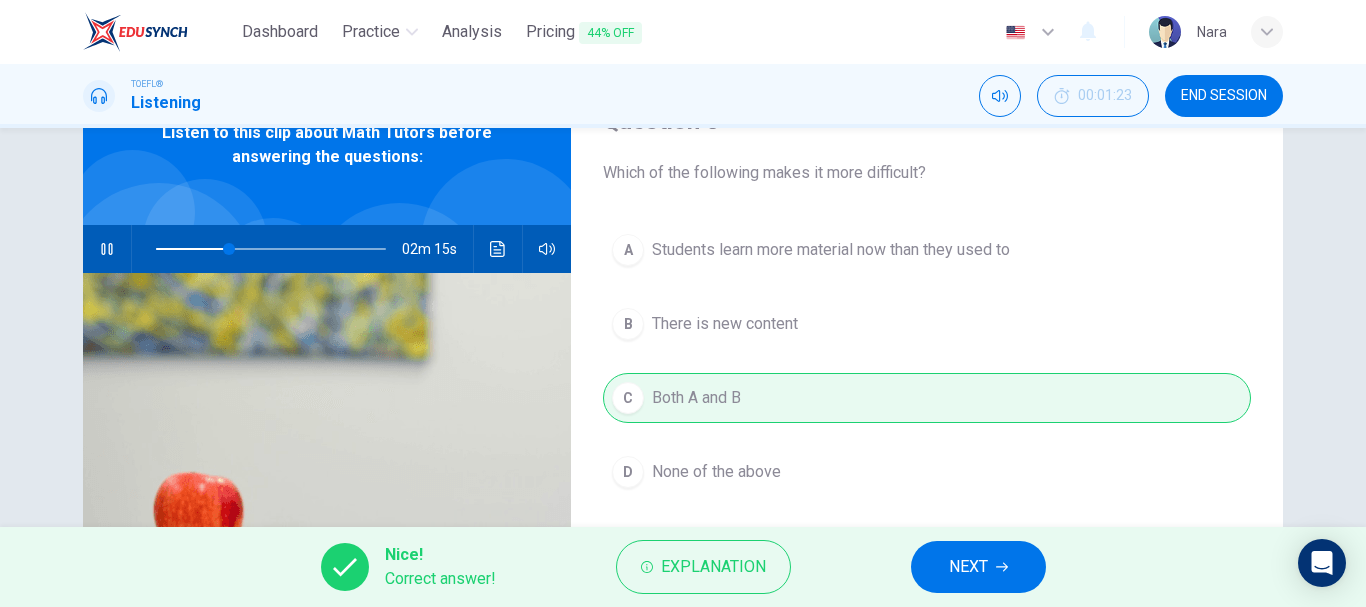 click on "NEXT" at bounding box center [968, 567] 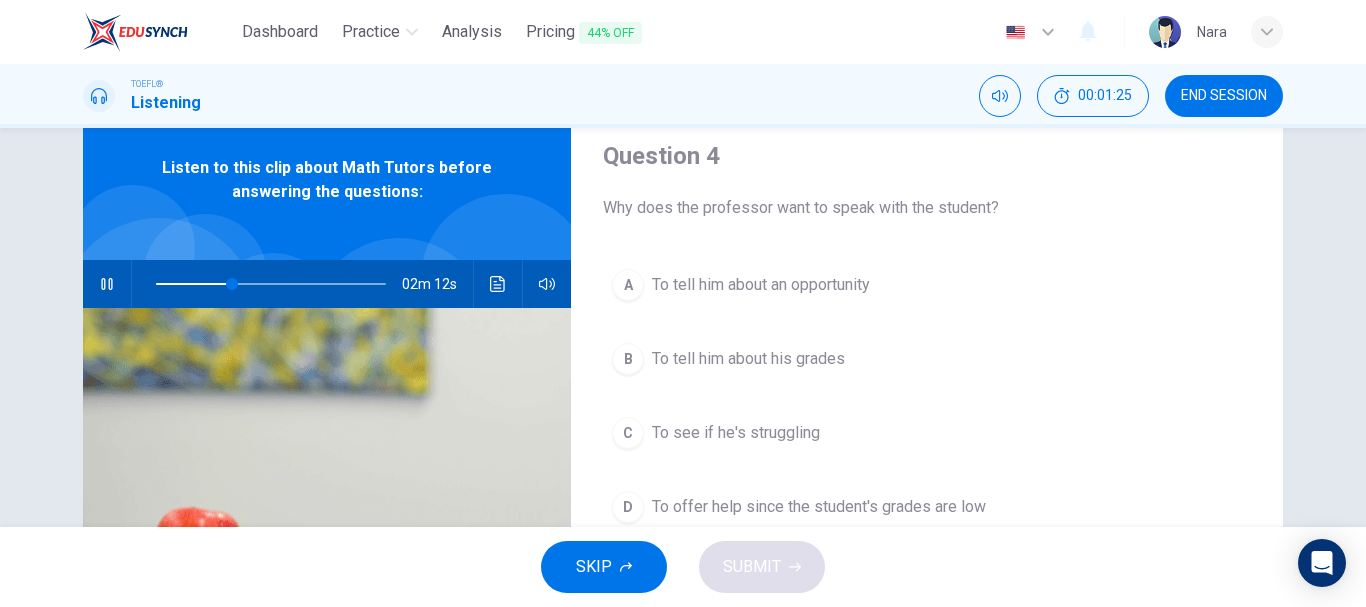 scroll, scrollTop: 95, scrollLeft: 0, axis: vertical 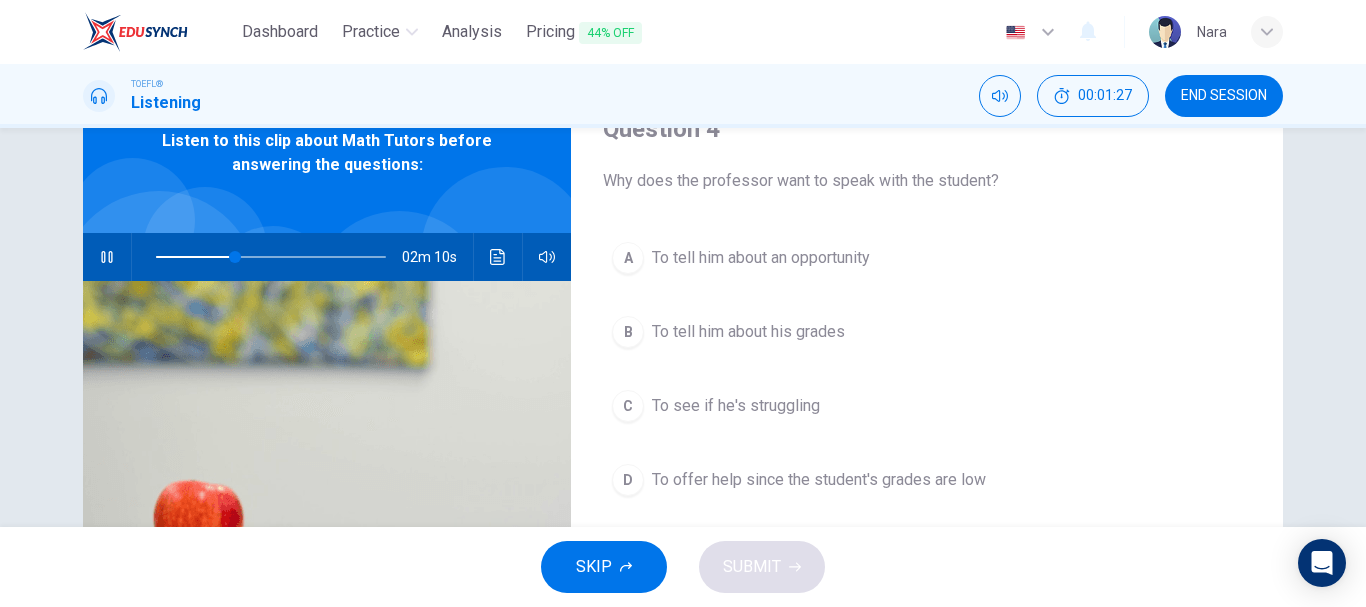 click on "To tell him about an opportunity" at bounding box center [761, 258] 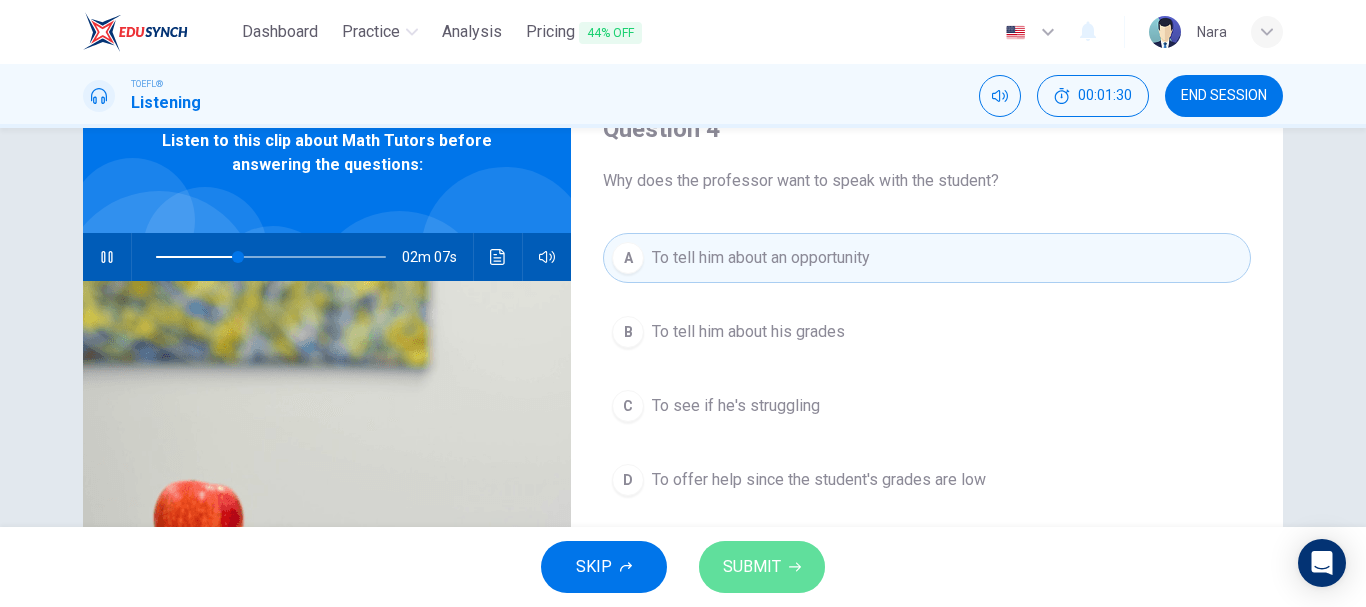drag, startPoint x: 781, startPoint y: 570, endPoint x: 827, endPoint y: 566, distance: 46.173584 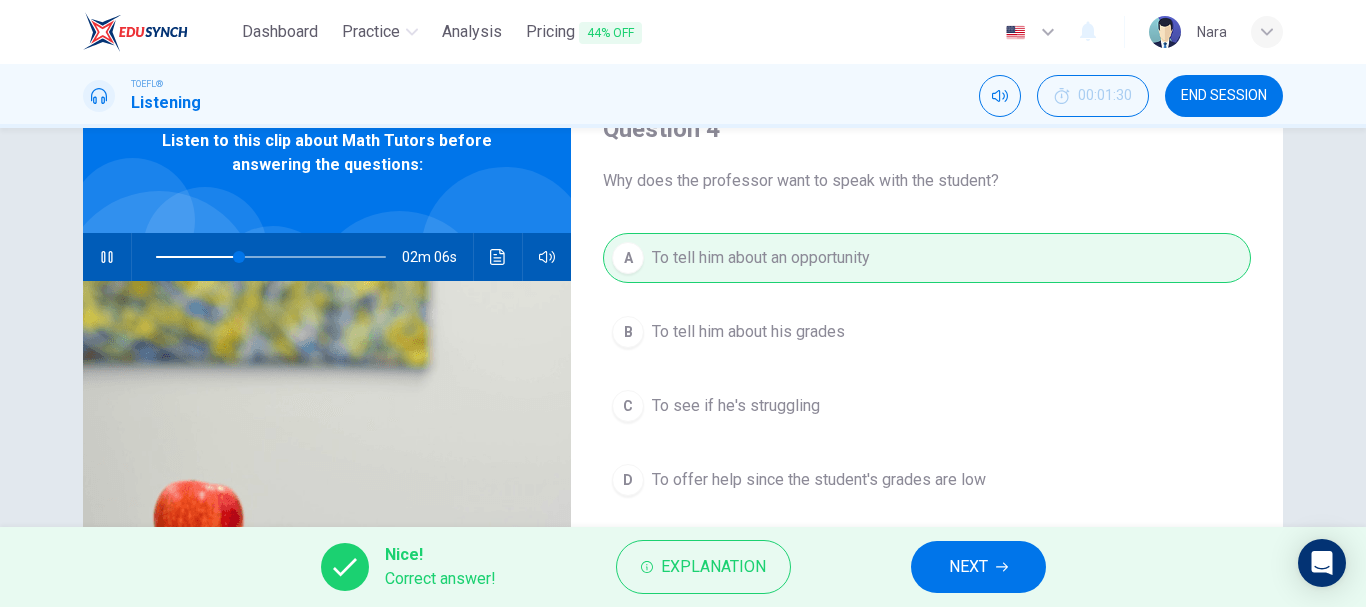 click on "NEXT" at bounding box center [968, 567] 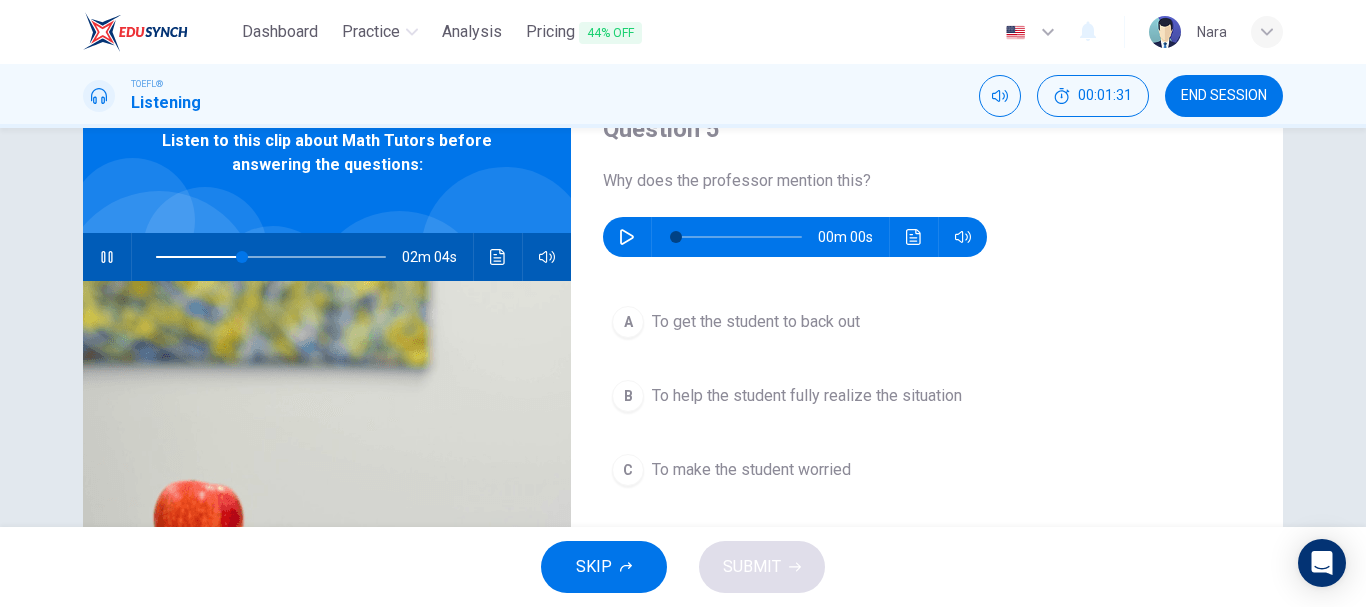 click at bounding box center (627, 237) 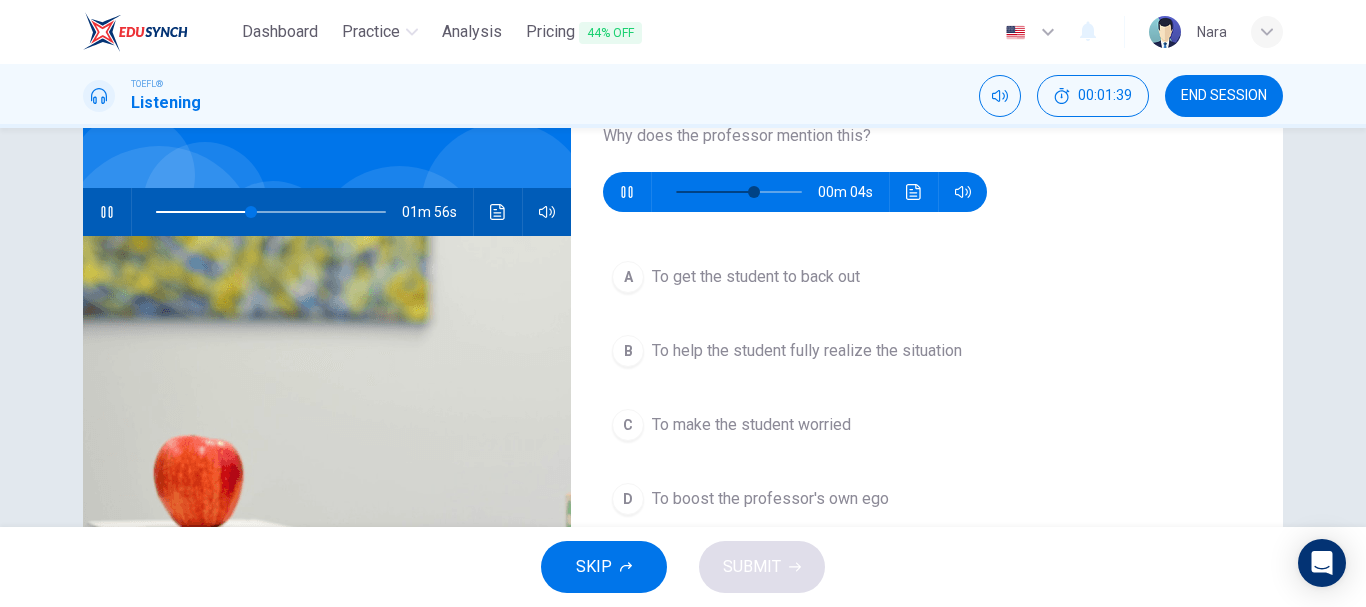 scroll, scrollTop: 143, scrollLeft: 0, axis: vertical 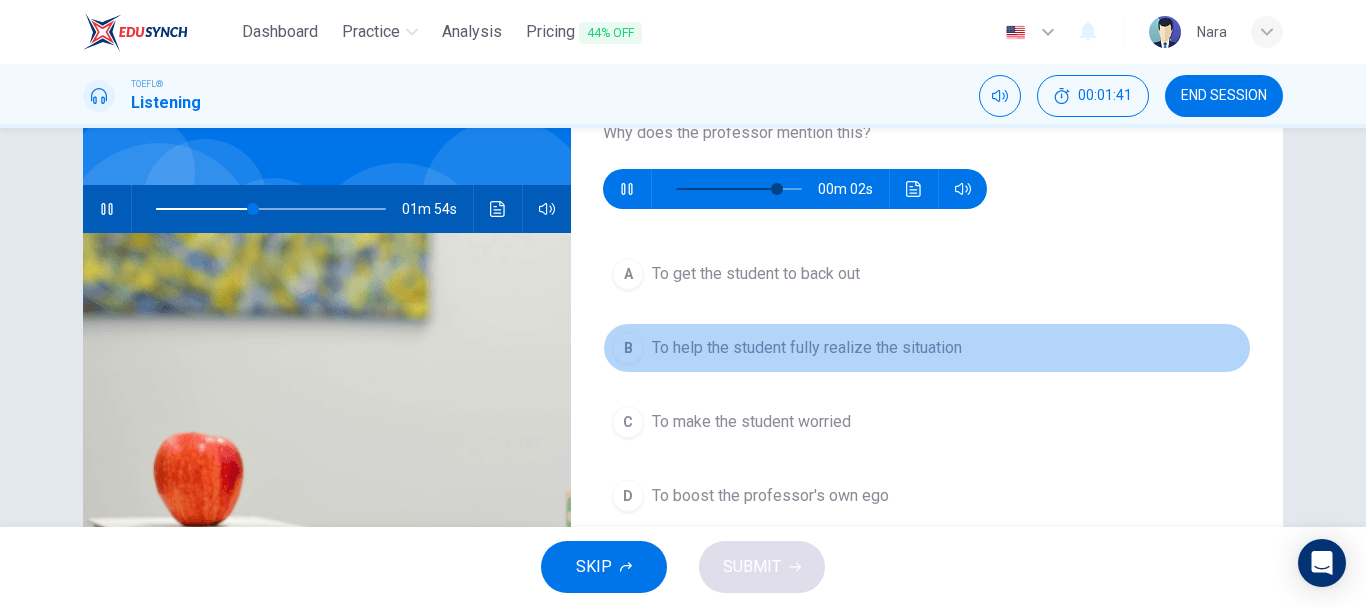 click on "To help the student fully realize the situation" at bounding box center [756, 274] 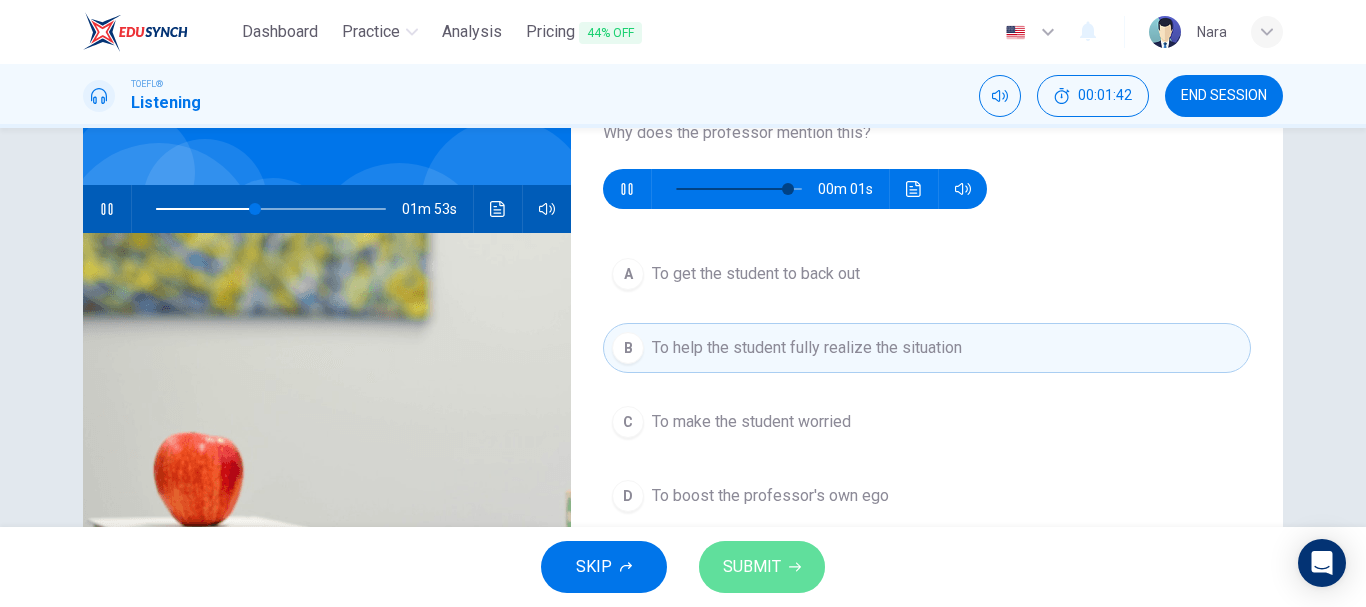 click on "SUBMIT" at bounding box center [762, 567] 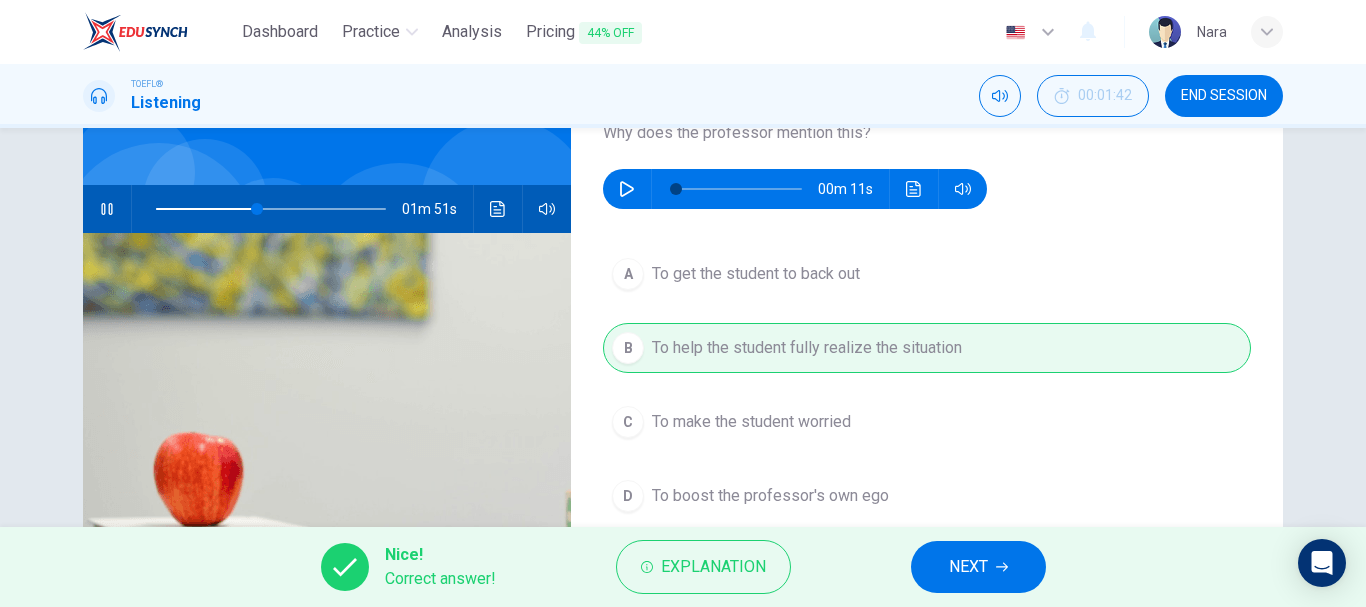 click on "NEXT" at bounding box center (978, 567) 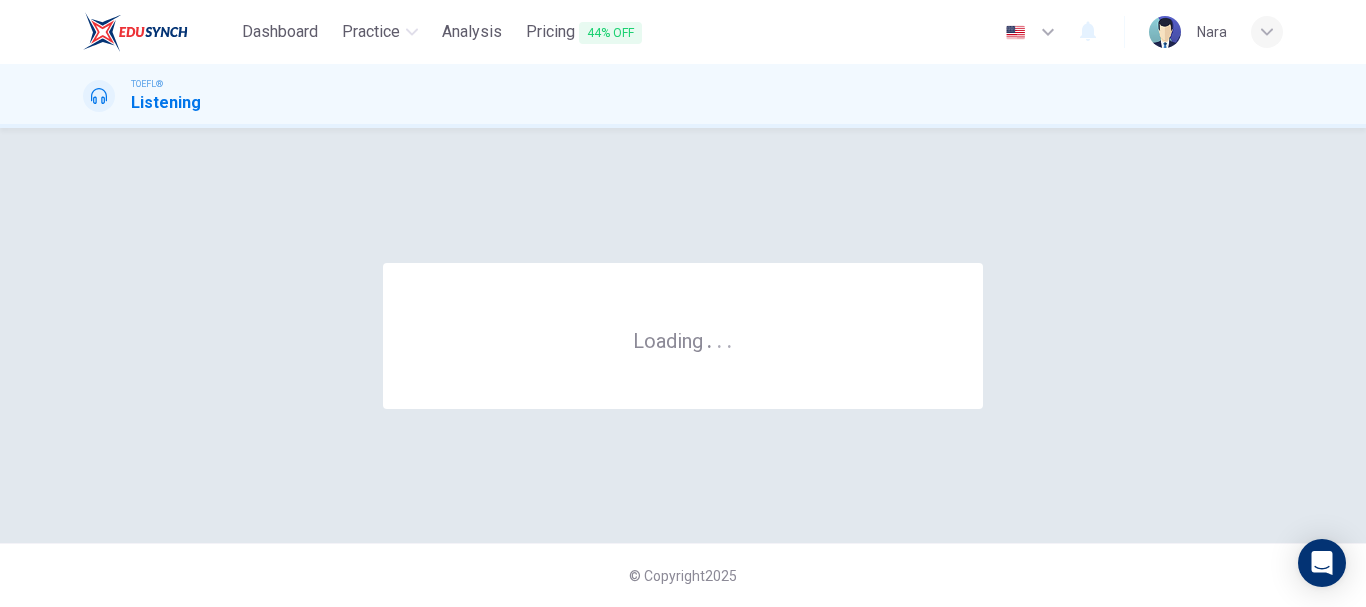 scroll, scrollTop: 0, scrollLeft: 0, axis: both 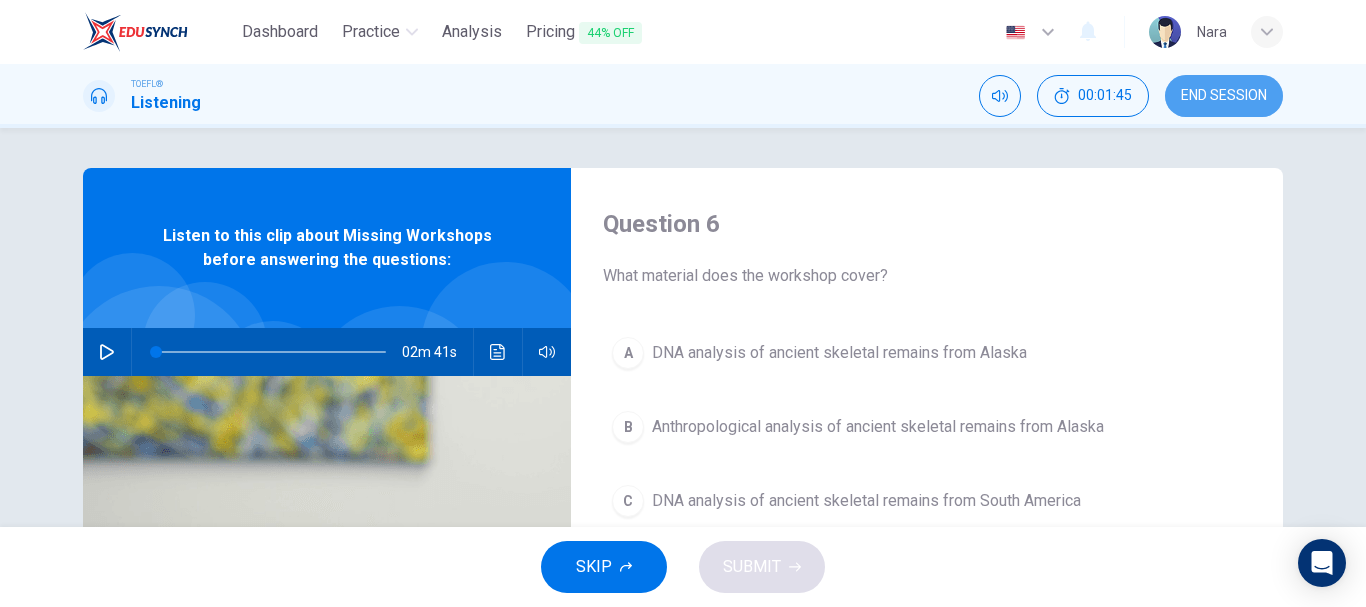 click on "END SESSION" at bounding box center [1224, 96] 